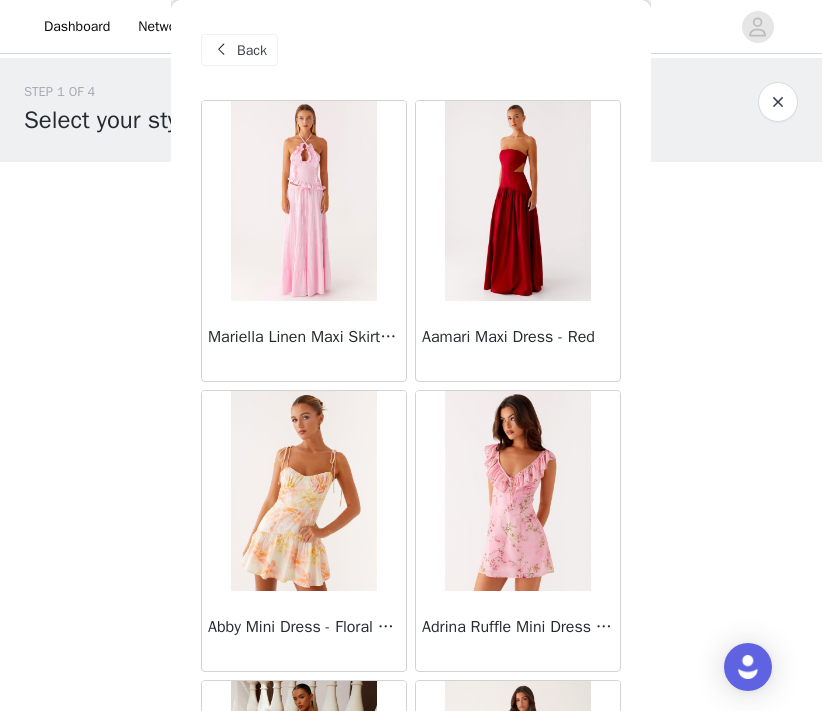 scroll, scrollTop: 0, scrollLeft: 0, axis: both 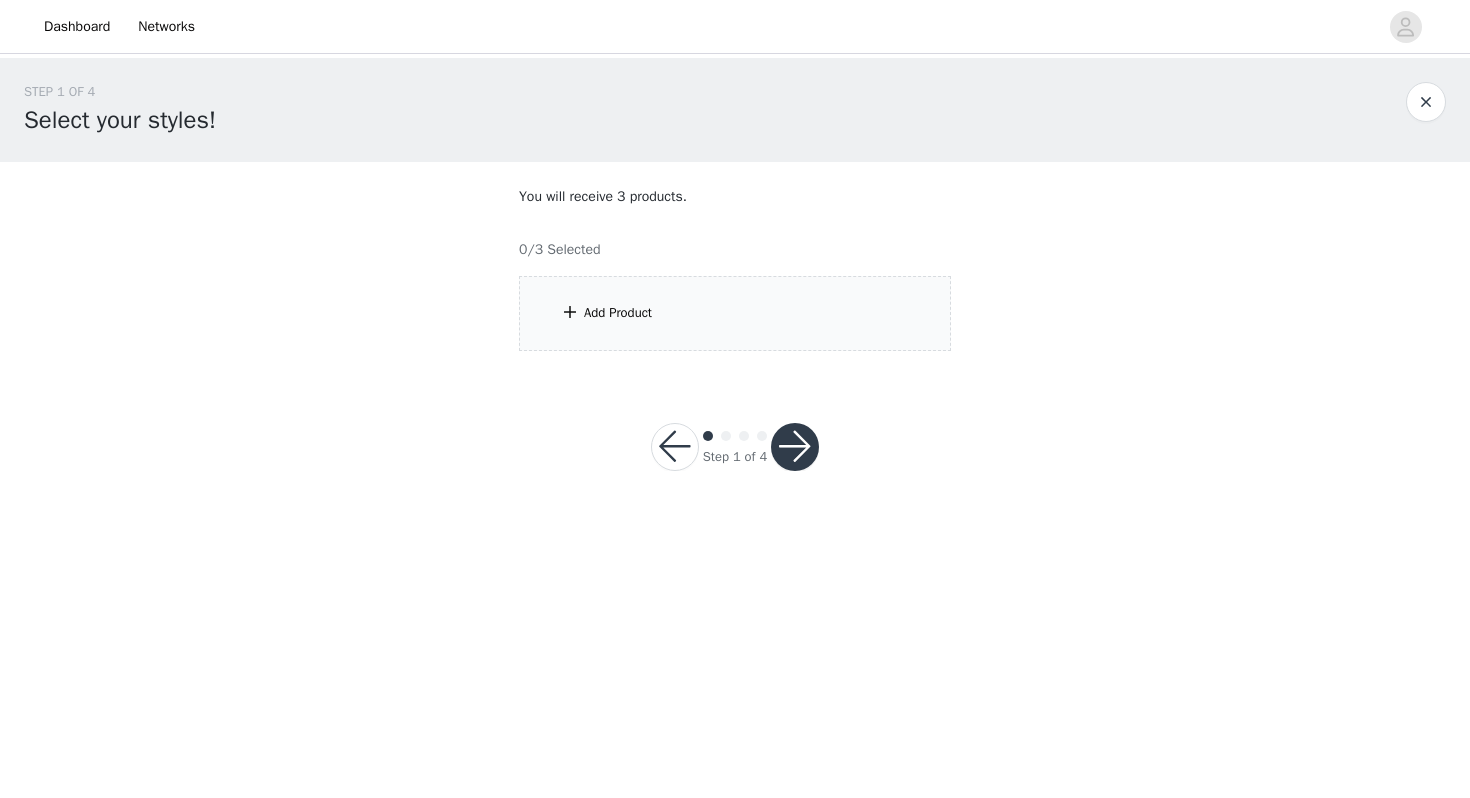 click on "Add Product" at bounding box center [735, 313] 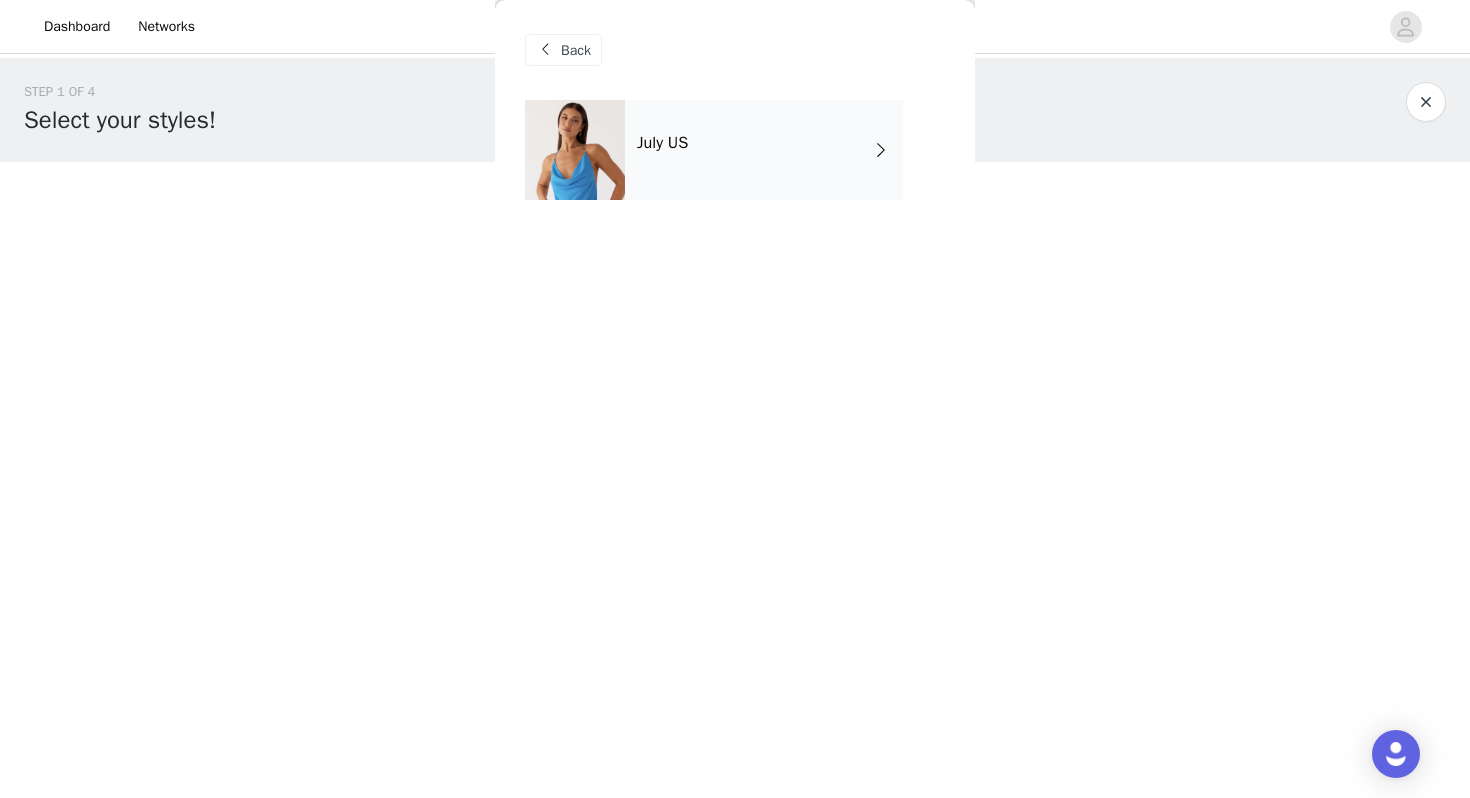 click on "July US" at bounding box center [764, 150] 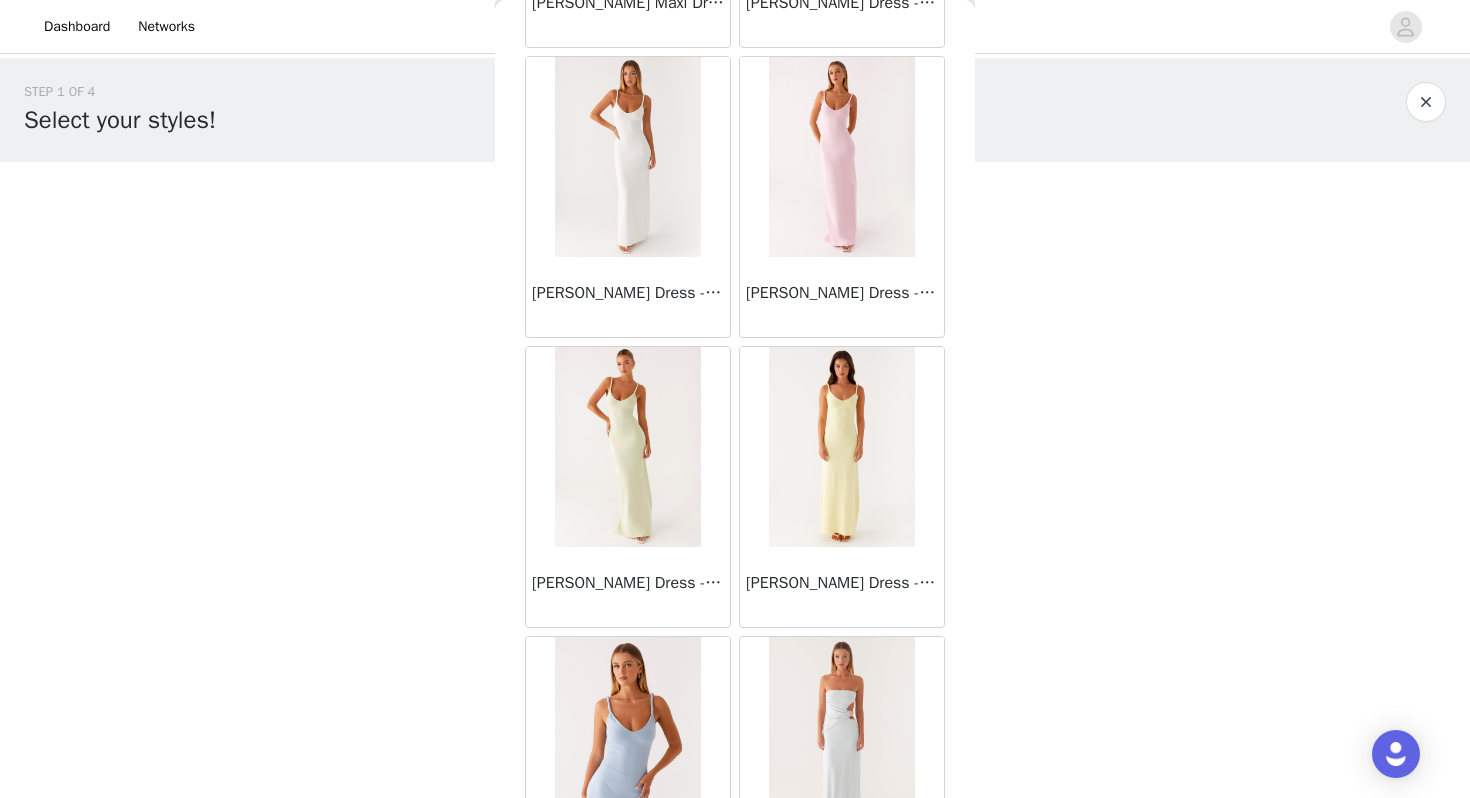 scroll, scrollTop: 2262, scrollLeft: 0, axis: vertical 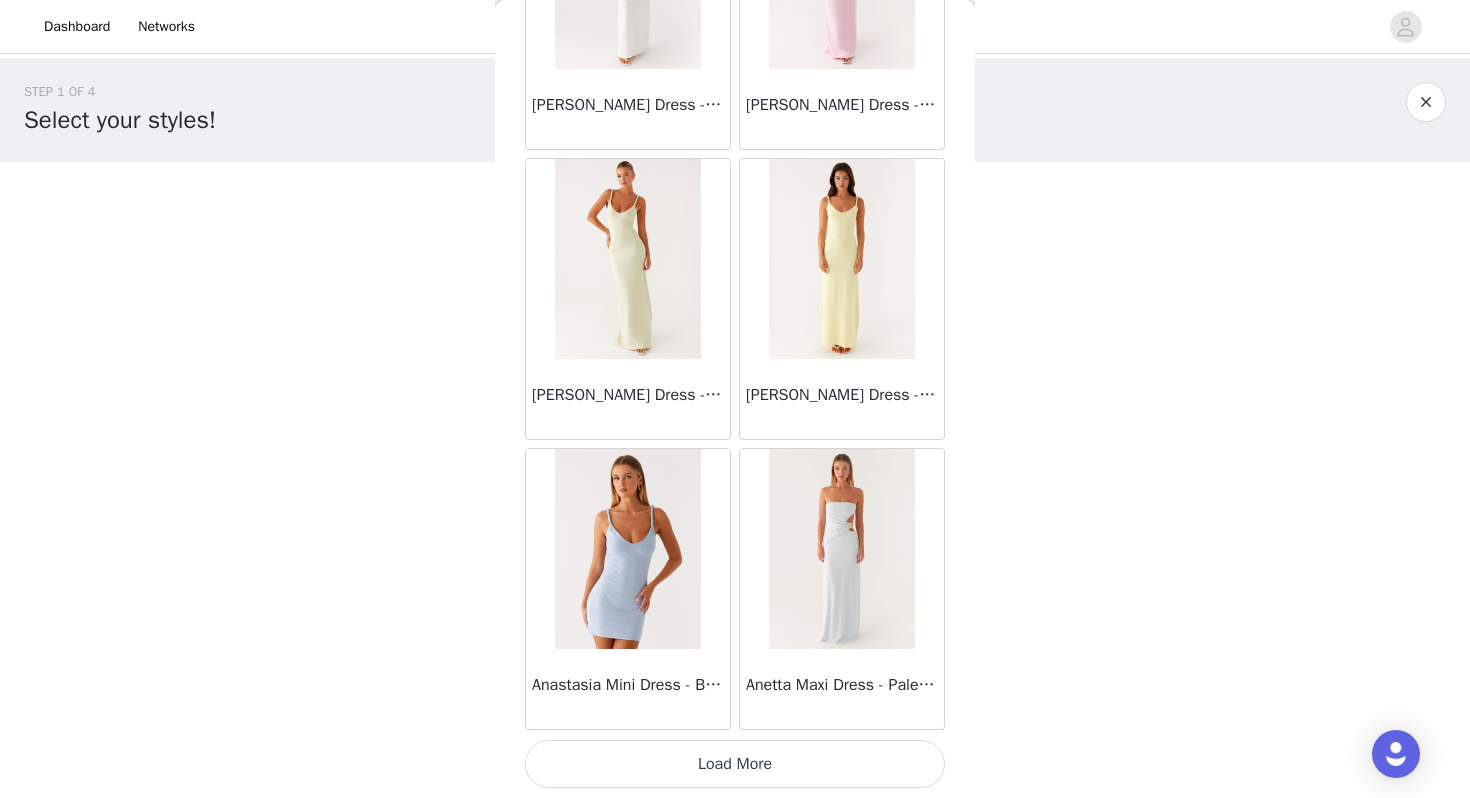 click on "Load More" at bounding box center [735, 764] 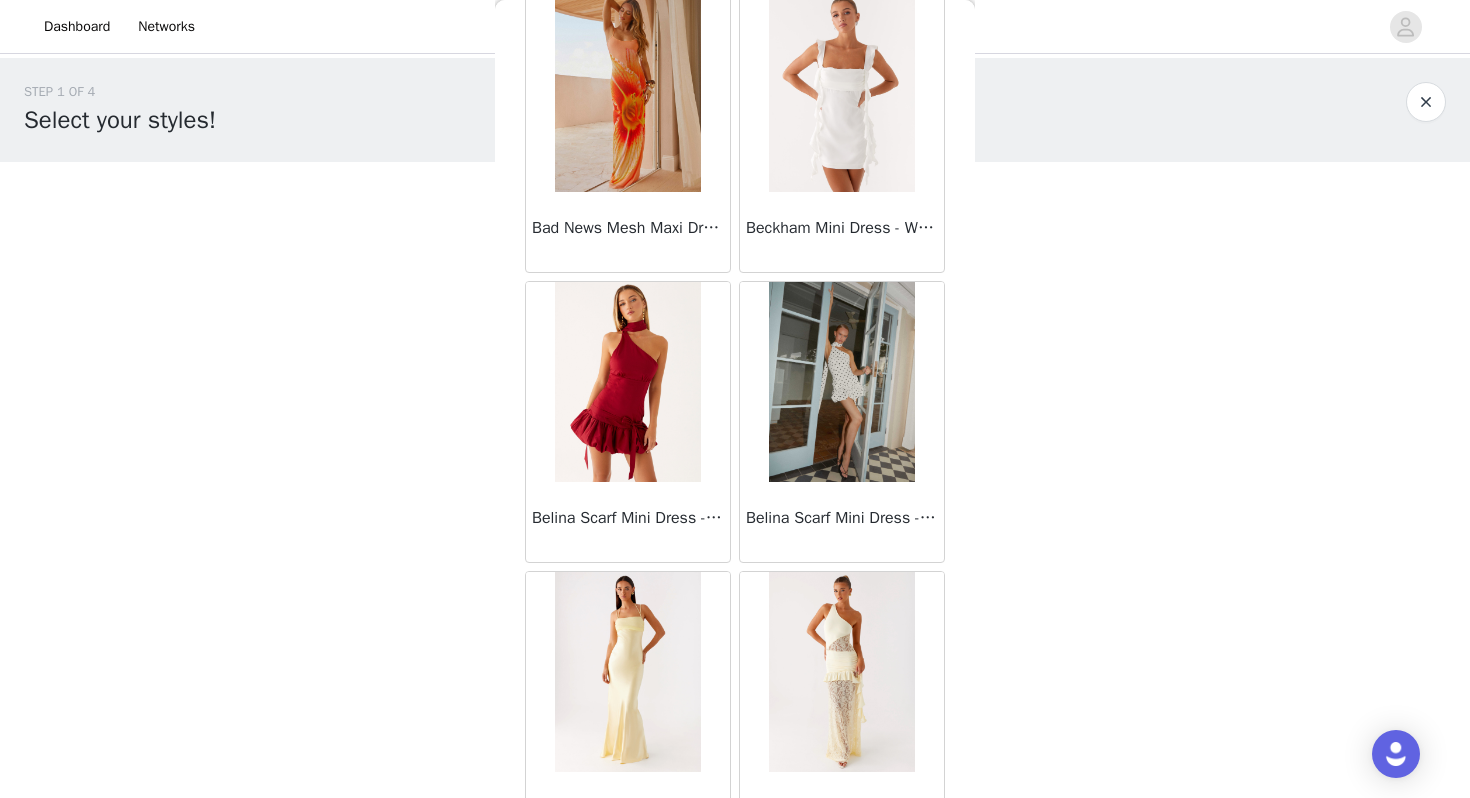 scroll, scrollTop: 5162, scrollLeft: 0, axis: vertical 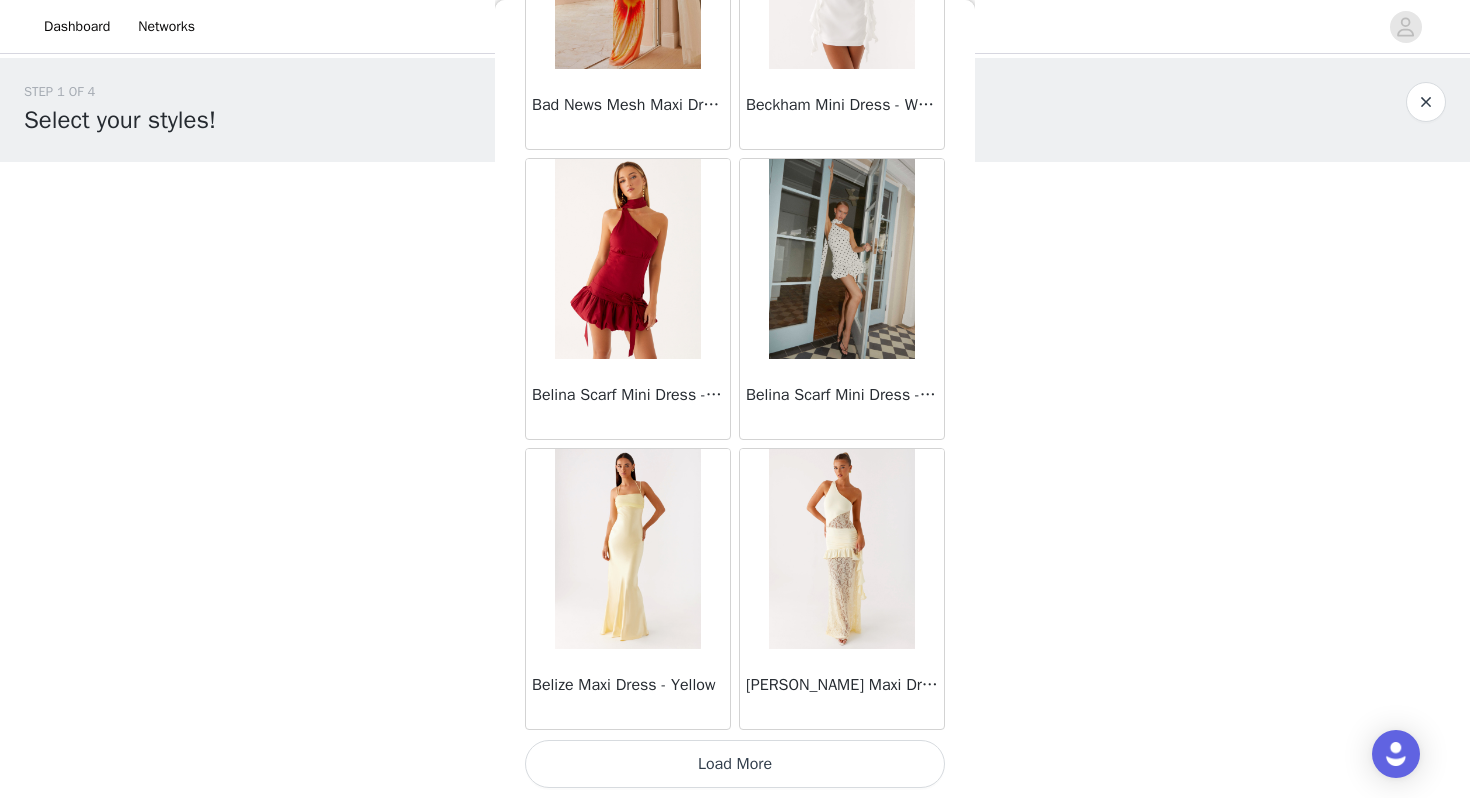 click on "Load More" at bounding box center (735, 764) 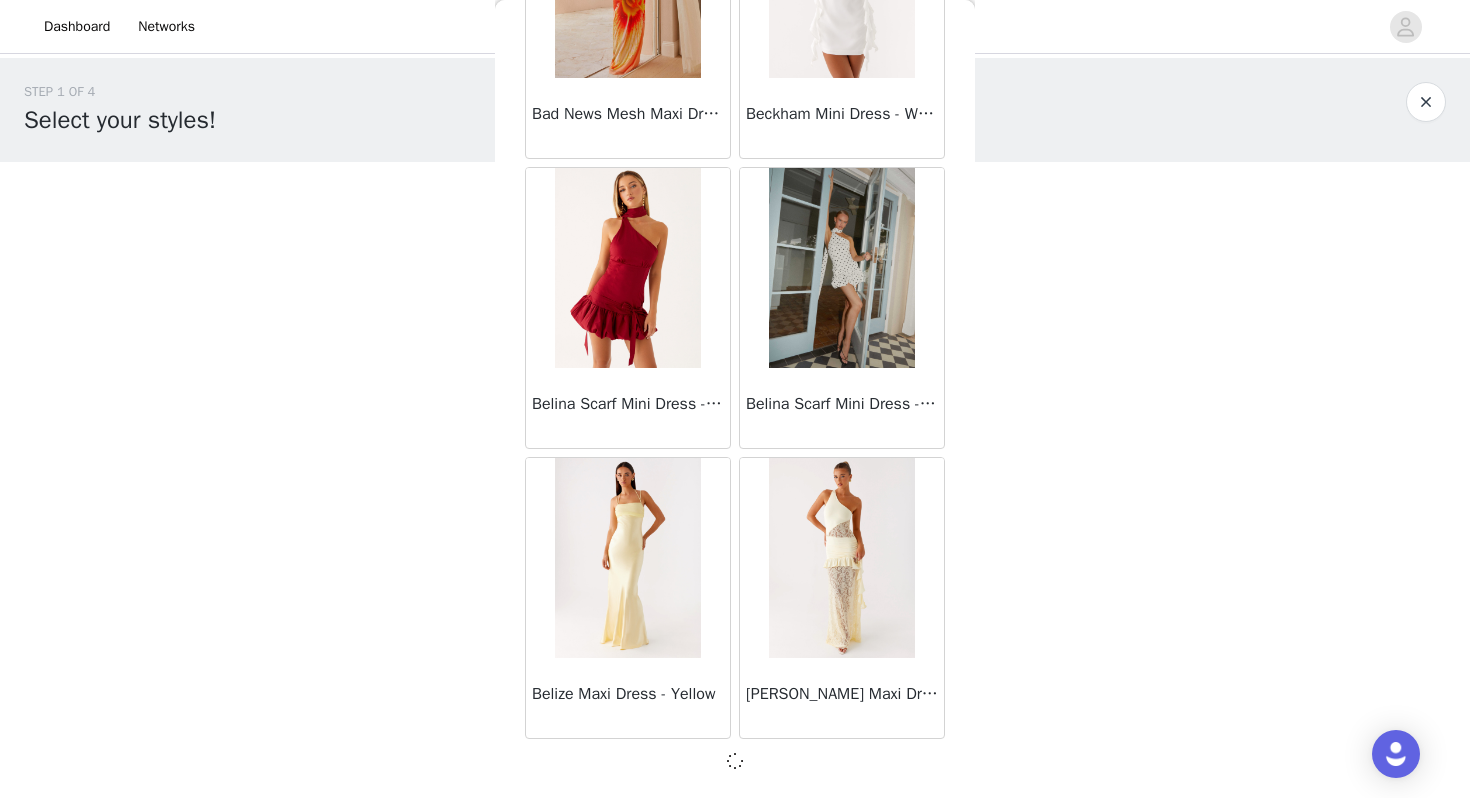 scroll, scrollTop: 5153, scrollLeft: 0, axis: vertical 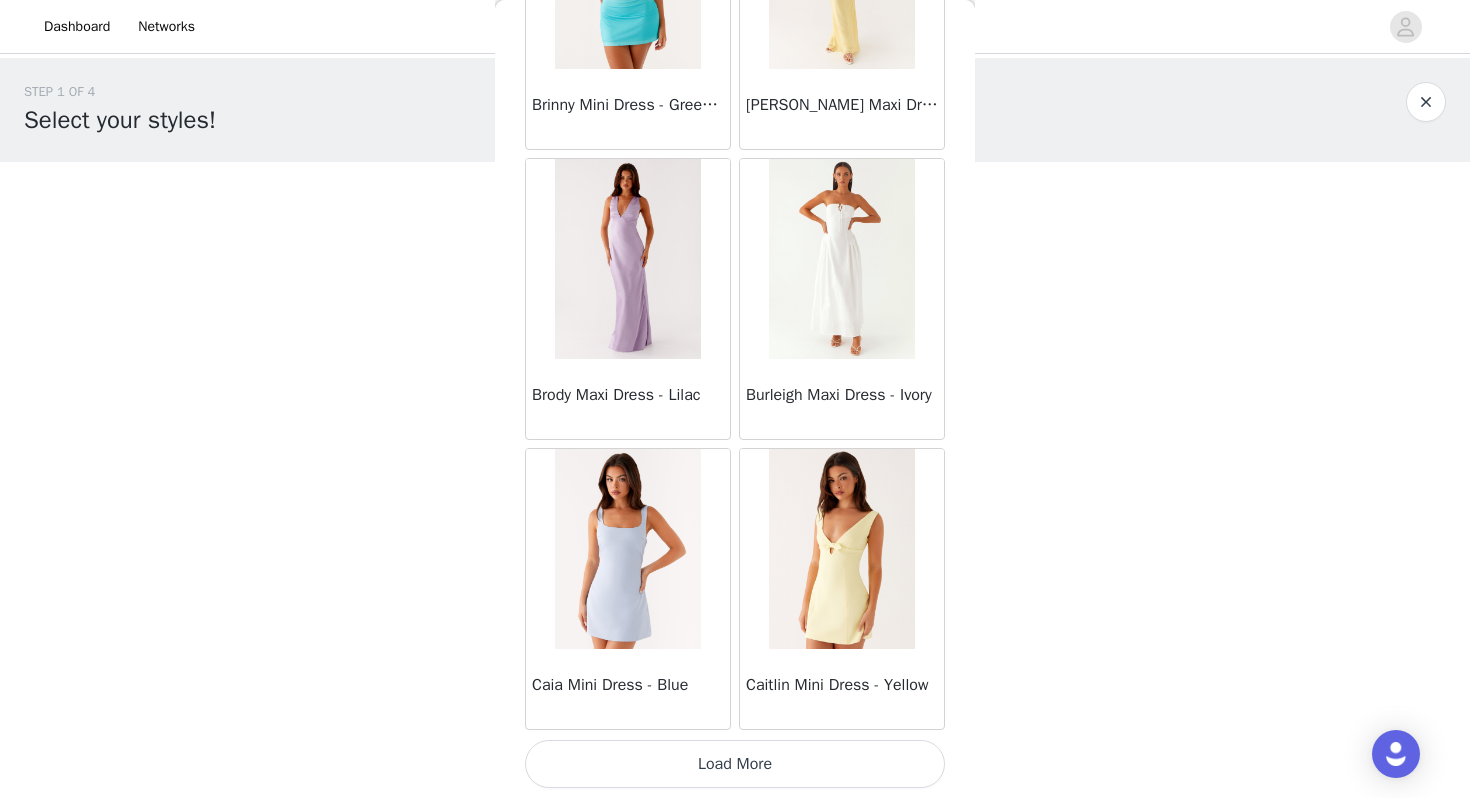 click on "Load More" at bounding box center (735, 764) 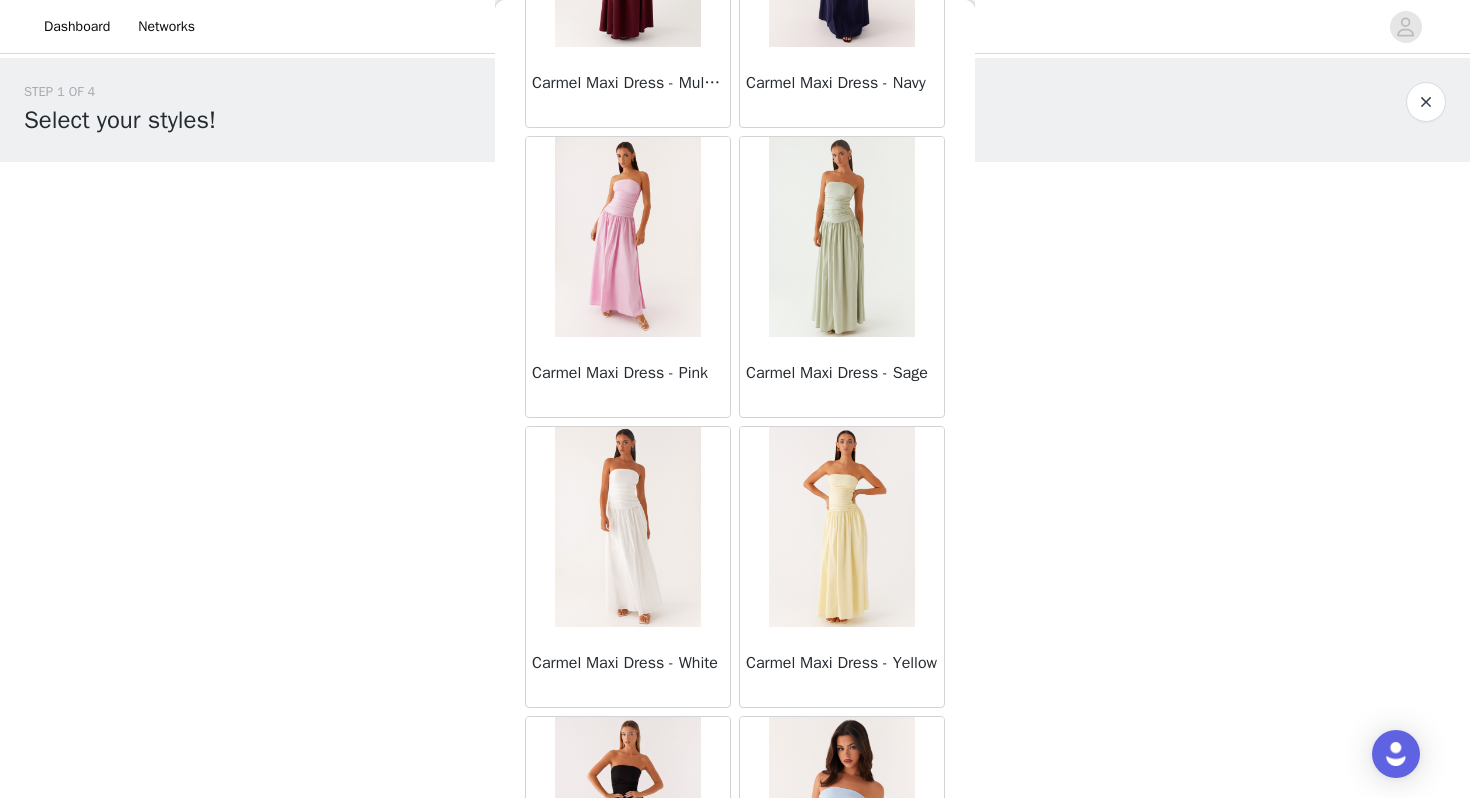 scroll, scrollTop: 10962, scrollLeft: 0, axis: vertical 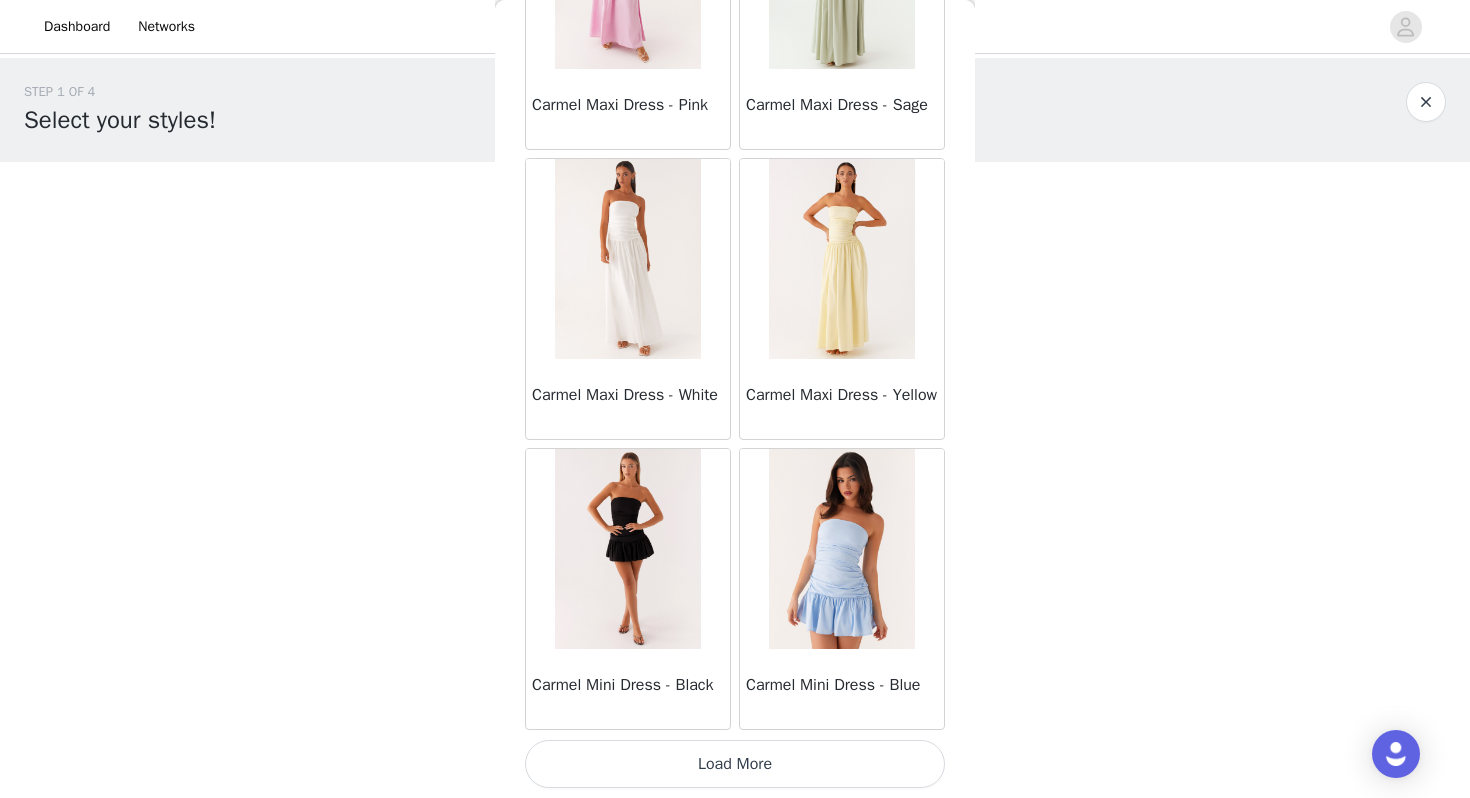 click on "Load More" at bounding box center (735, 764) 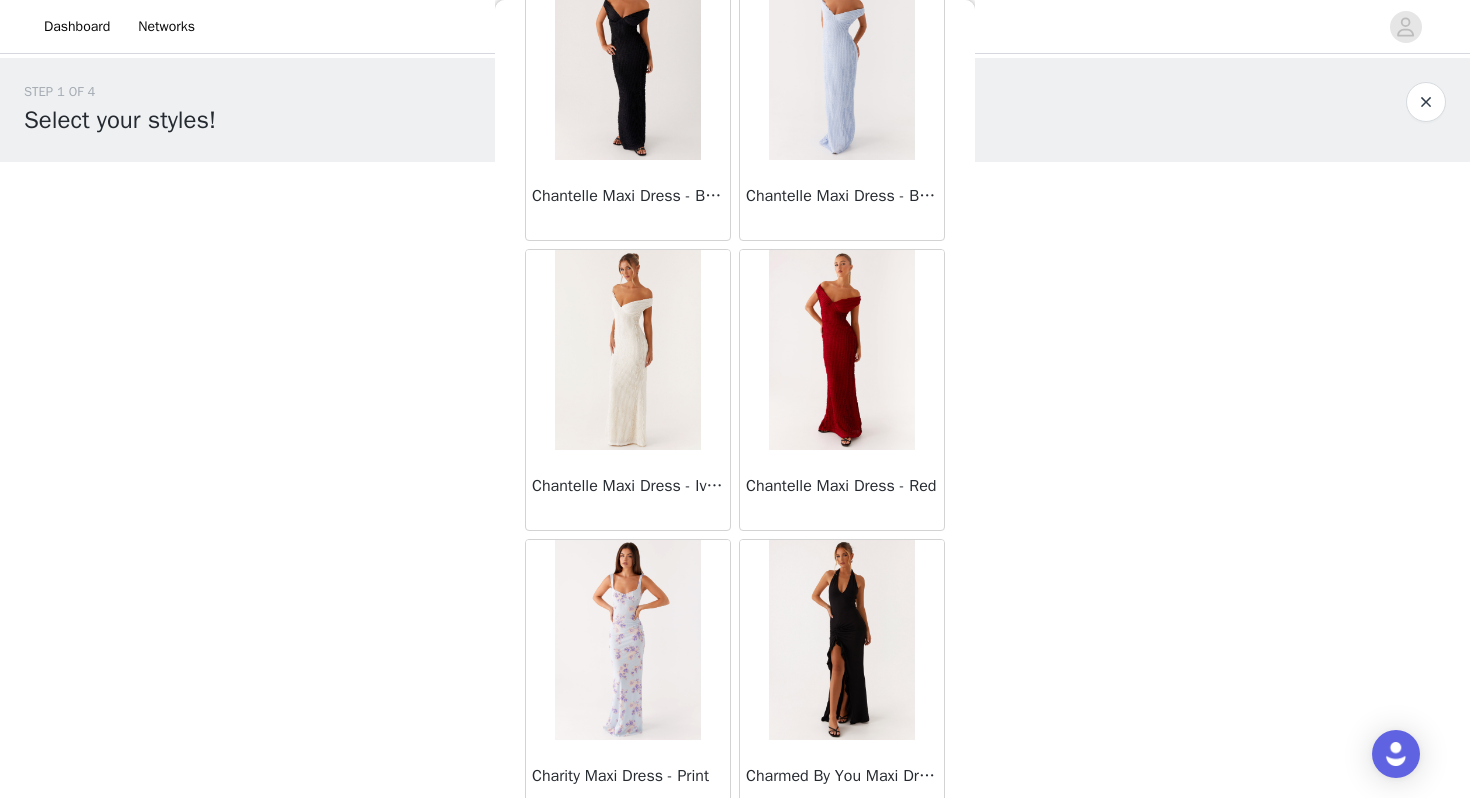 scroll, scrollTop: 13862, scrollLeft: 0, axis: vertical 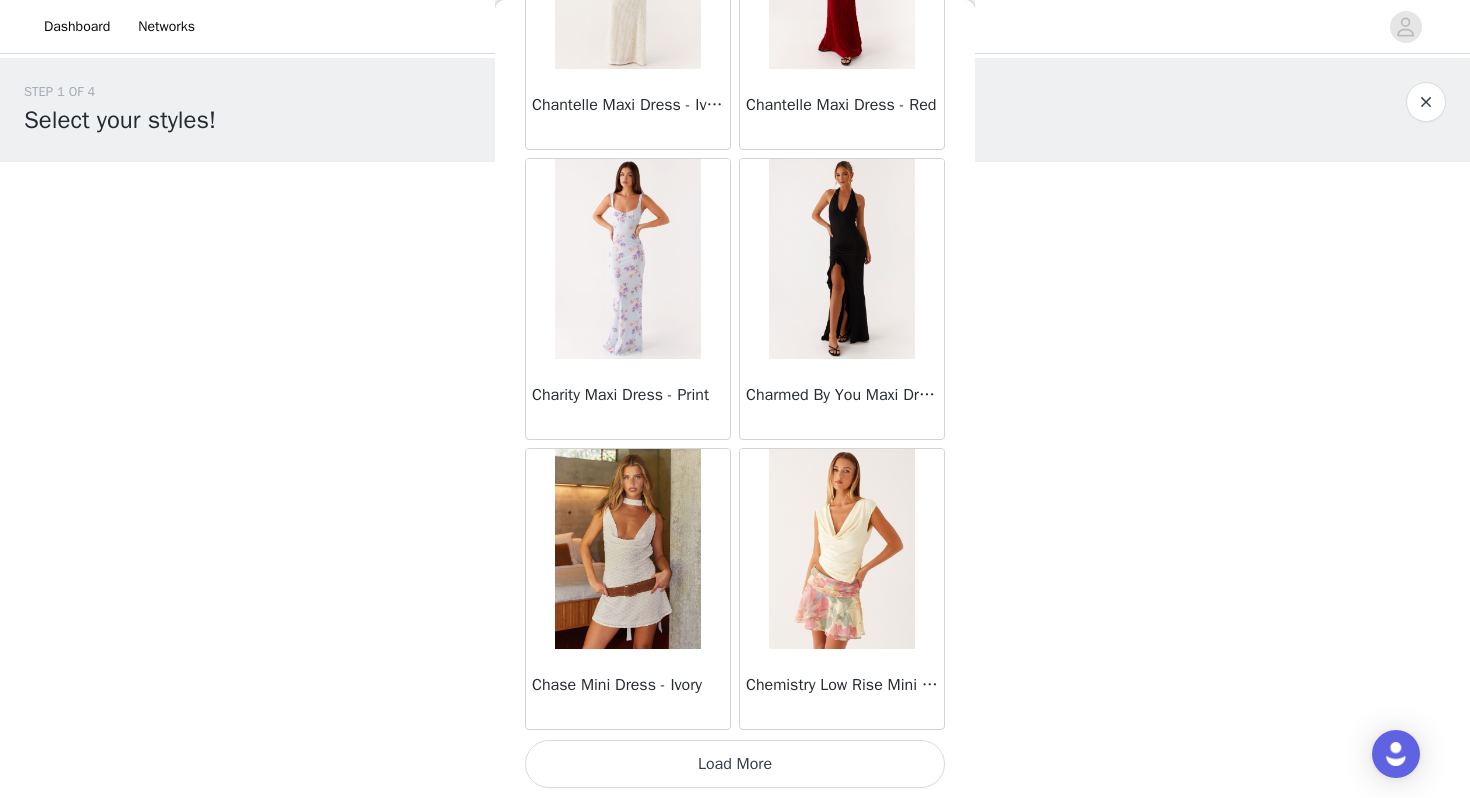 click on "Mariella Linen Maxi Skirt - Pink       Aamari Maxi Dress - Red       Abby Mini Dress - Floral Print       Adrina Ruffle Mini Dress - Pink Floral Print       Aiva Mini Dress - Yellow Floral       Alberta Maxi Dress - Mulberry       Alden Mini Dress - Floral Print       Aliah Knit Shorts - Yellow       Alicia Satin Halter Maxi Dress - Yellow       Alicia Satin Halter Mini Dress - Pastel Yellow       Alivia Mini Dress - Pink       Amerie Maxi Dress - Chocolate       Amerie Maxi Dress - Maroon       Anastasia Maxi Dress - Blue       Anastasia Maxi Dress - Ivory       Anastasia Maxi Dress - Pink       Anastasia Maxi Dress - Sage       Anastasia Maxi Dress - Yellow       Anastasia Mini Dress - Blue       Anetta Maxi Dress - Pale Blue       Anetta Maxi Dress - Yellow       Angie Maxi Dress - Yellow       Anna Sophia Maxi Dress - Blue       Annie One Button Cardigan - Black       Another Life Halter Top - Pale Blue       Arli Strapless Maxi Dress - Ivory       Artemis Corset Mini Dress - Vintage Pink Floral" at bounding box center (735, -6484) 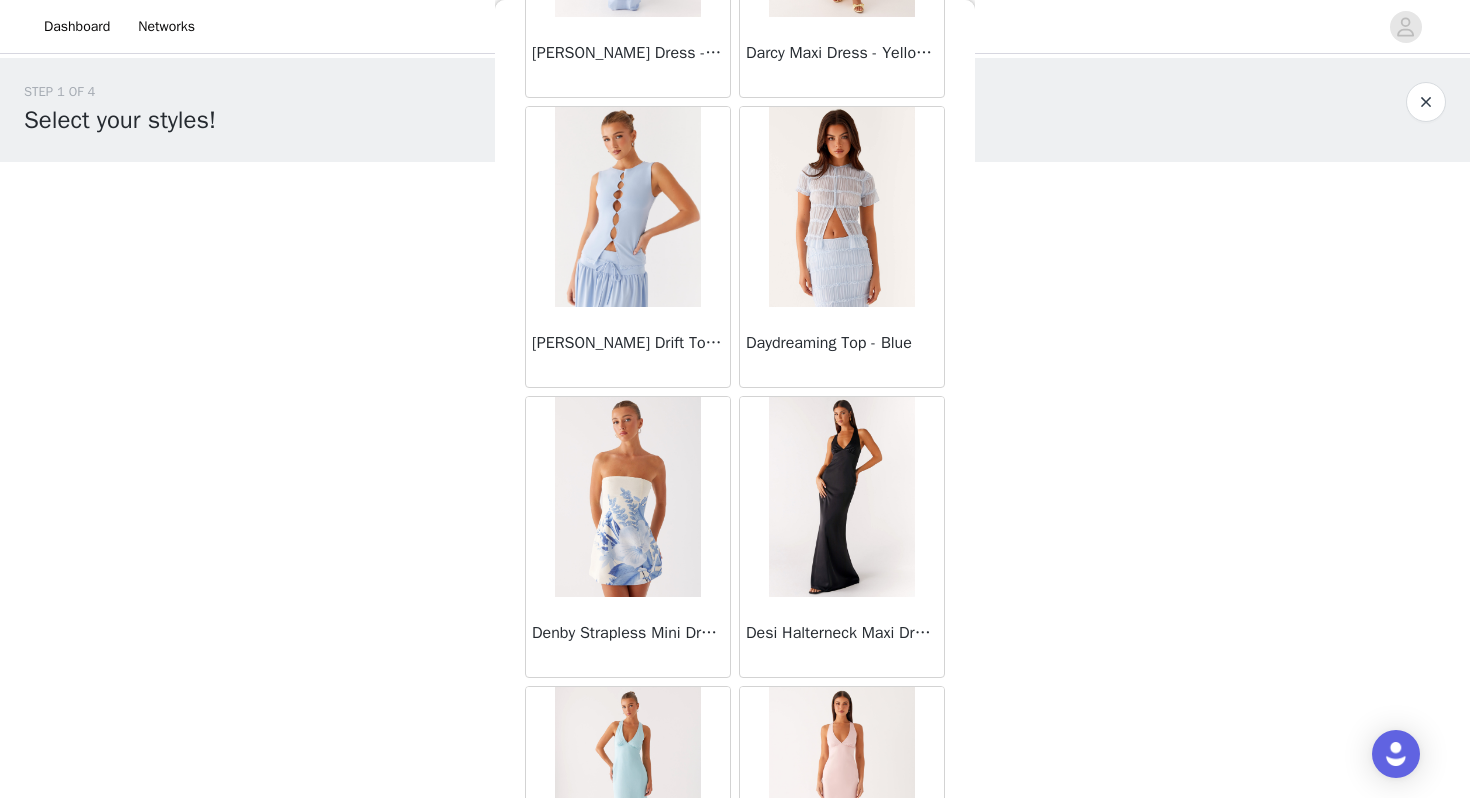 scroll, scrollTop: 16762, scrollLeft: 0, axis: vertical 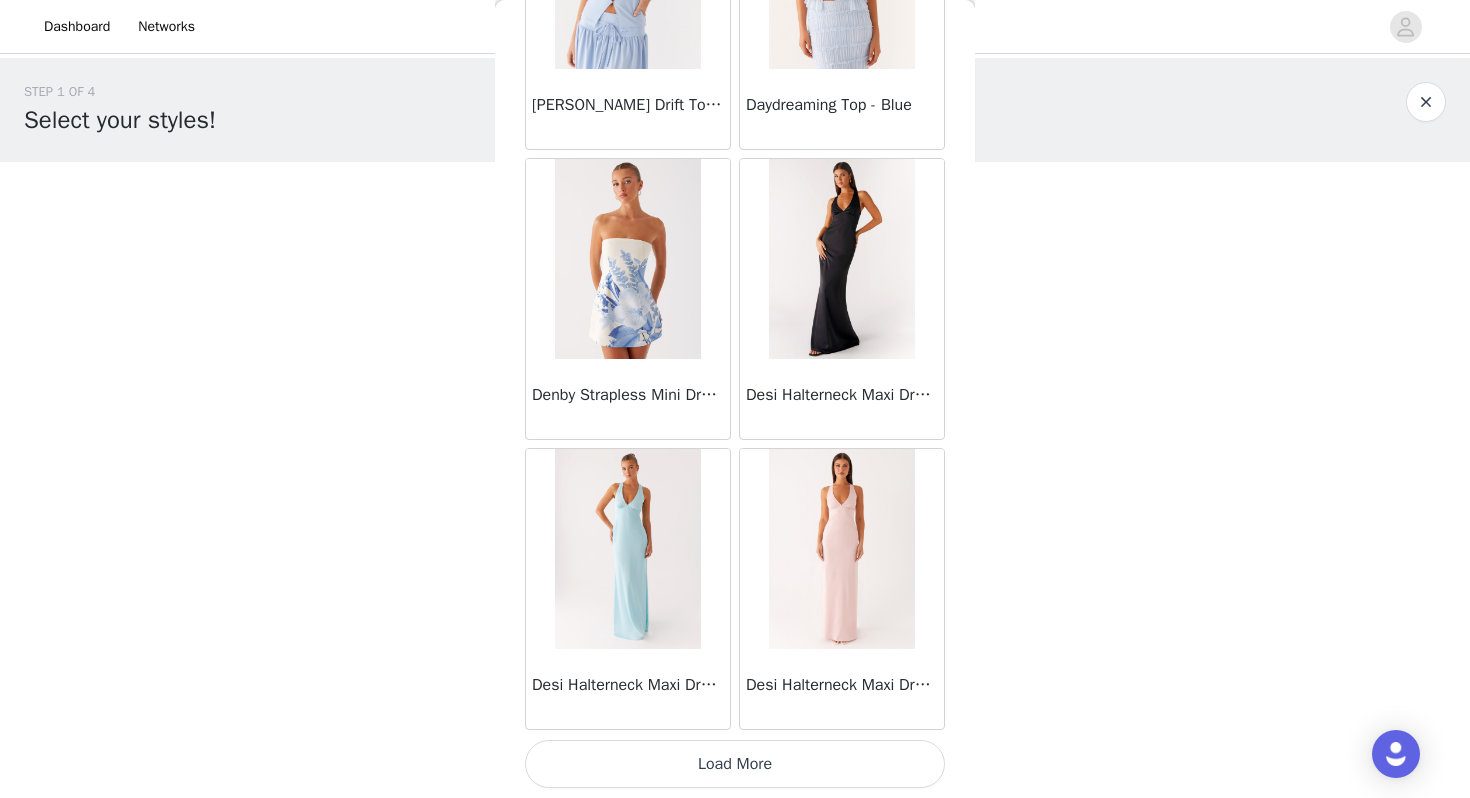 click on "Load More" at bounding box center [735, 764] 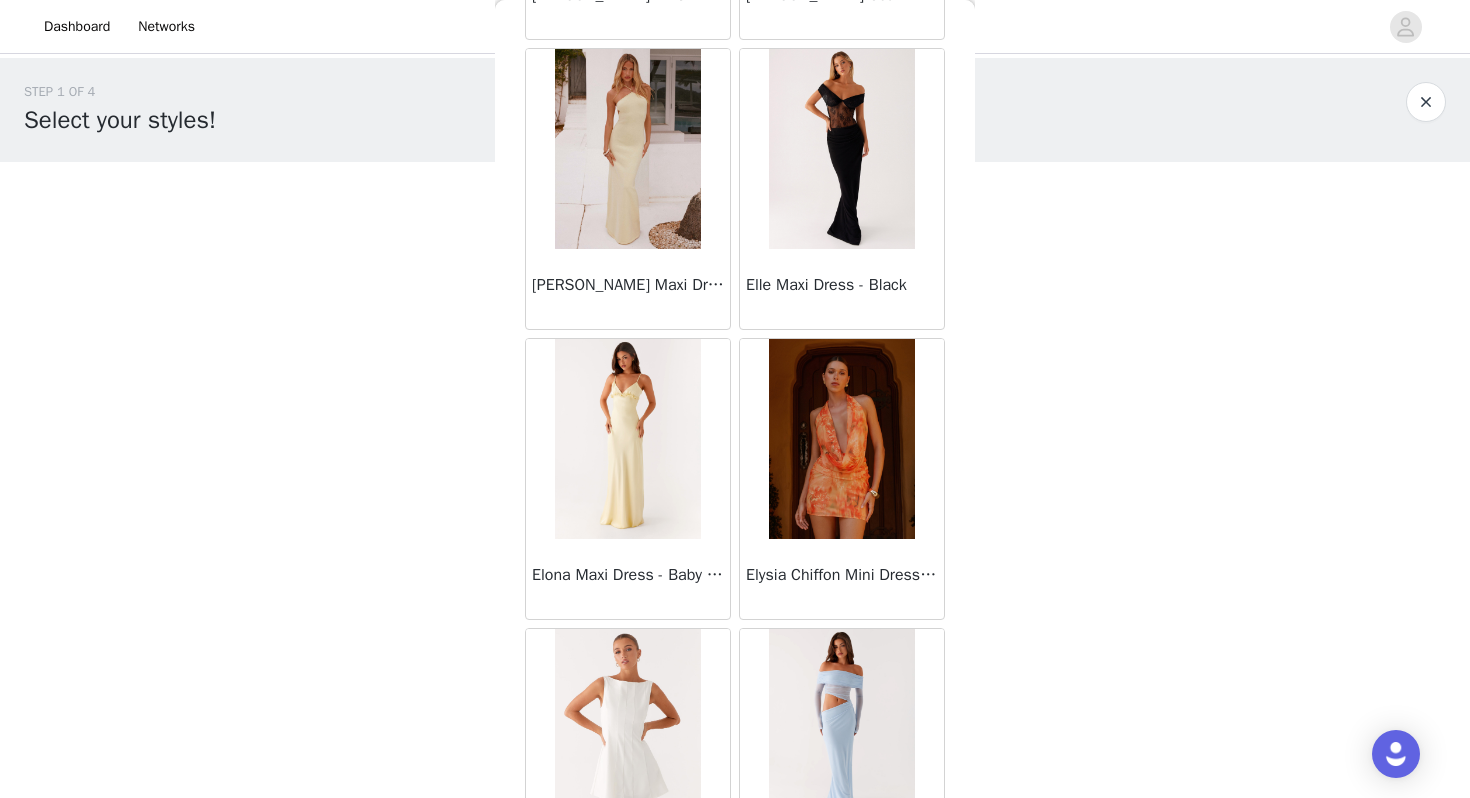 scroll, scrollTop: 19662, scrollLeft: 0, axis: vertical 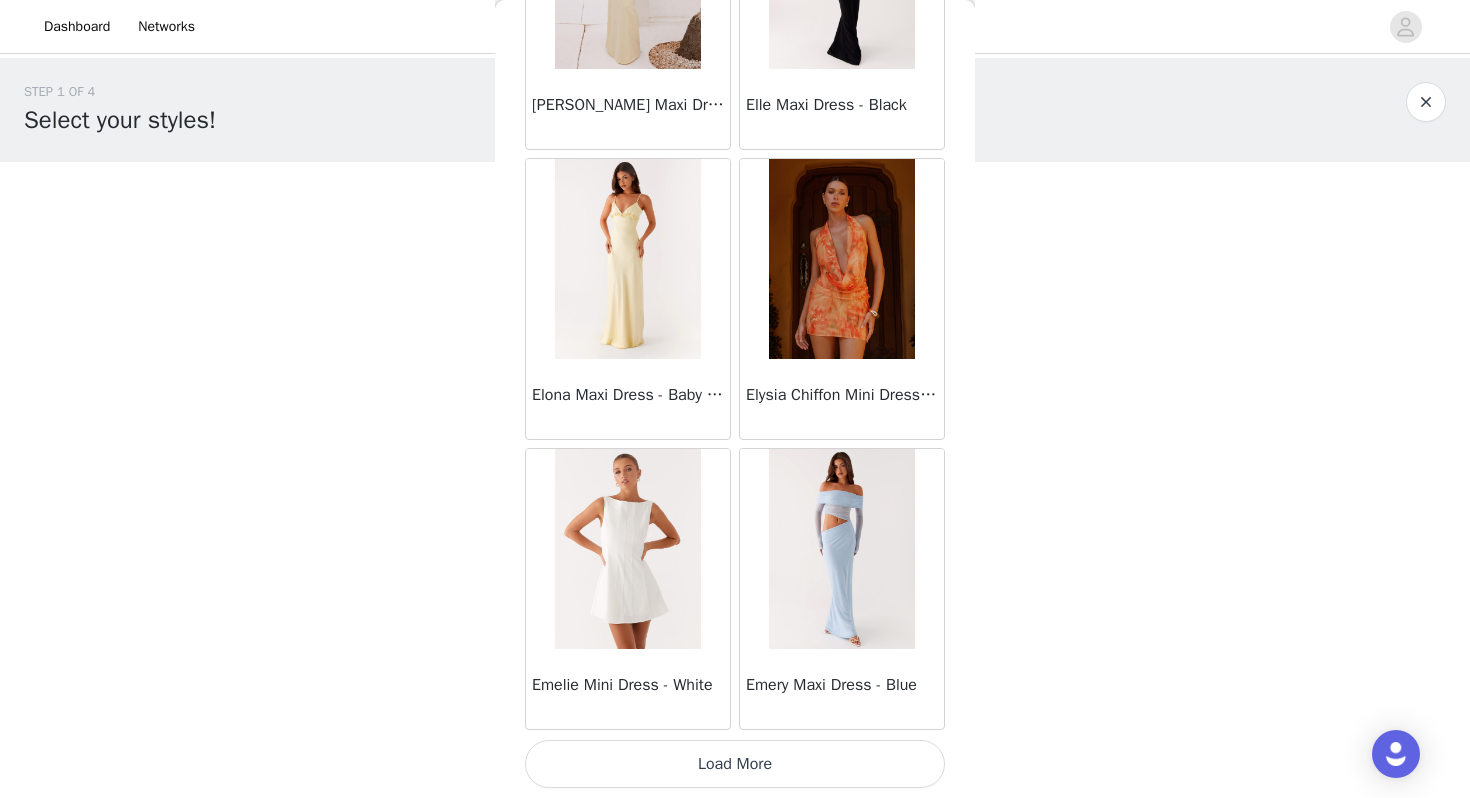 click on "Load More" at bounding box center [735, 764] 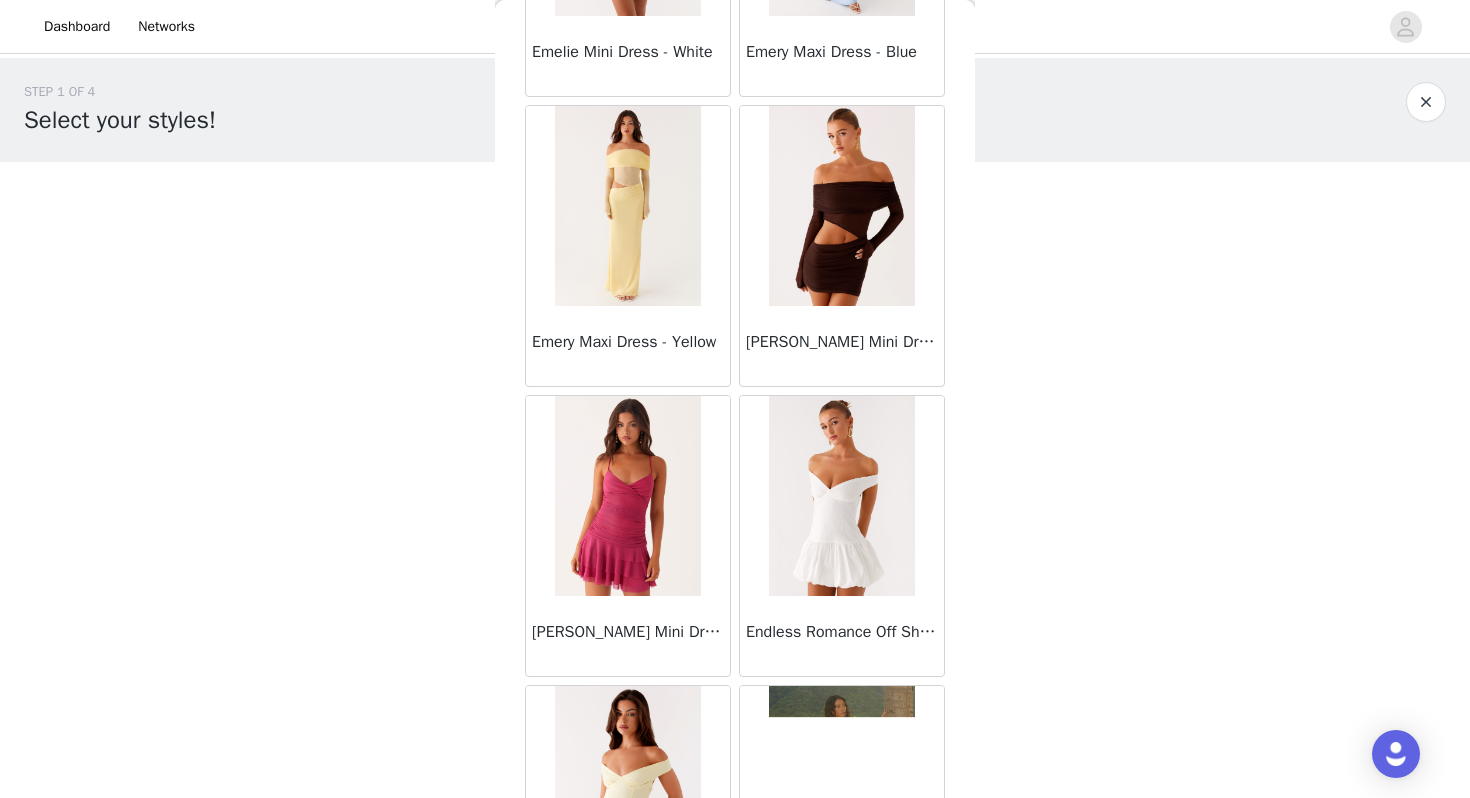 scroll, scrollTop: 20752, scrollLeft: 0, axis: vertical 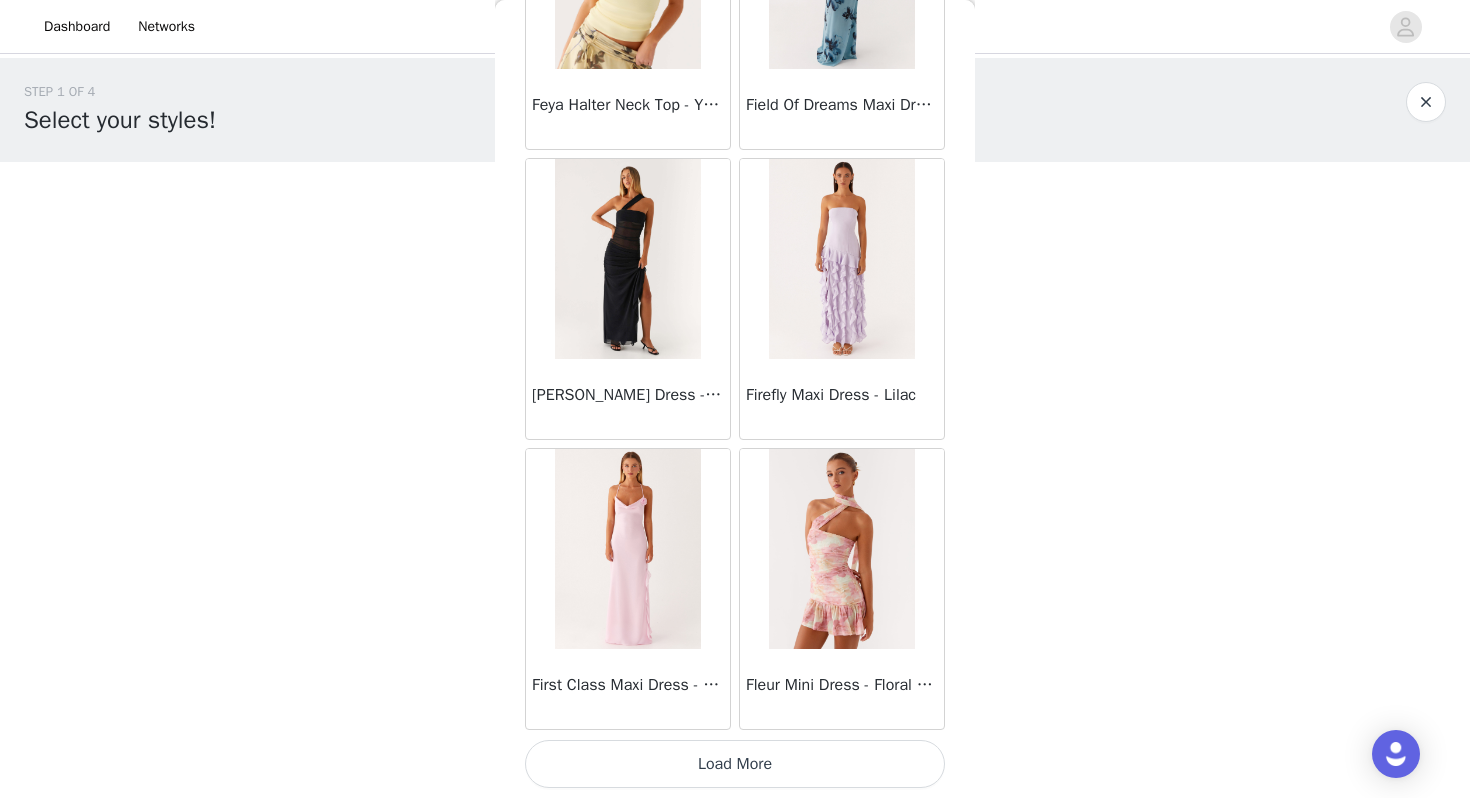 click on "Load More" at bounding box center [735, 764] 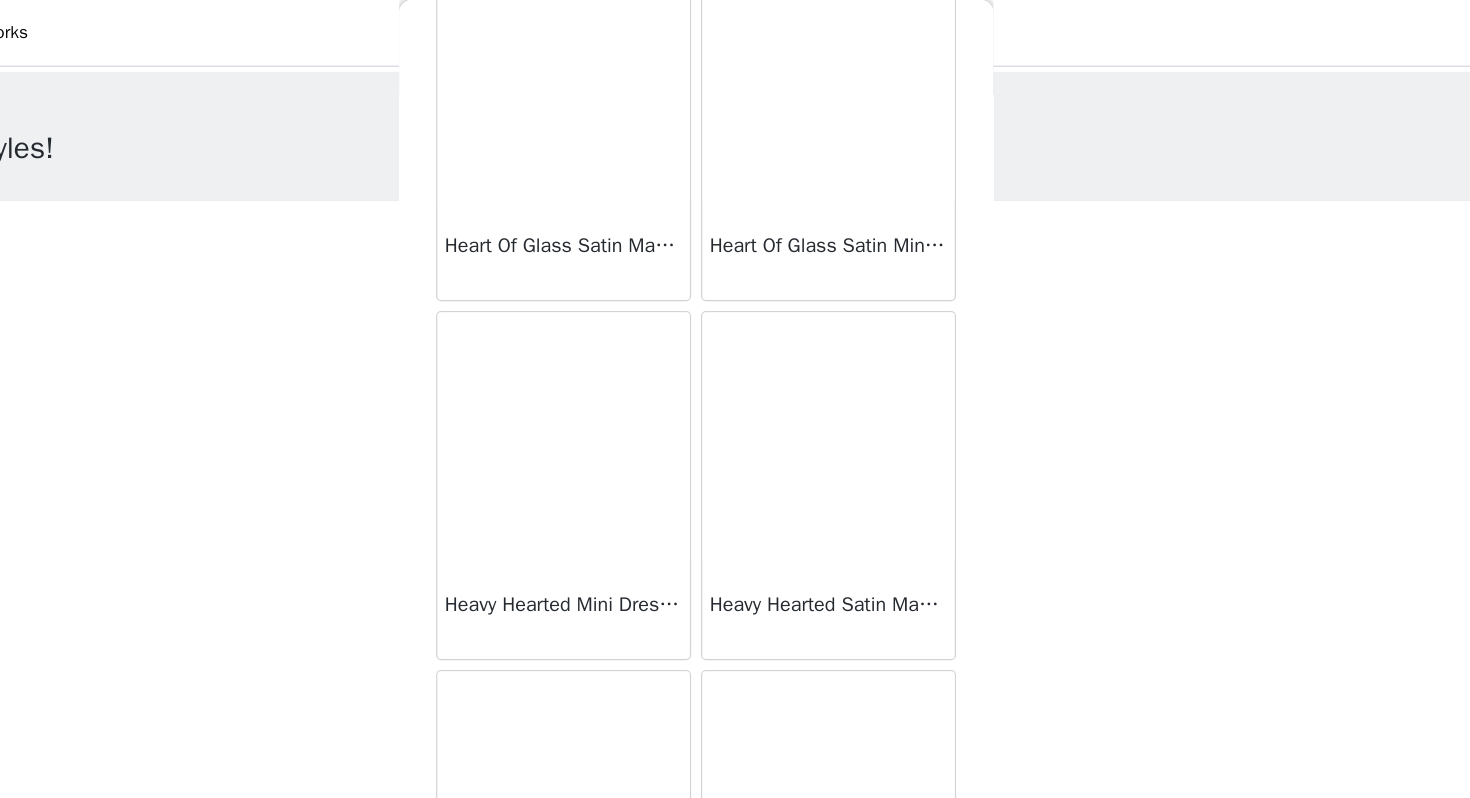 scroll, scrollTop: 25462, scrollLeft: 0, axis: vertical 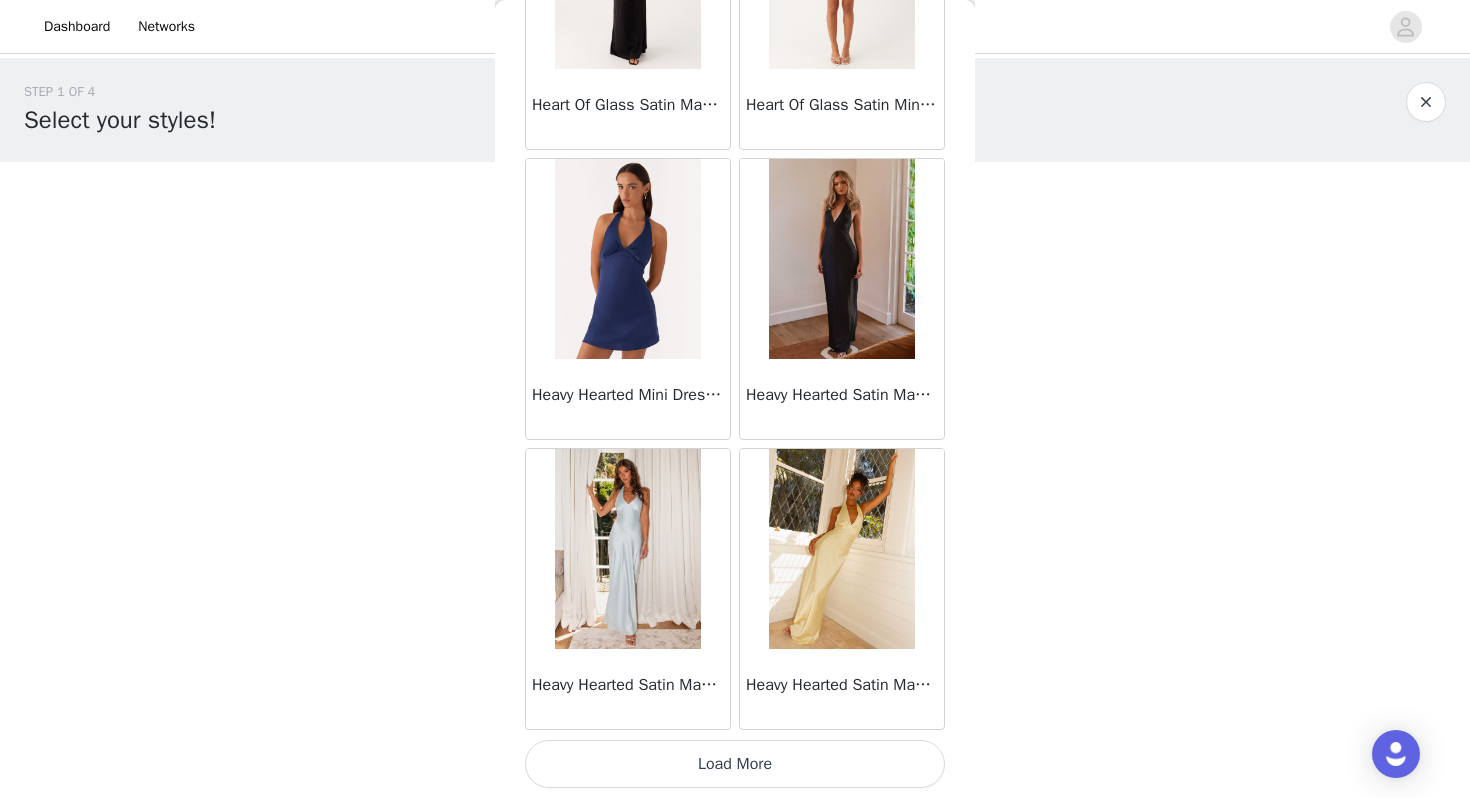 click on "Load More" at bounding box center (735, 764) 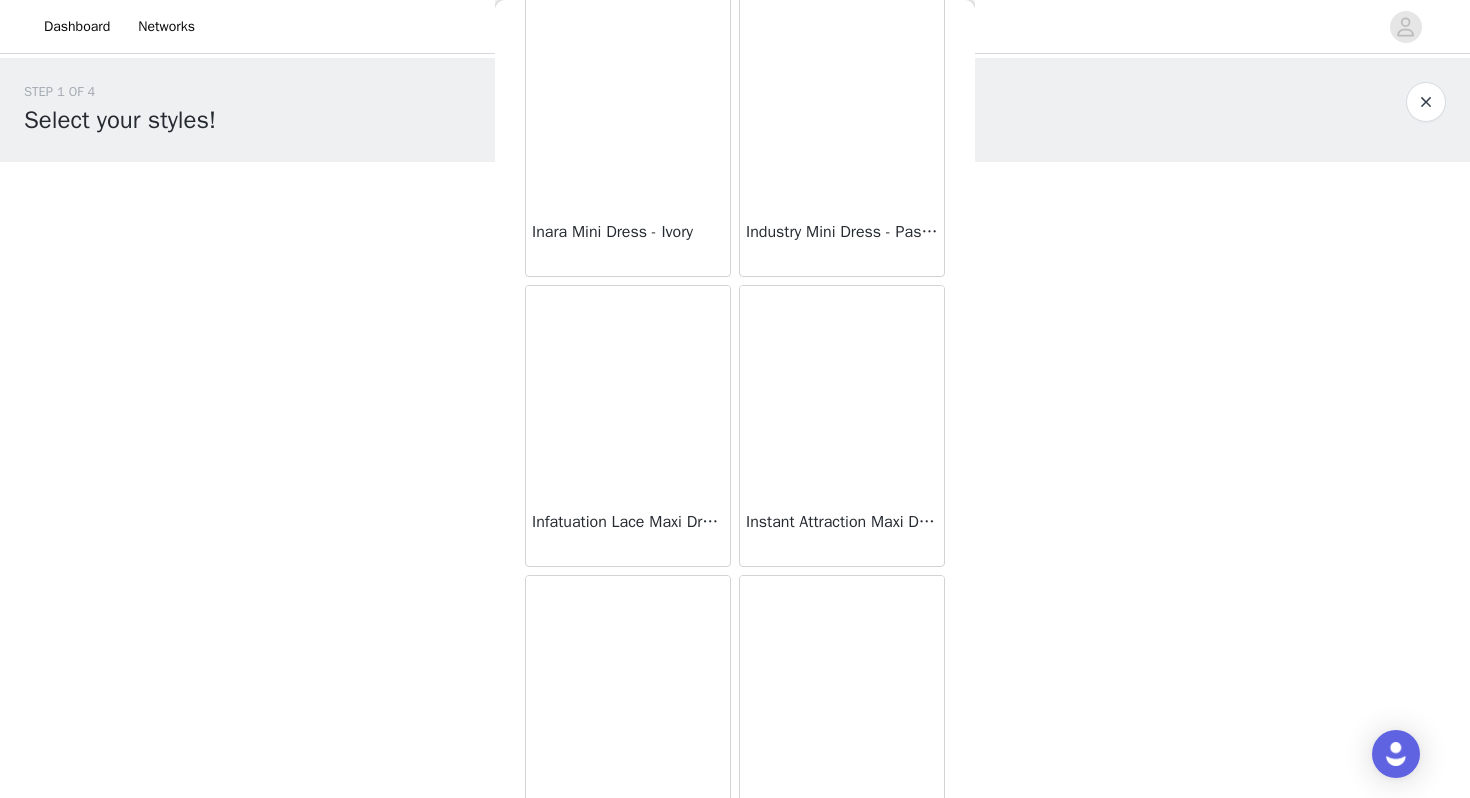 scroll, scrollTop: 27837, scrollLeft: 0, axis: vertical 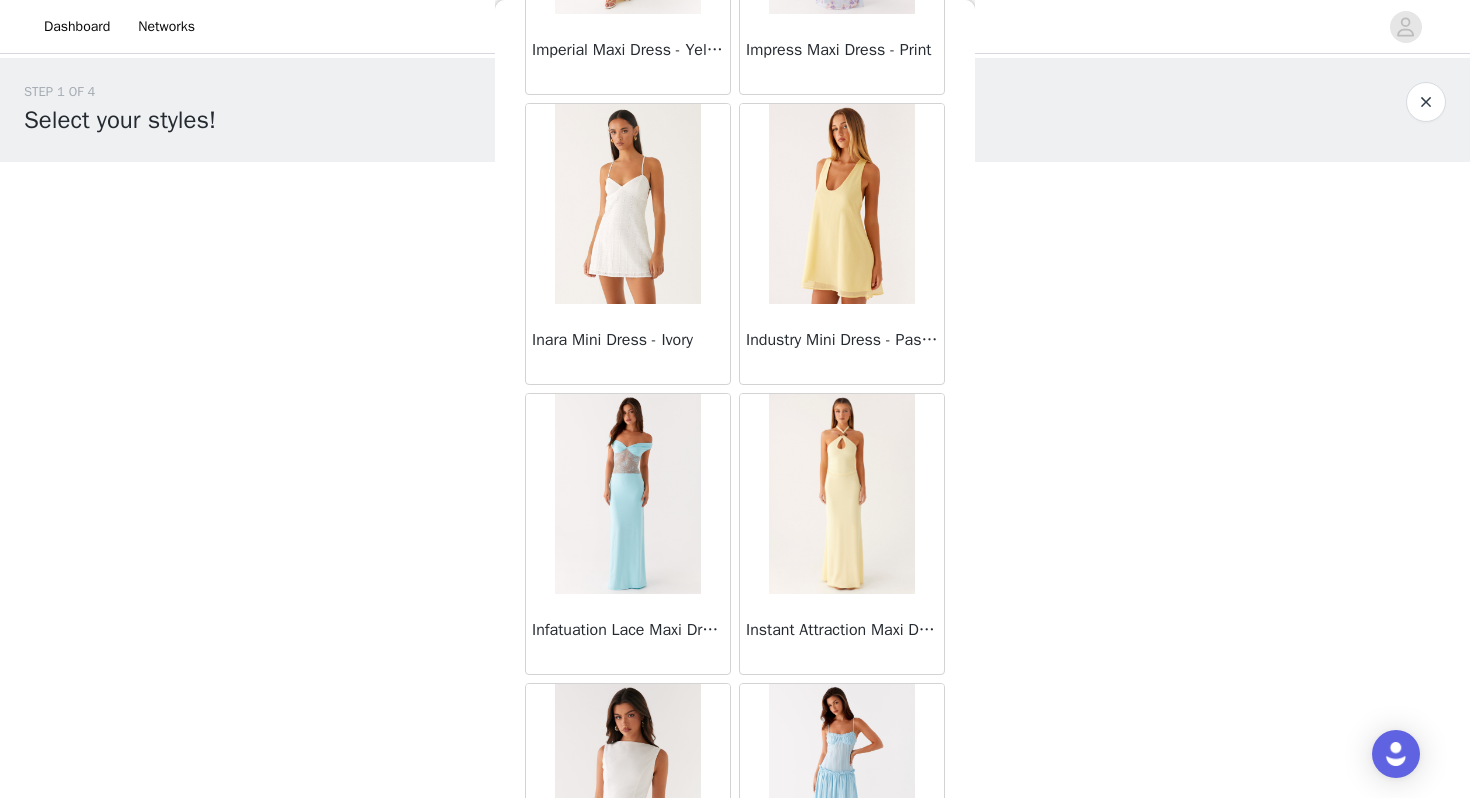 click at bounding box center [841, 204] 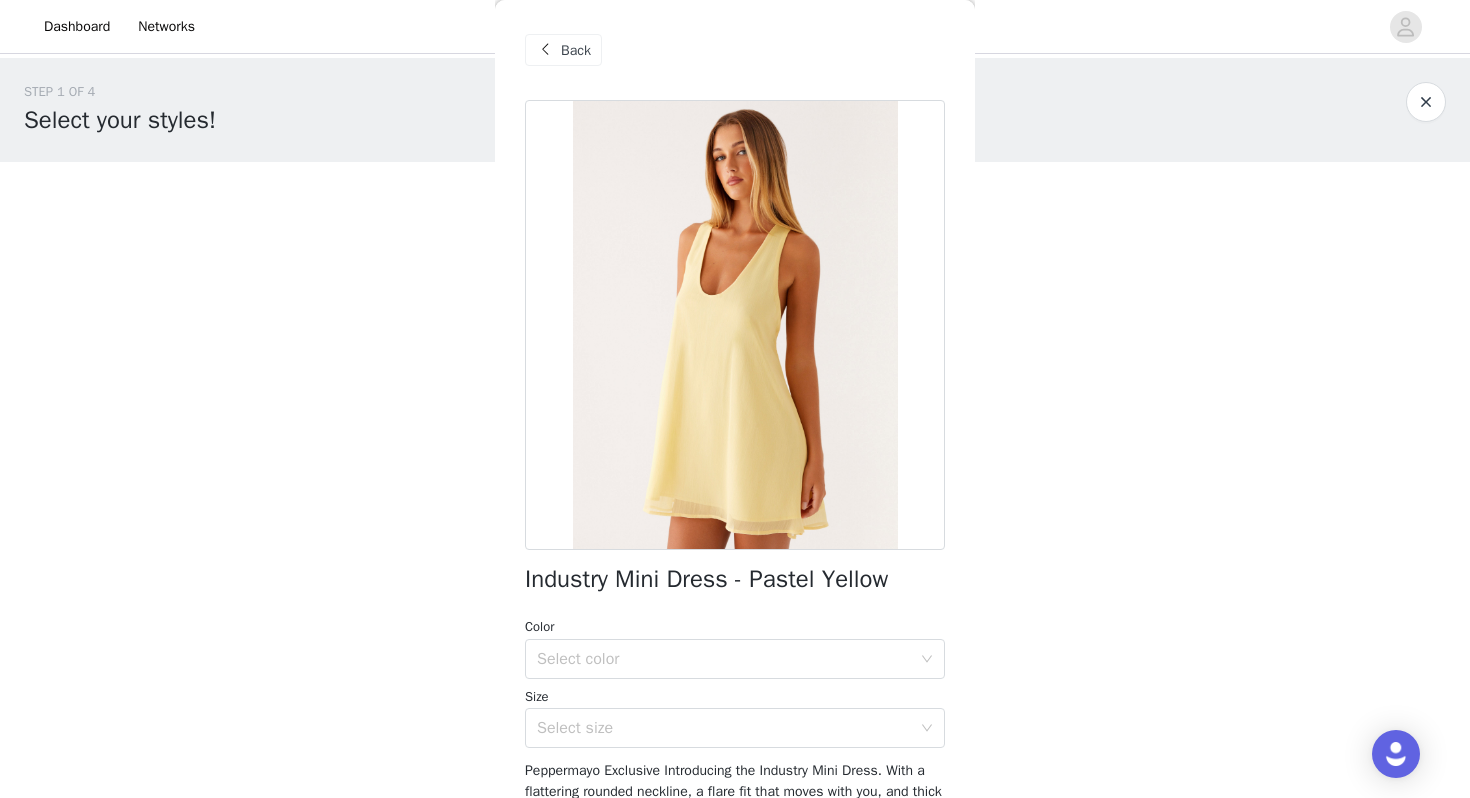 scroll, scrollTop: 235, scrollLeft: 0, axis: vertical 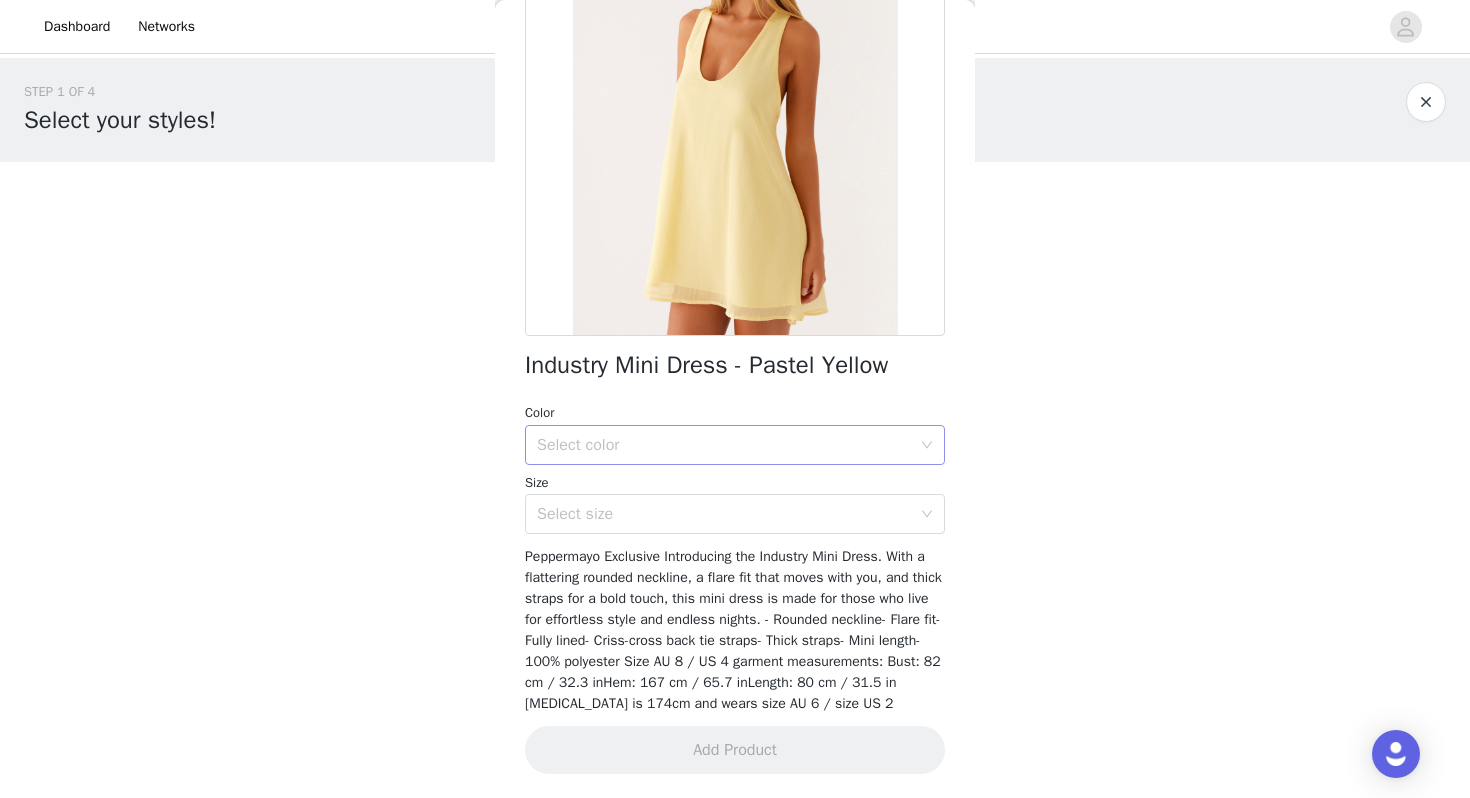 click on "Select color" at bounding box center [724, 445] 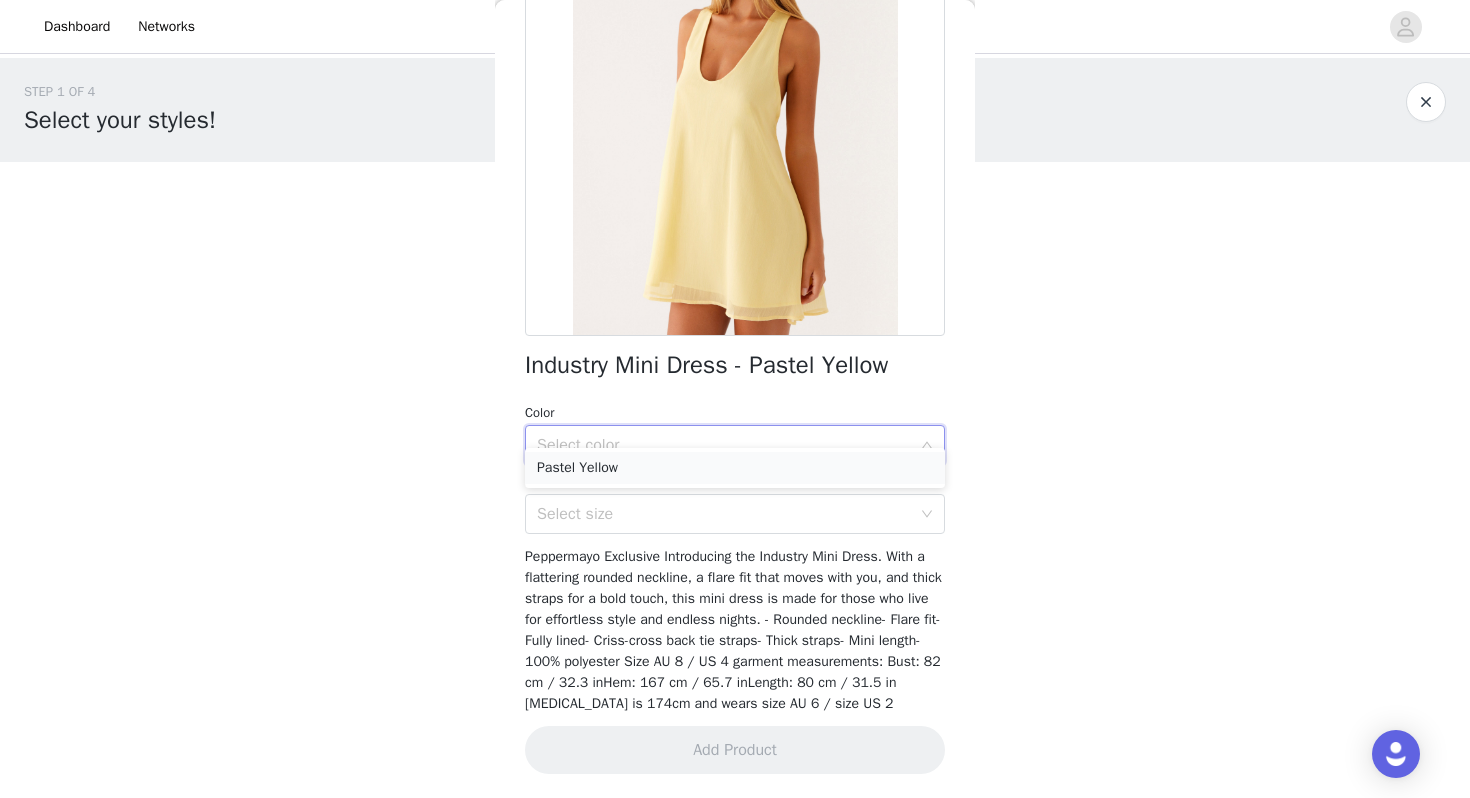 click on "Pastel Yellow" at bounding box center [735, 468] 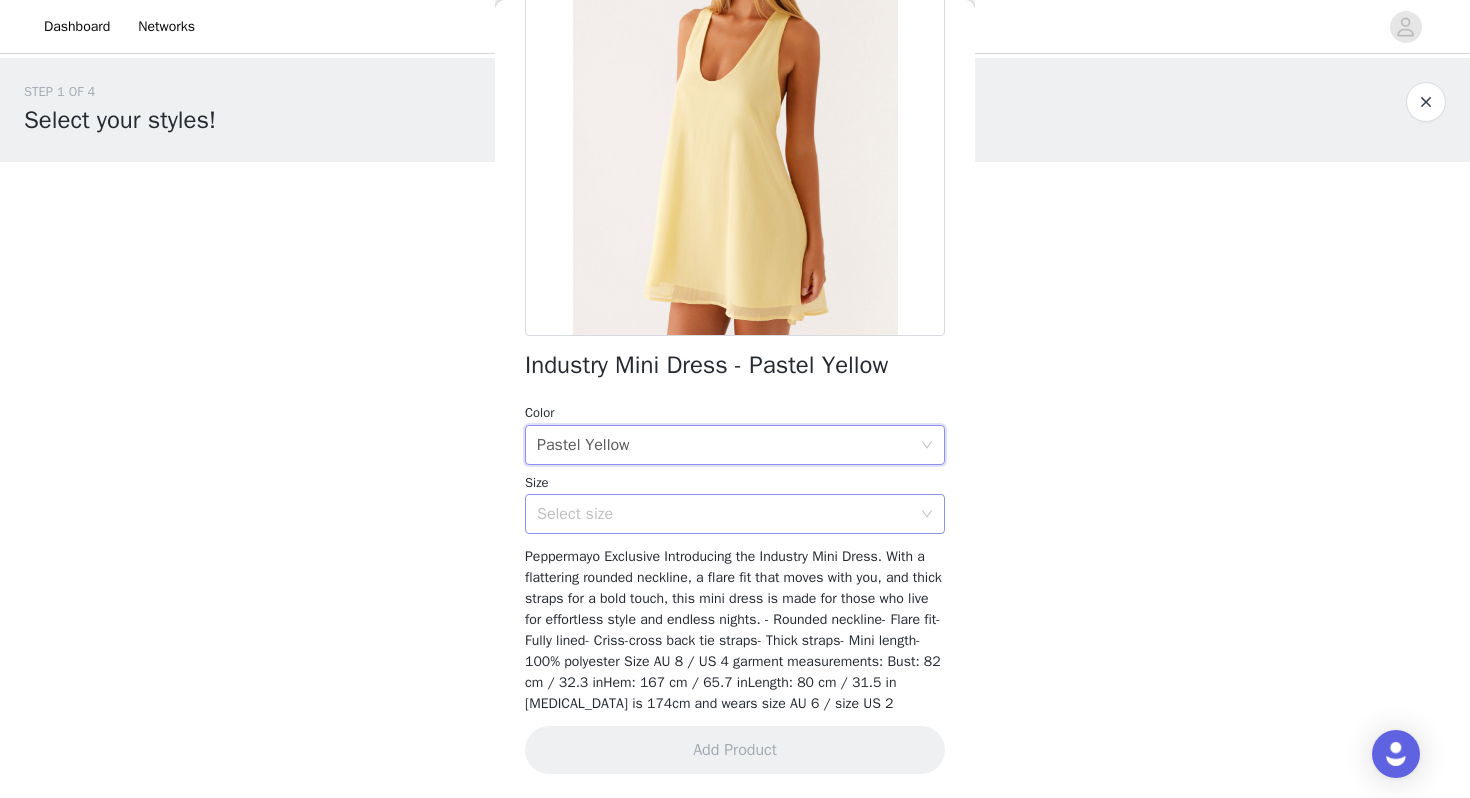 click on "Select size" at bounding box center [724, 514] 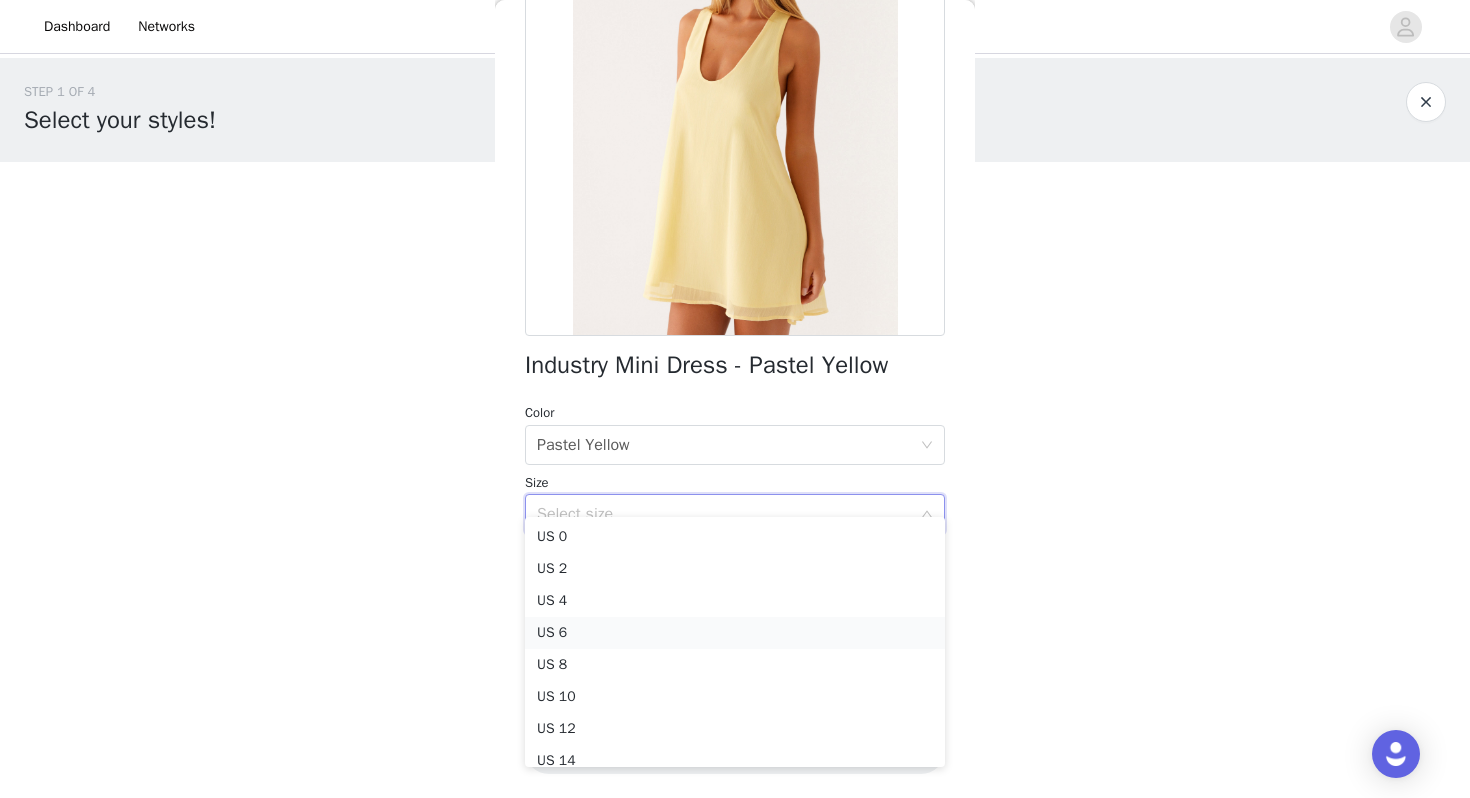 click on "US 6" at bounding box center [735, 633] 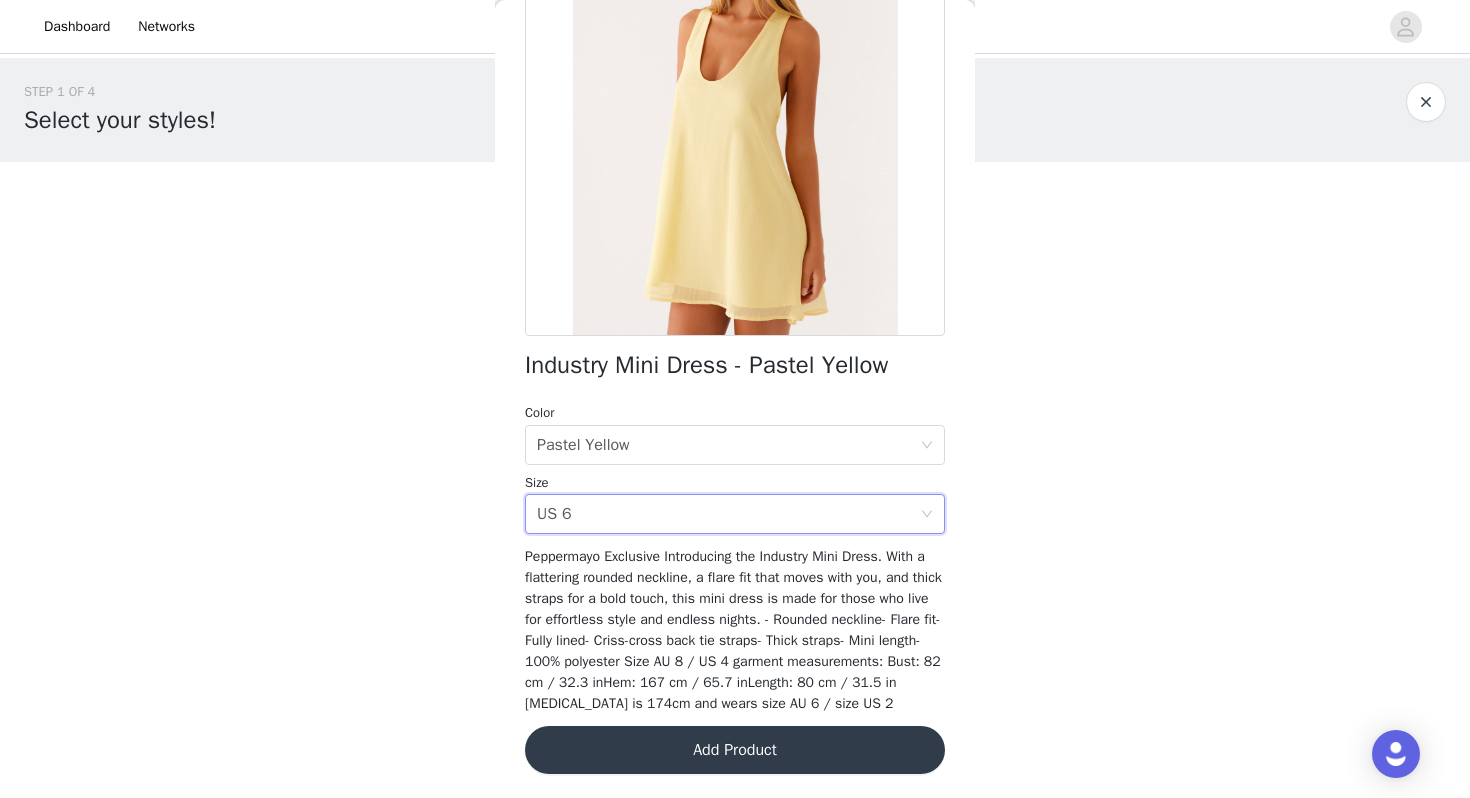 click on "Add Product" at bounding box center [735, 750] 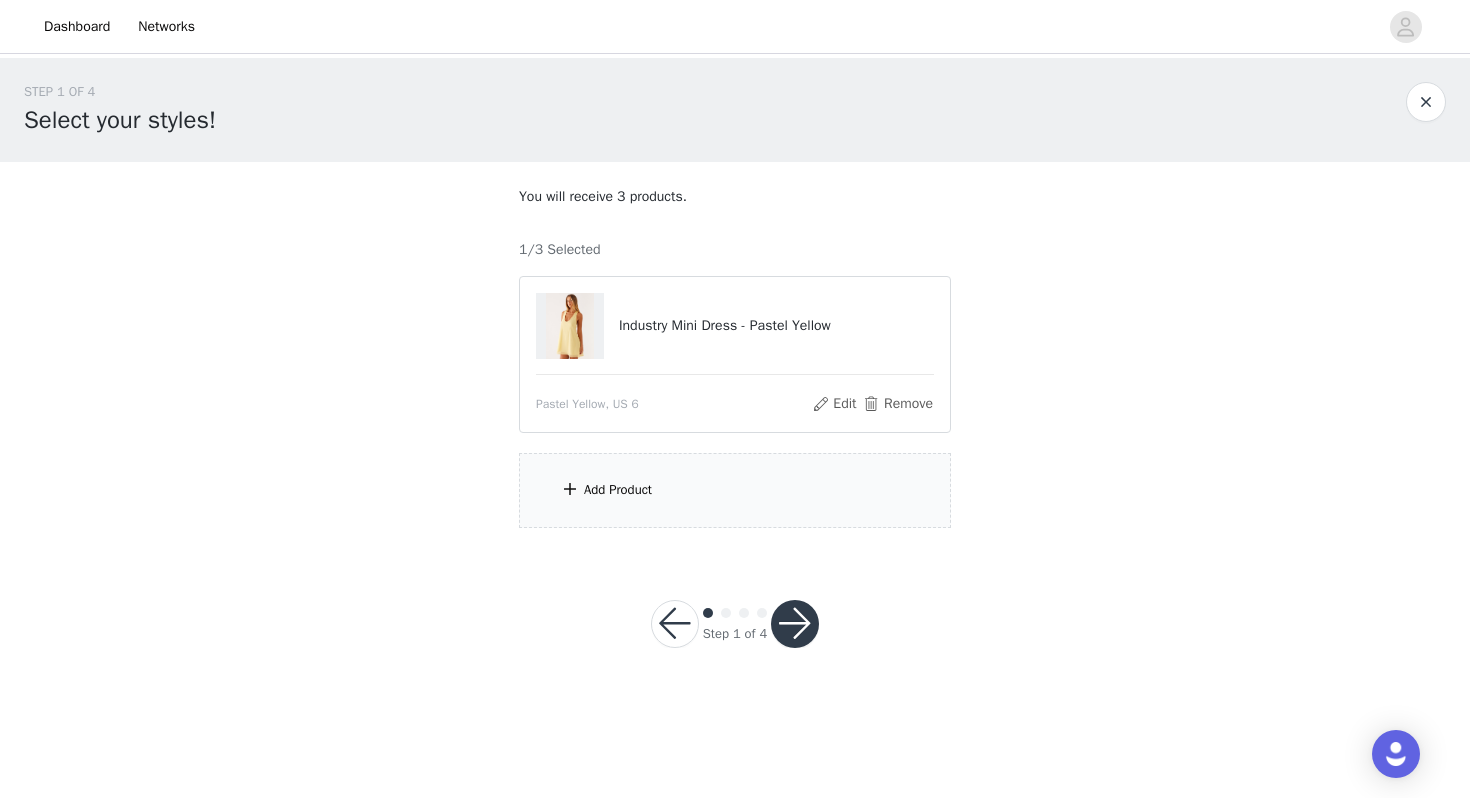 click on "Add Product" at bounding box center (618, 490) 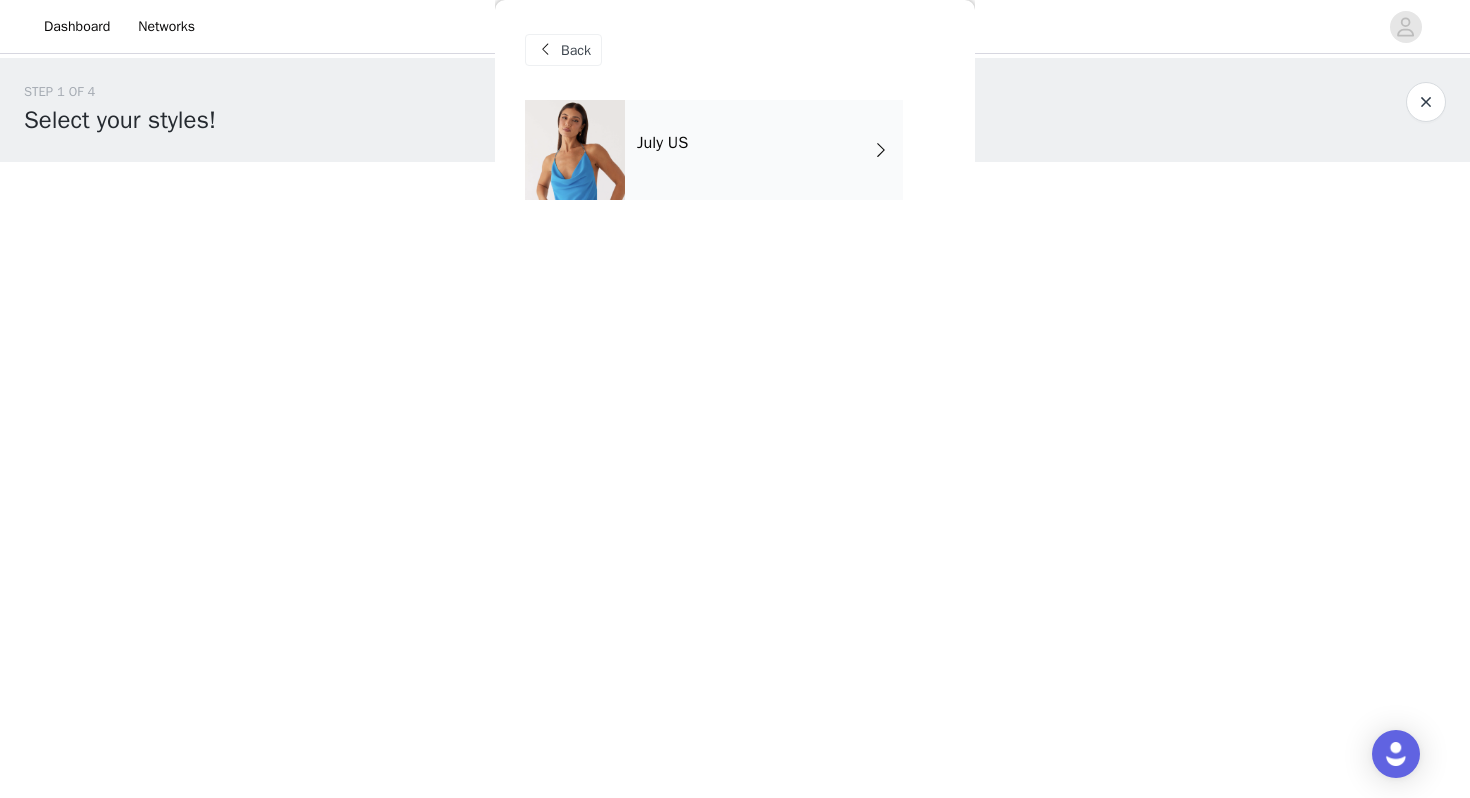 click on "July US" at bounding box center [735, 165] 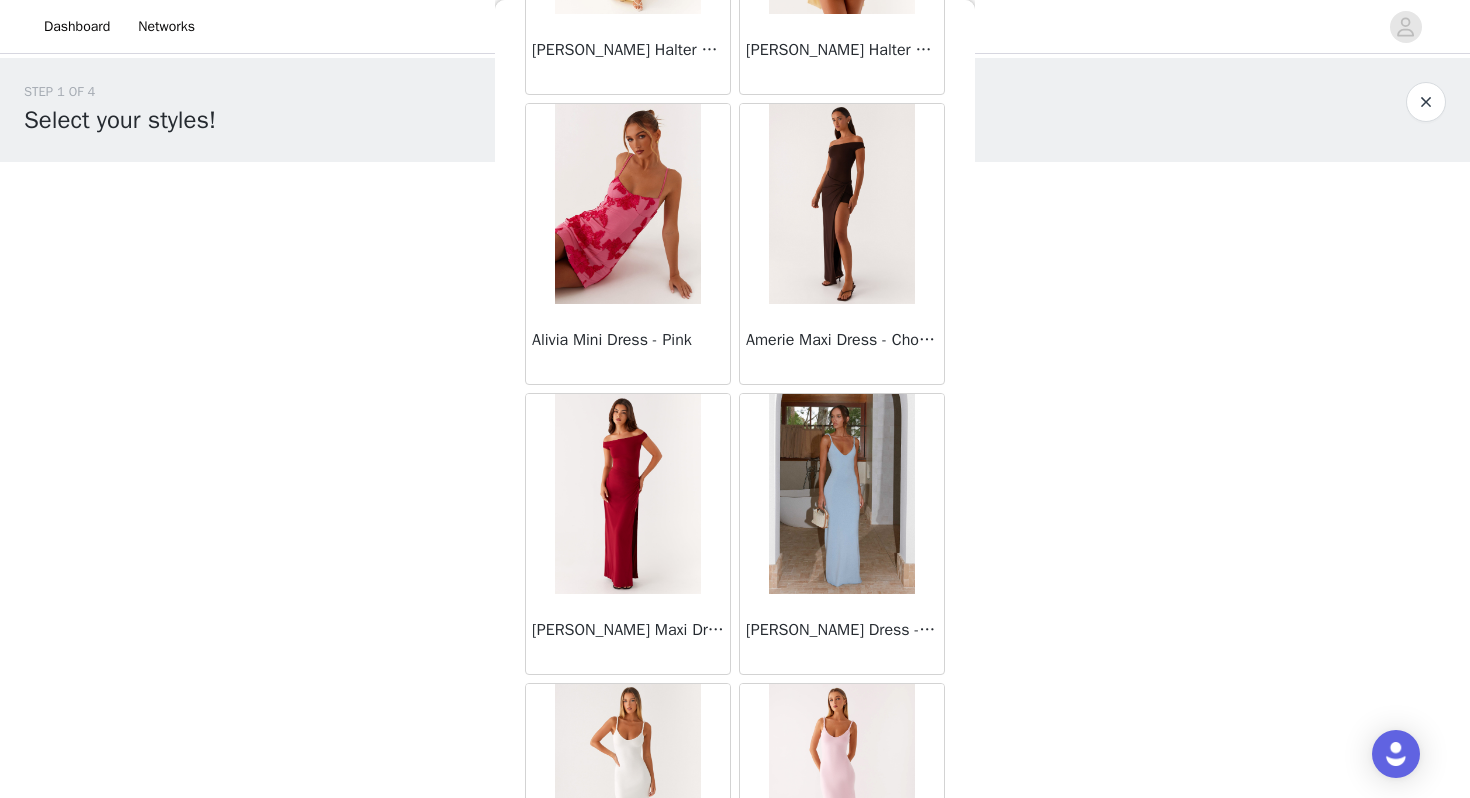 scroll, scrollTop: 2262, scrollLeft: 0, axis: vertical 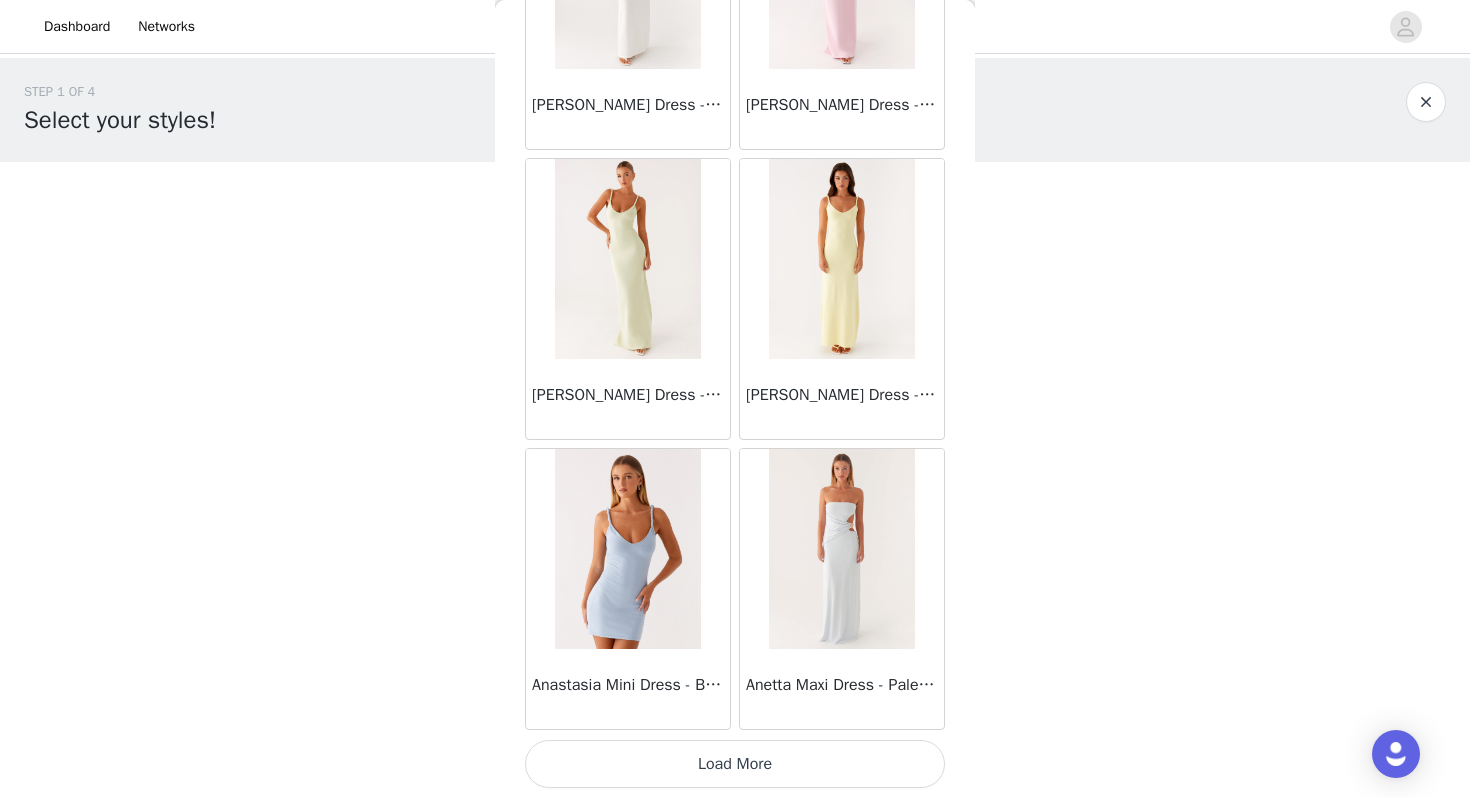 click on "Load More" at bounding box center (735, 764) 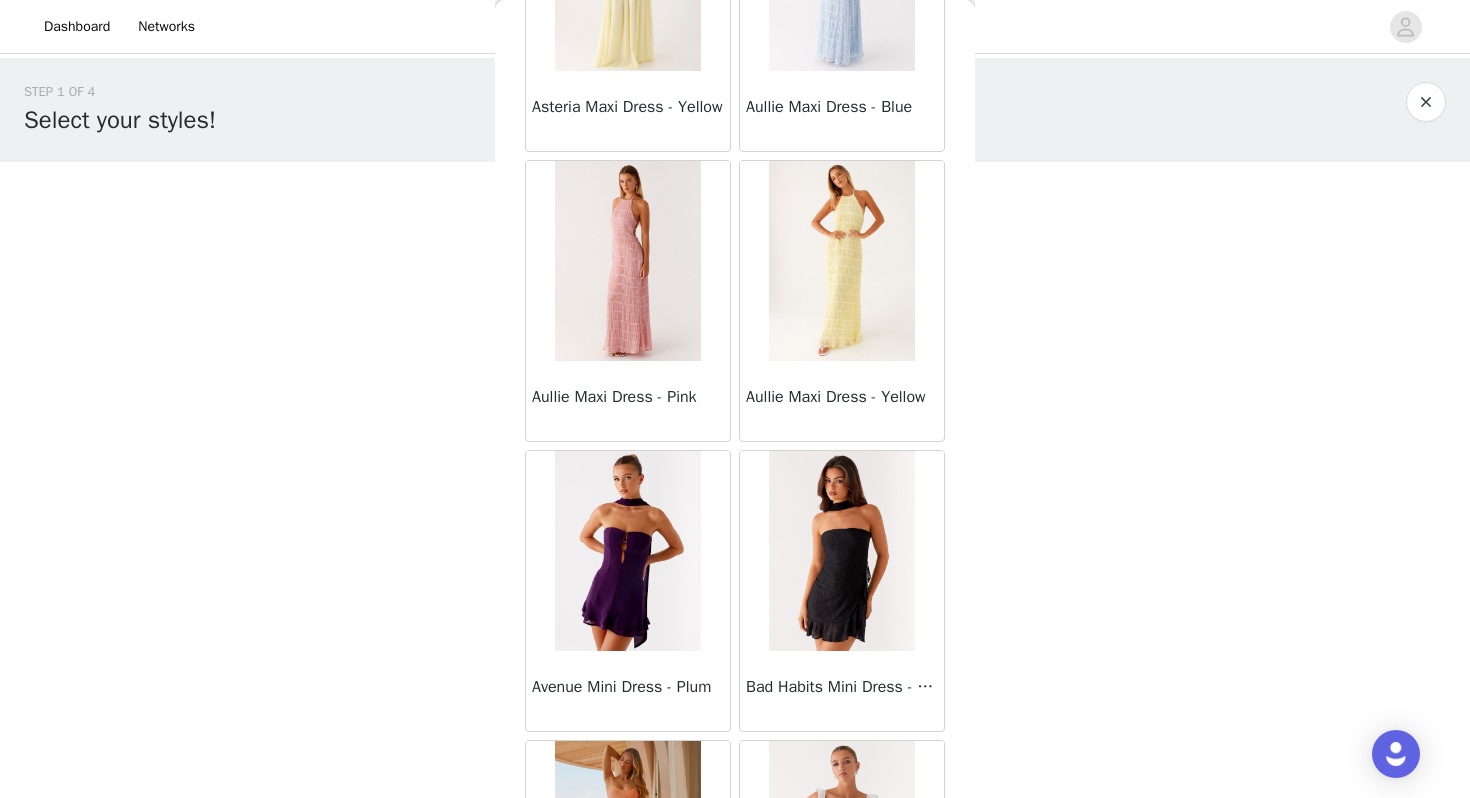 scroll, scrollTop: 5162, scrollLeft: 0, axis: vertical 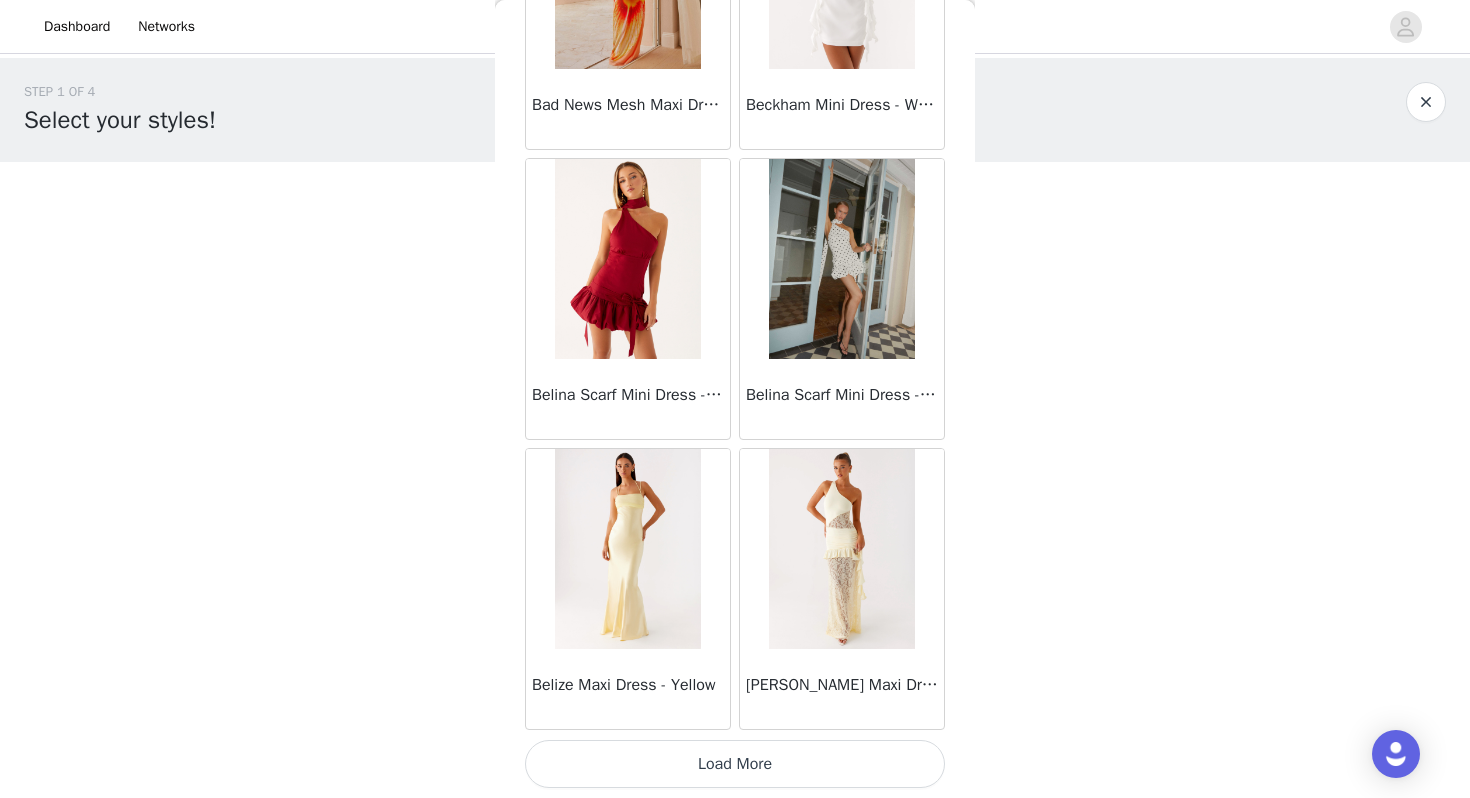 click on "Load More" at bounding box center (735, 764) 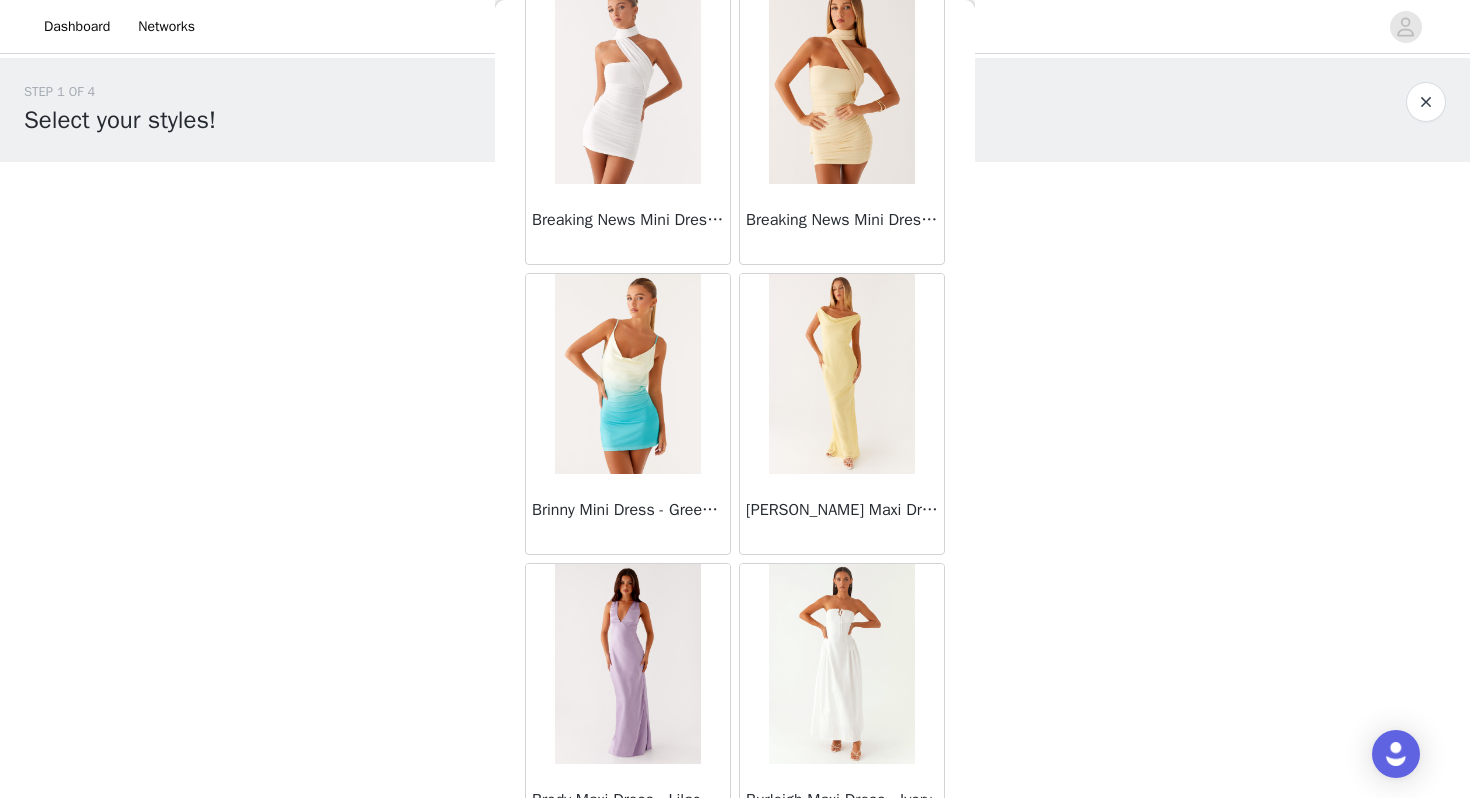 scroll, scrollTop: 8062, scrollLeft: 0, axis: vertical 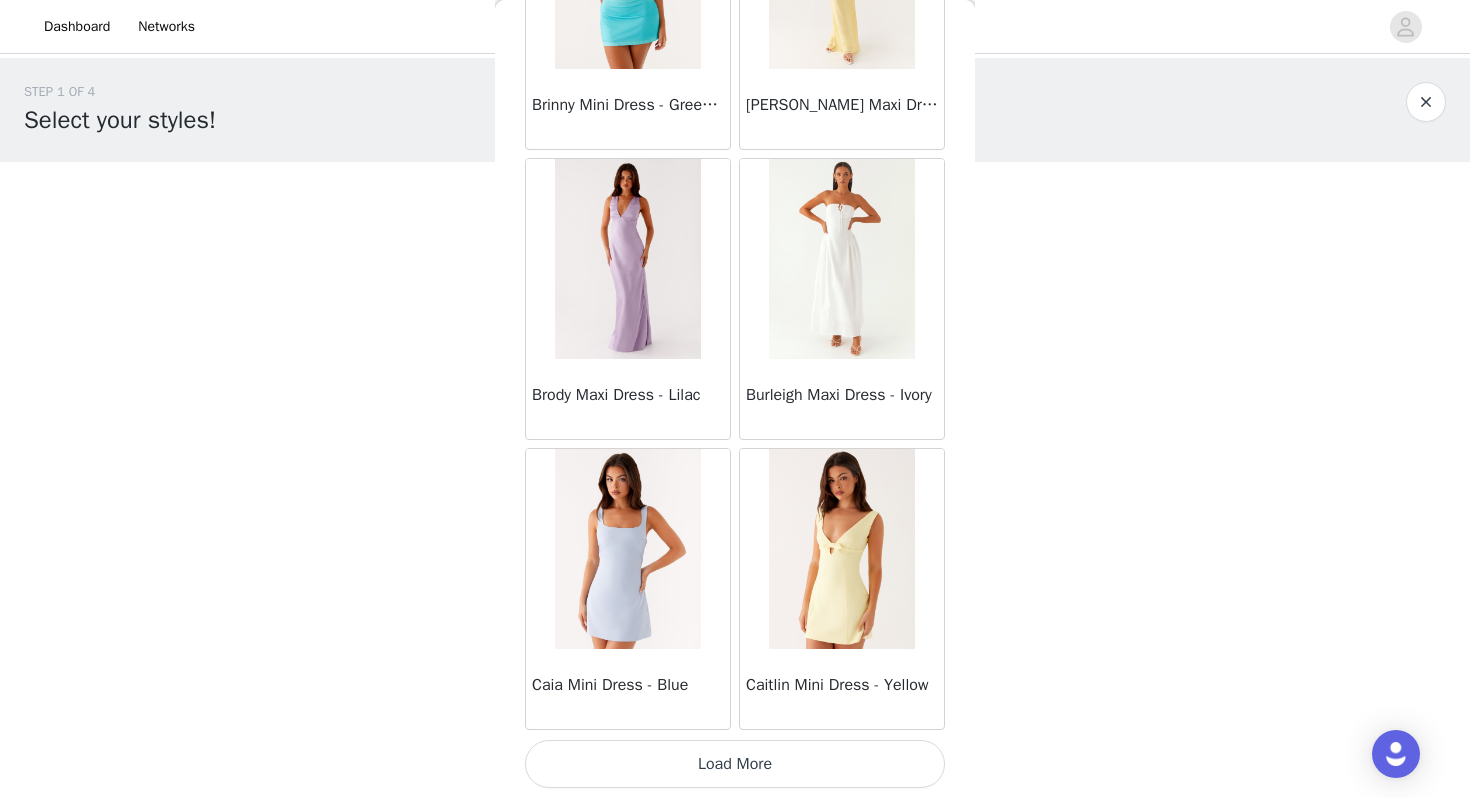 click on "Load More" at bounding box center (735, 764) 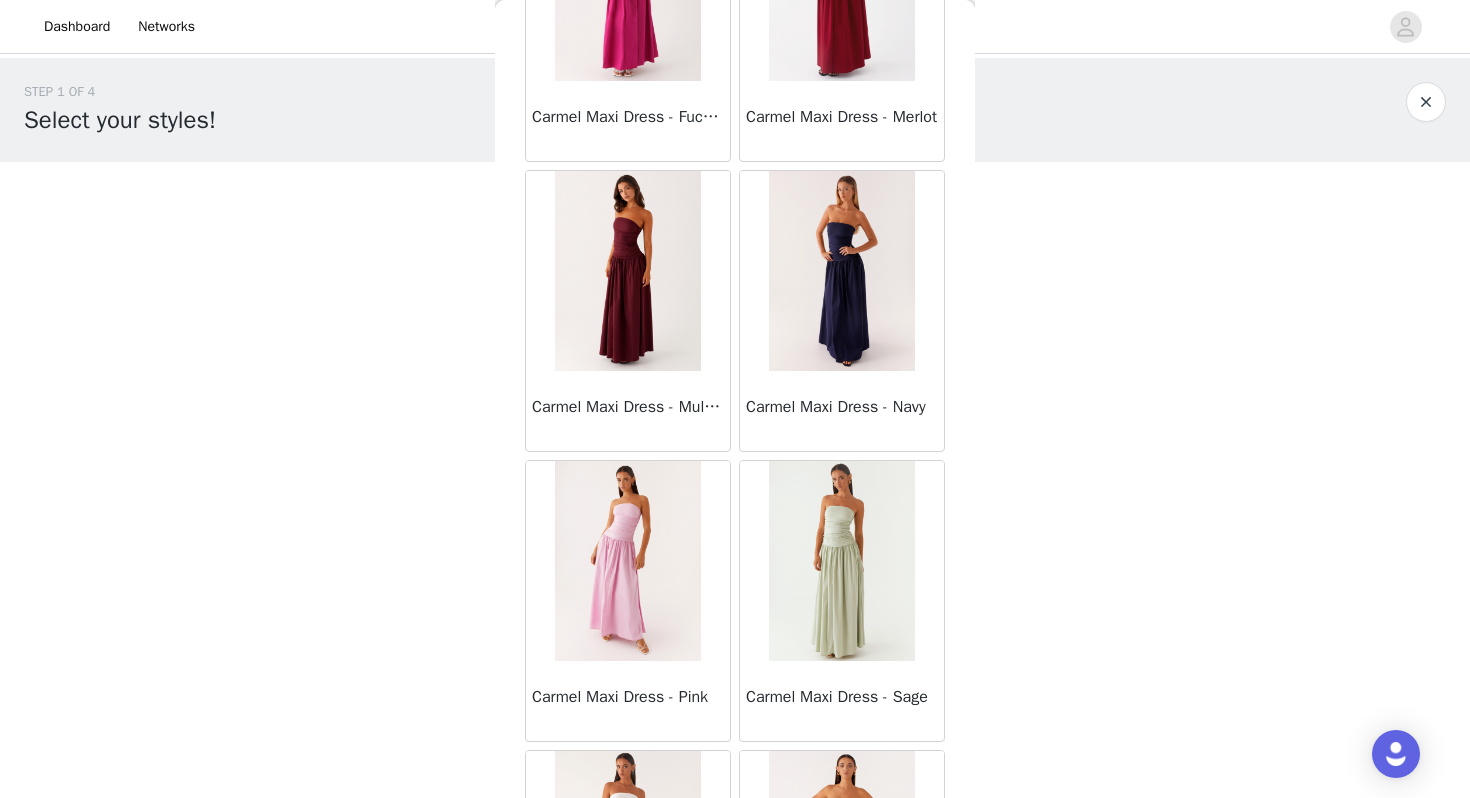 scroll, scrollTop: 10962, scrollLeft: 0, axis: vertical 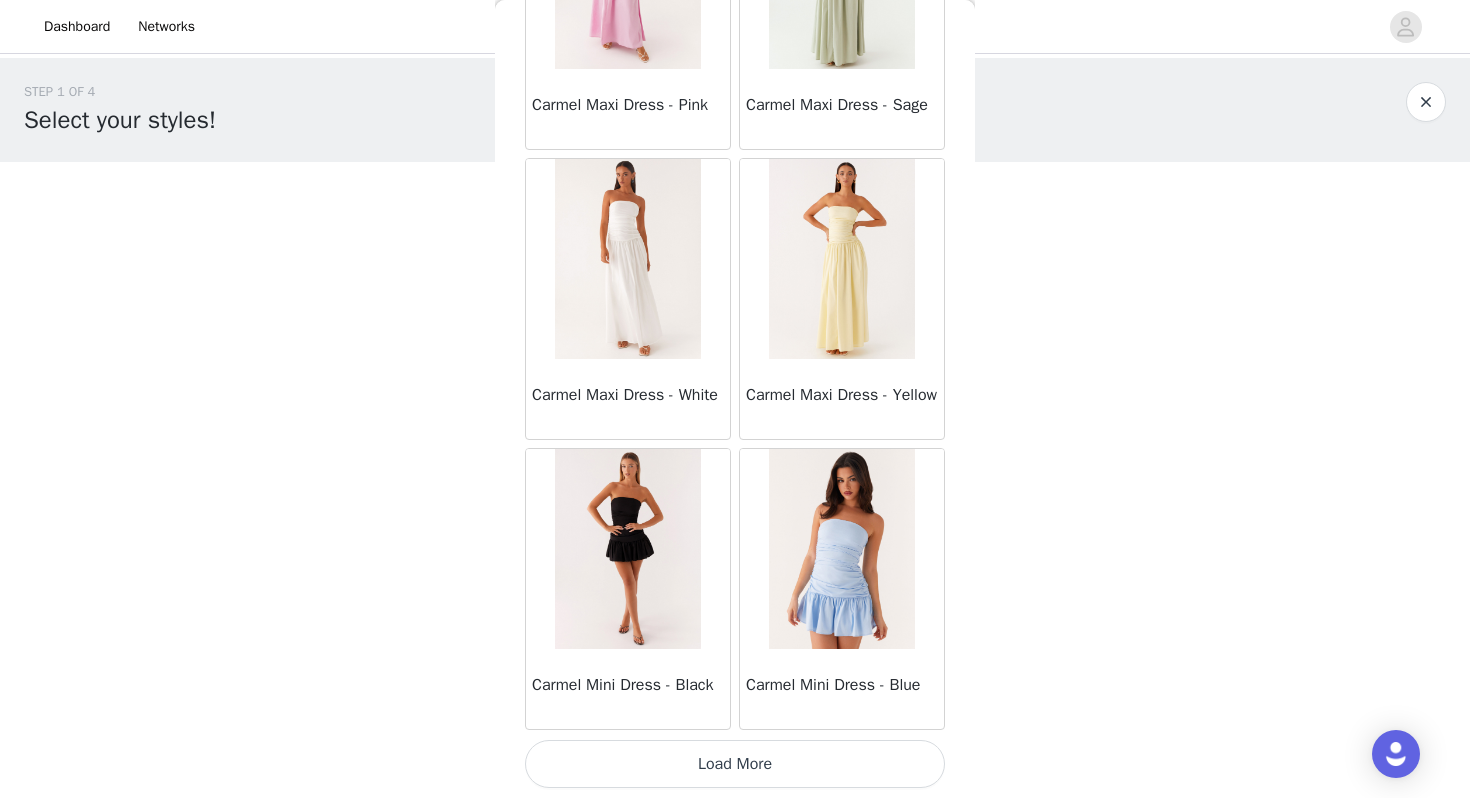 click on "Load More" at bounding box center (735, 764) 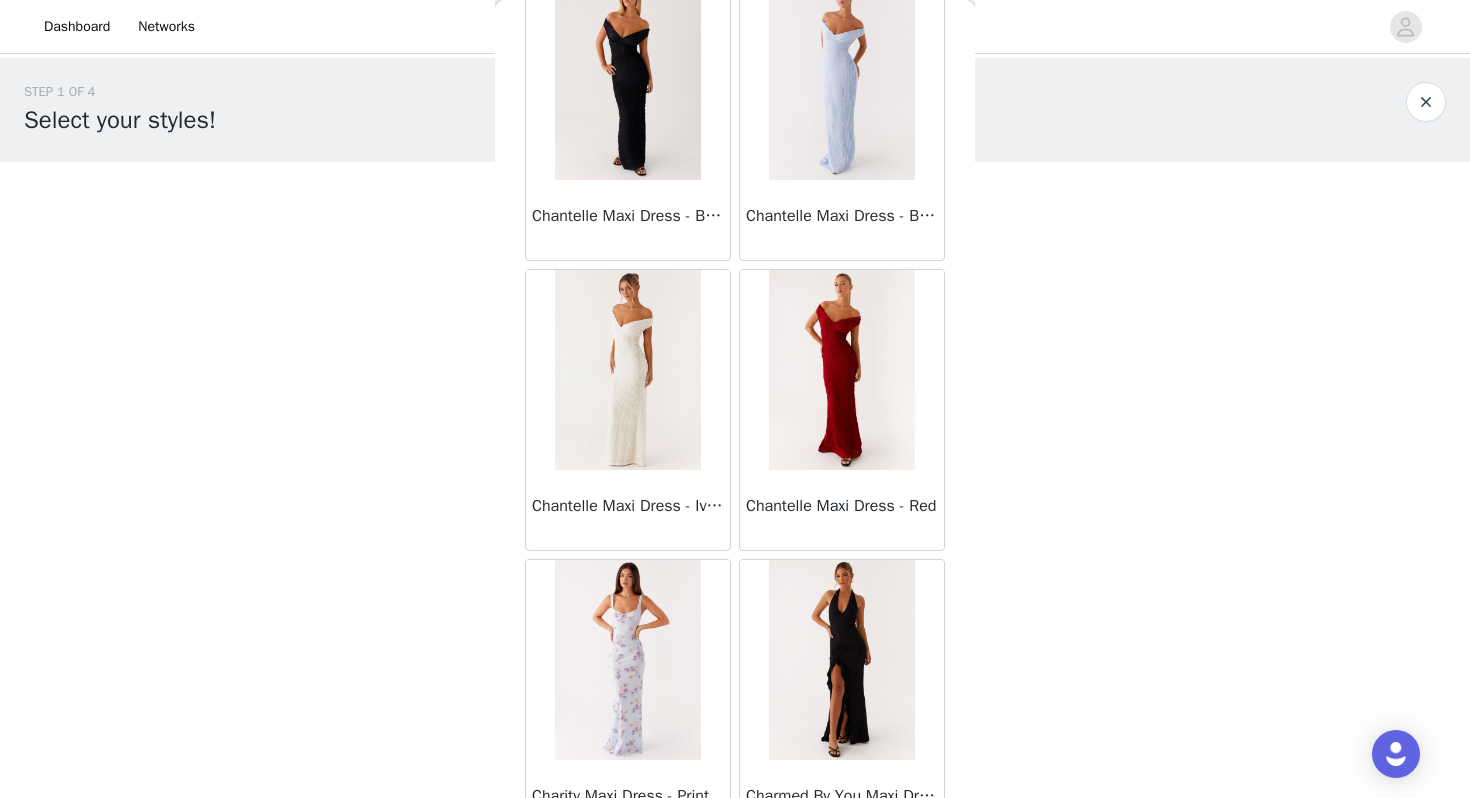 scroll, scrollTop: 13862, scrollLeft: 0, axis: vertical 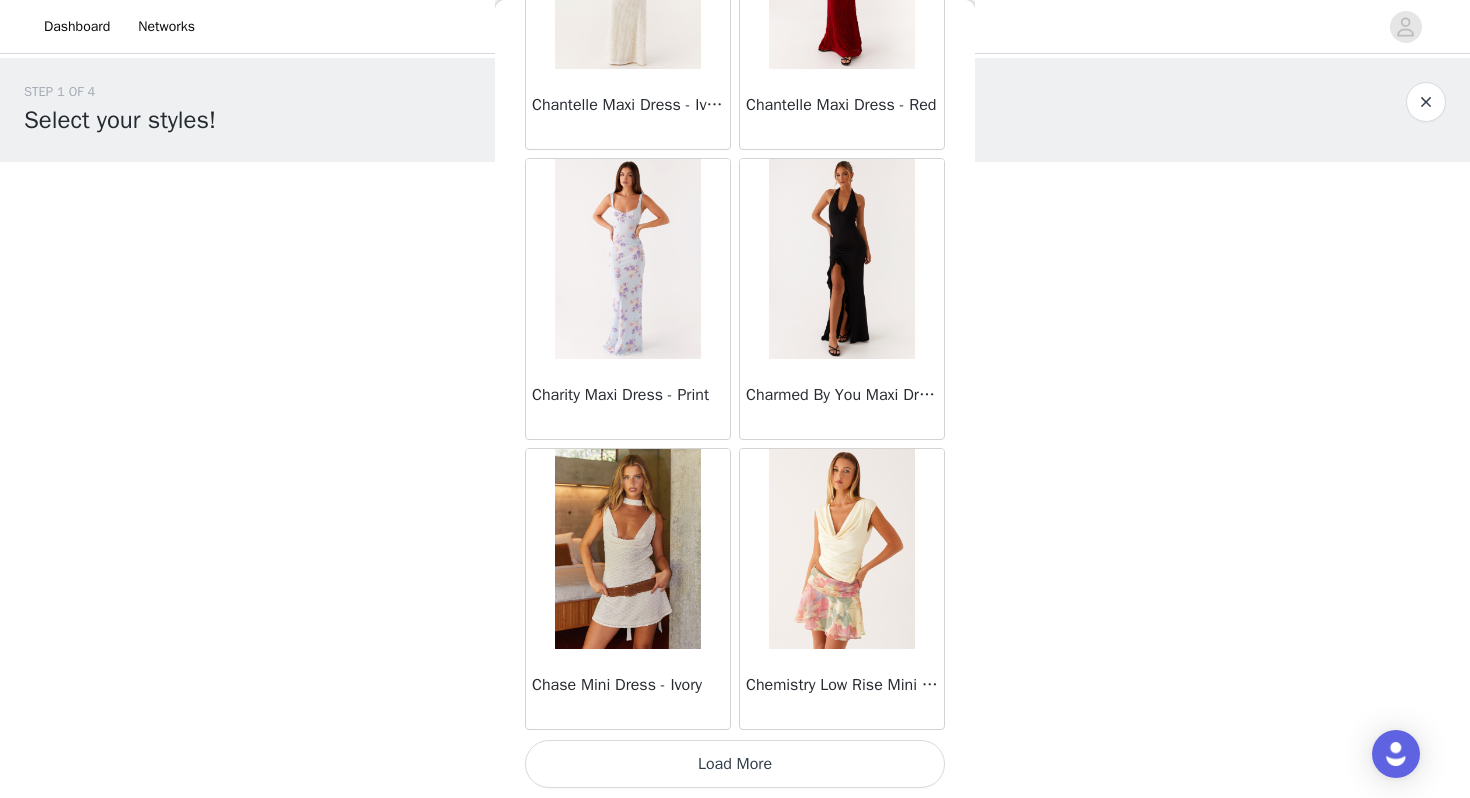 click on "Load More" at bounding box center [735, 764] 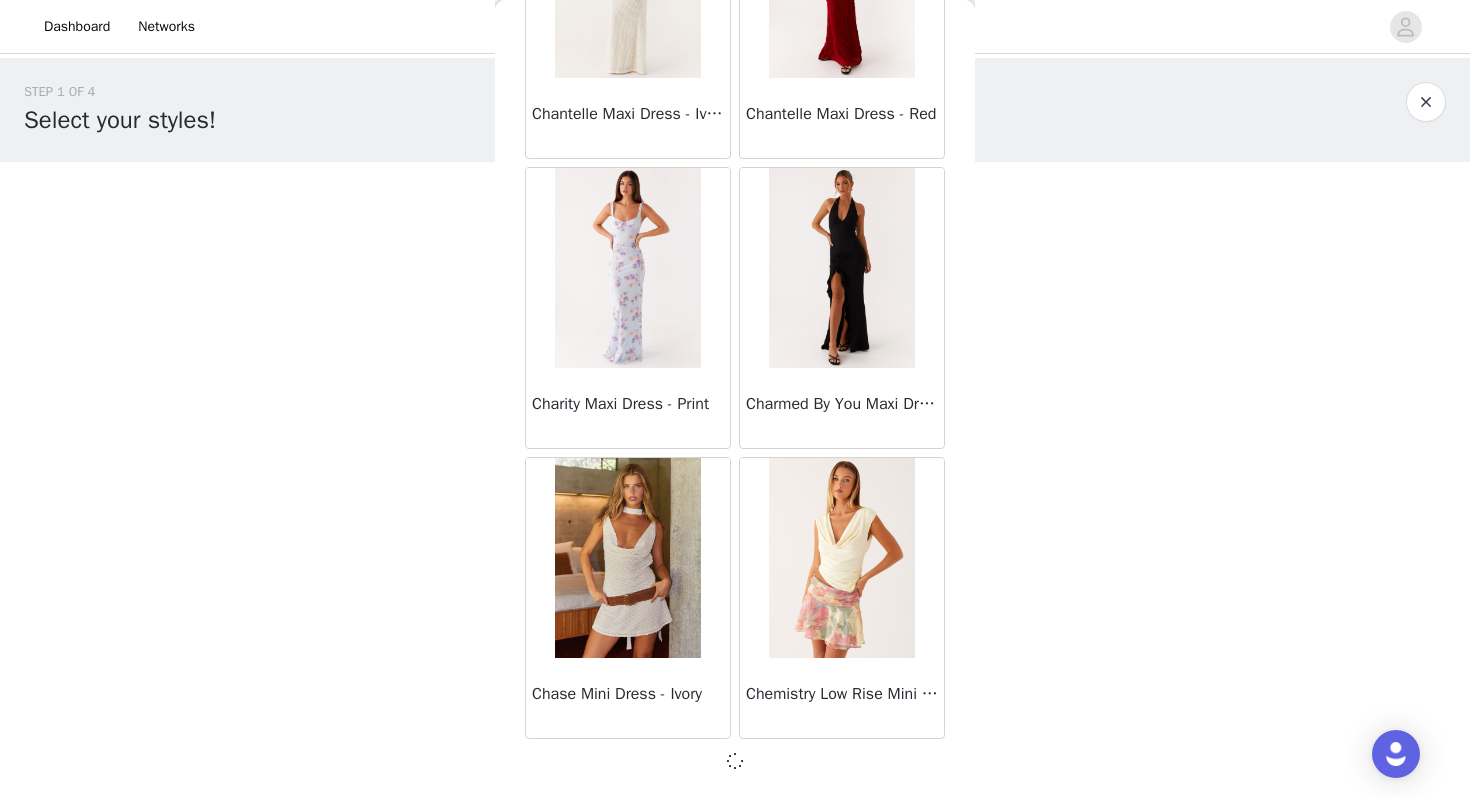 scroll, scrollTop: 13853, scrollLeft: 0, axis: vertical 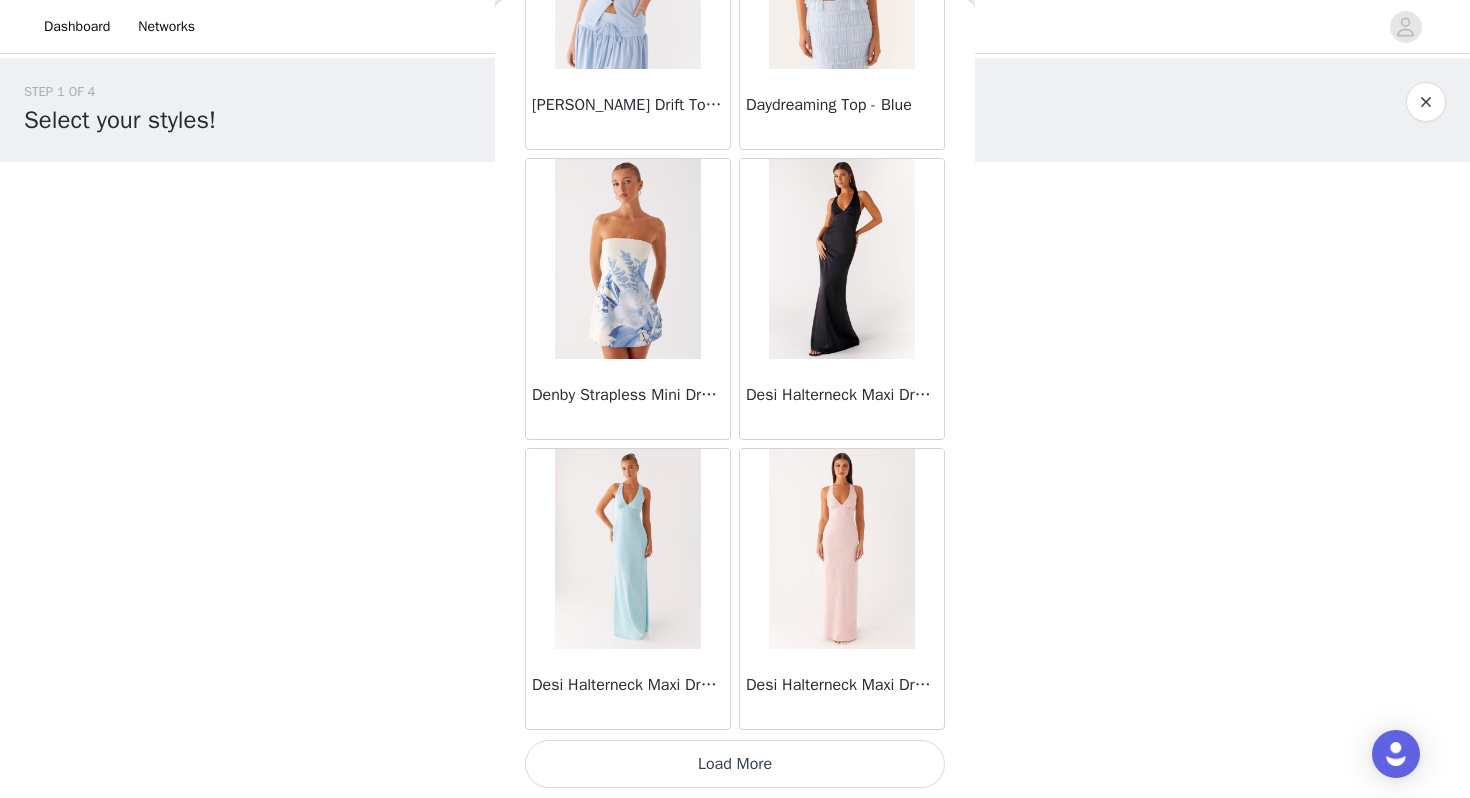 click on "Load More" at bounding box center [735, 764] 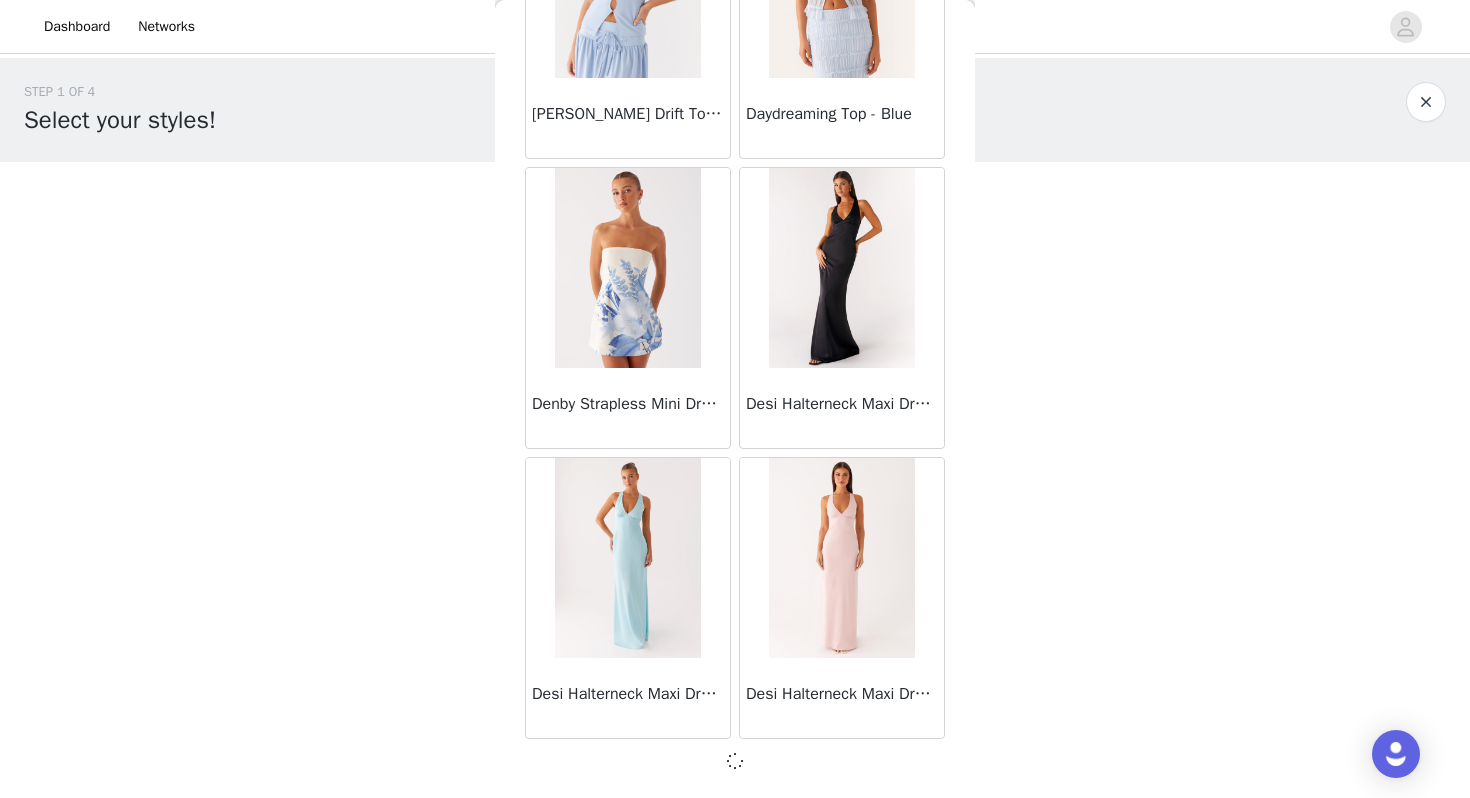 scroll, scrollTop: 16753, scrollLeft: 0, axis: vertical 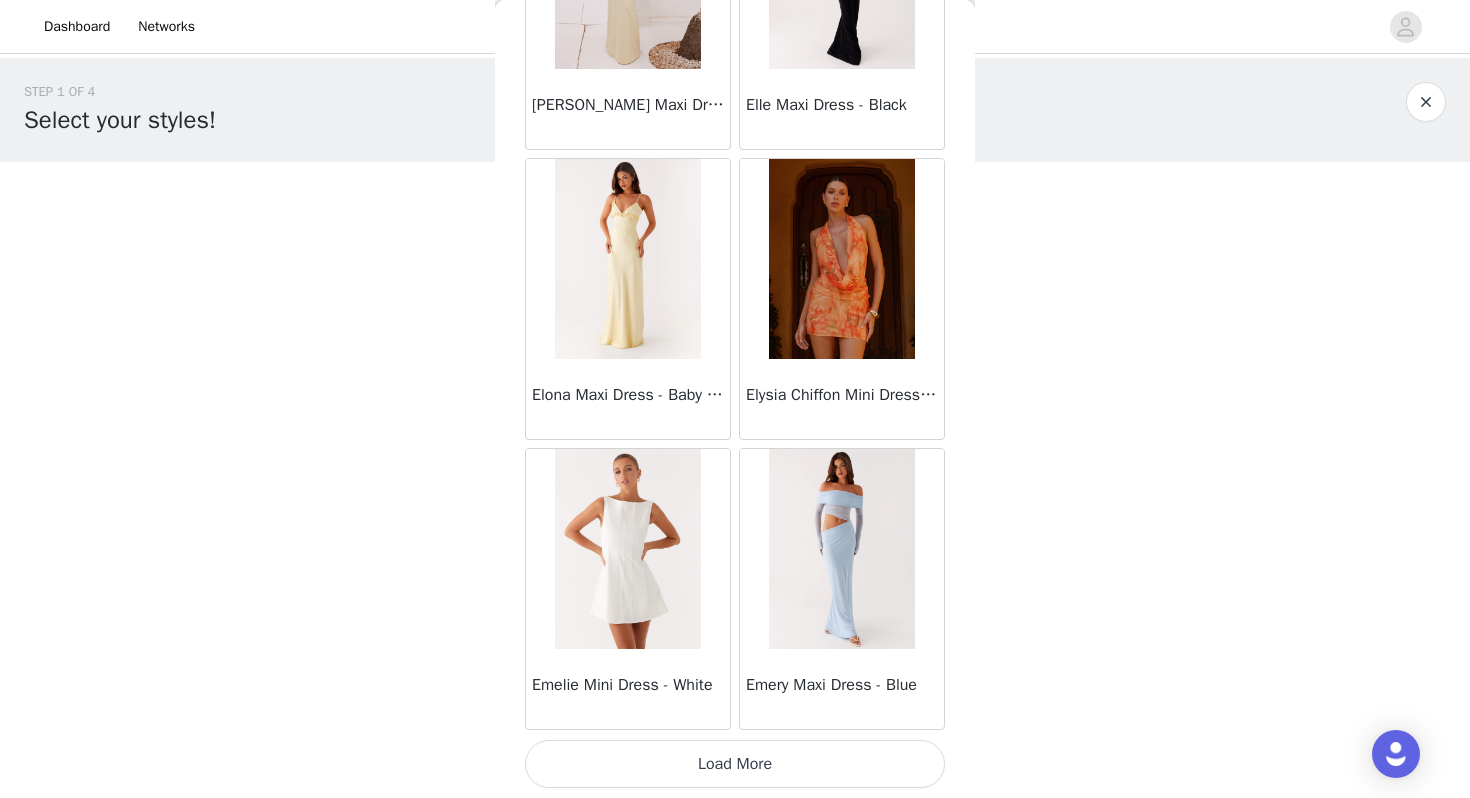 click on "Load More" at bounding box center [735, 764] 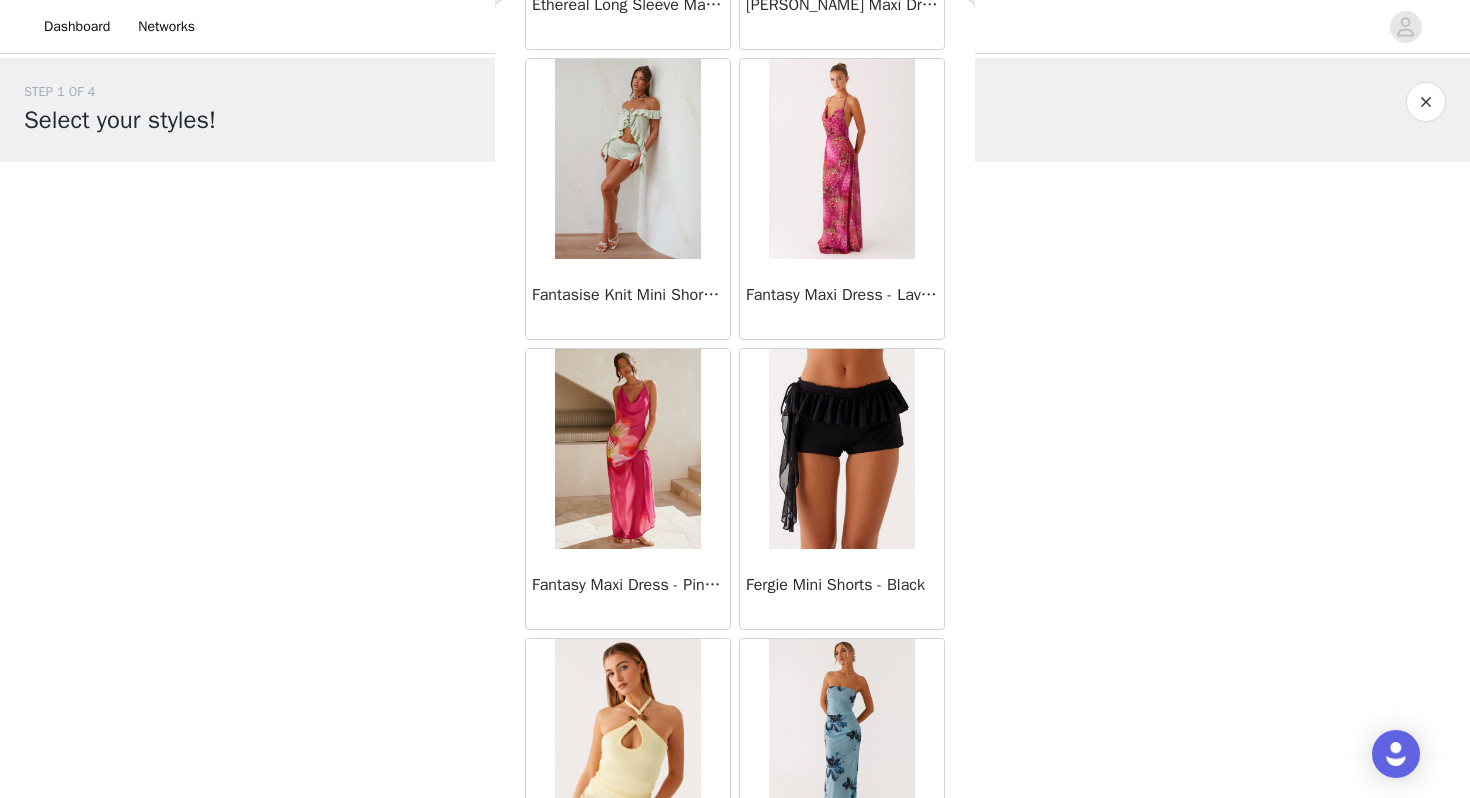 scroll, scrollTop: 22562, scrollLeft: 0, axis: vertical 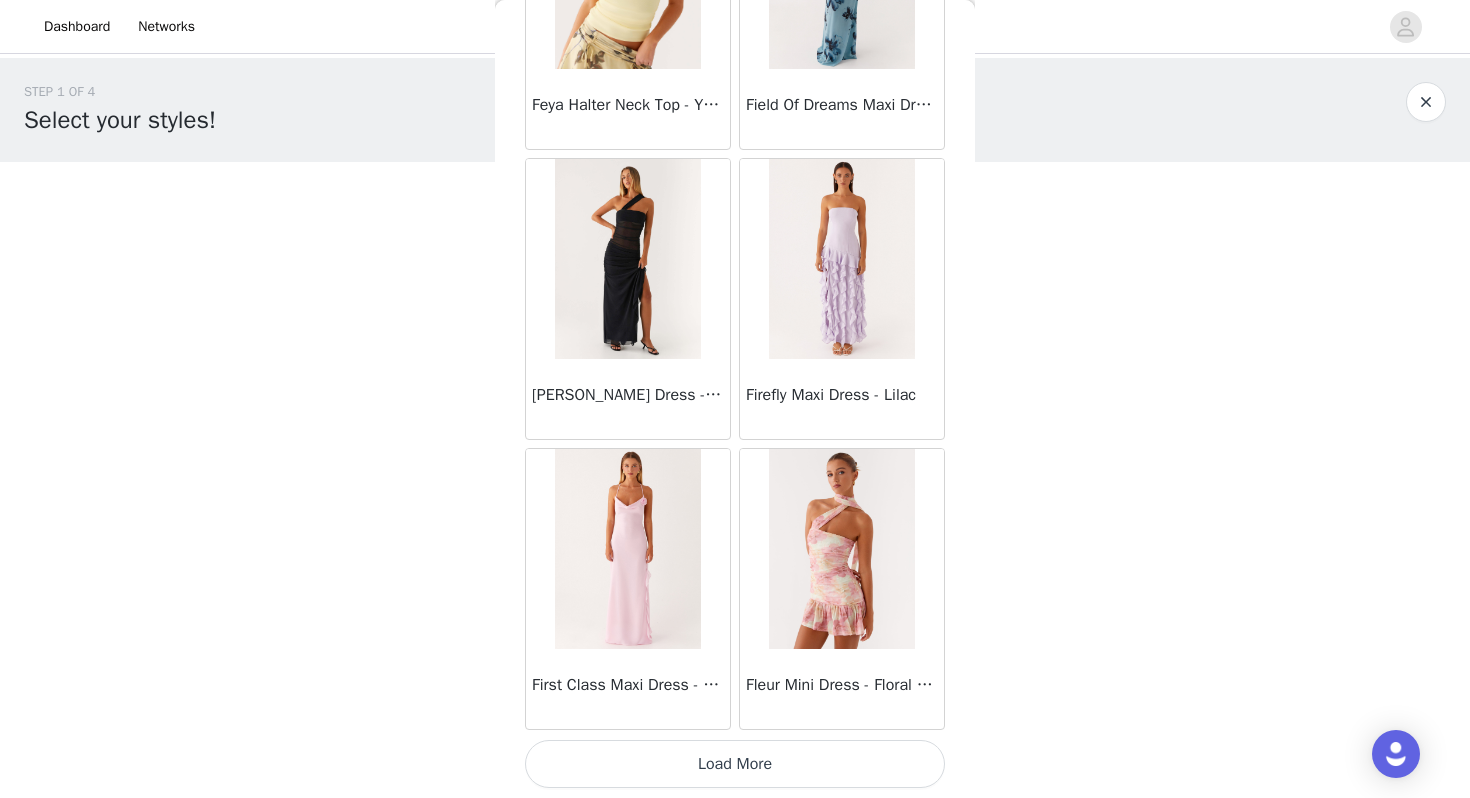 click on "Load More" at bounding box center [735, 764] 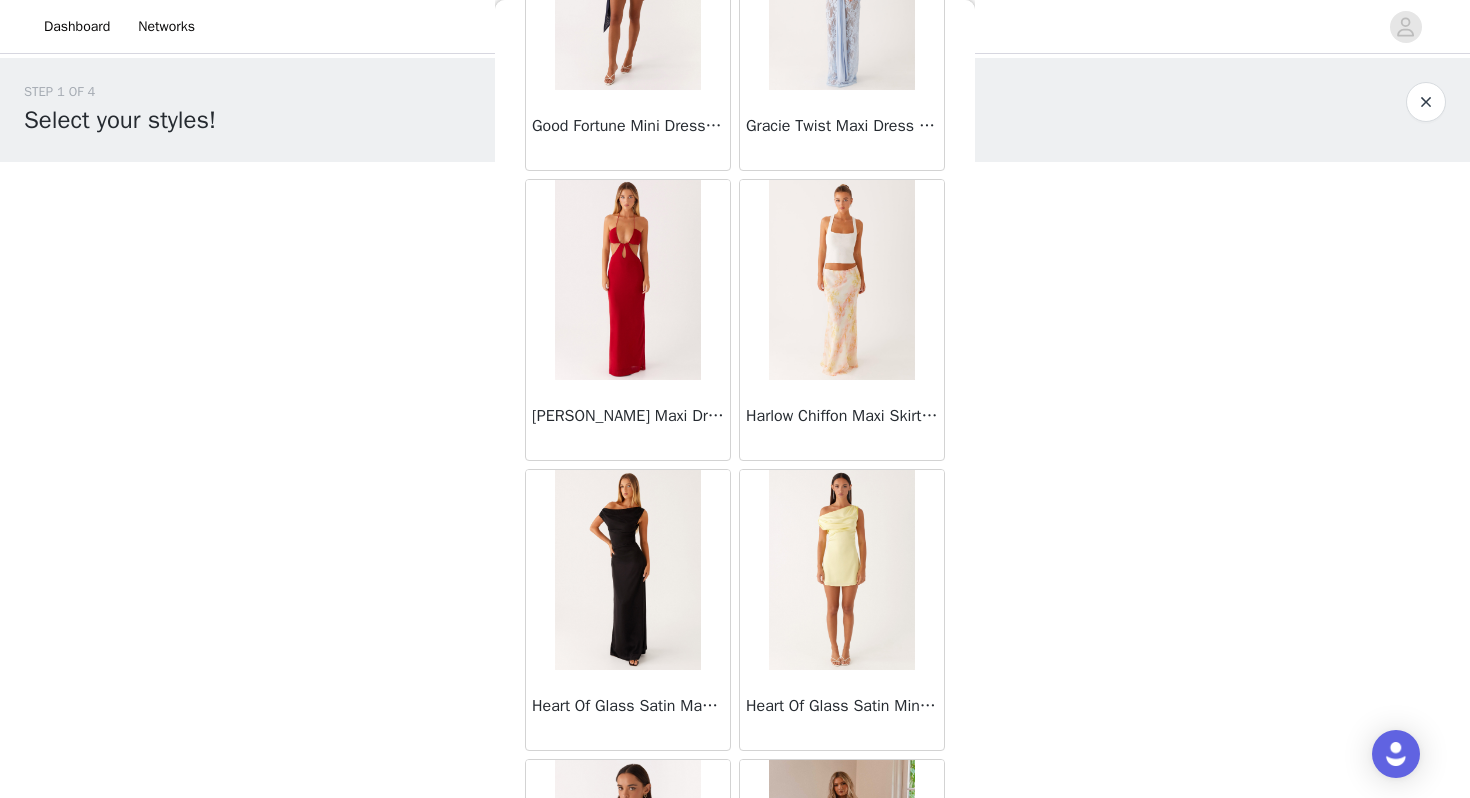 scroll, scrollTop: 25462, scrollLeft: 0, axis: vertical 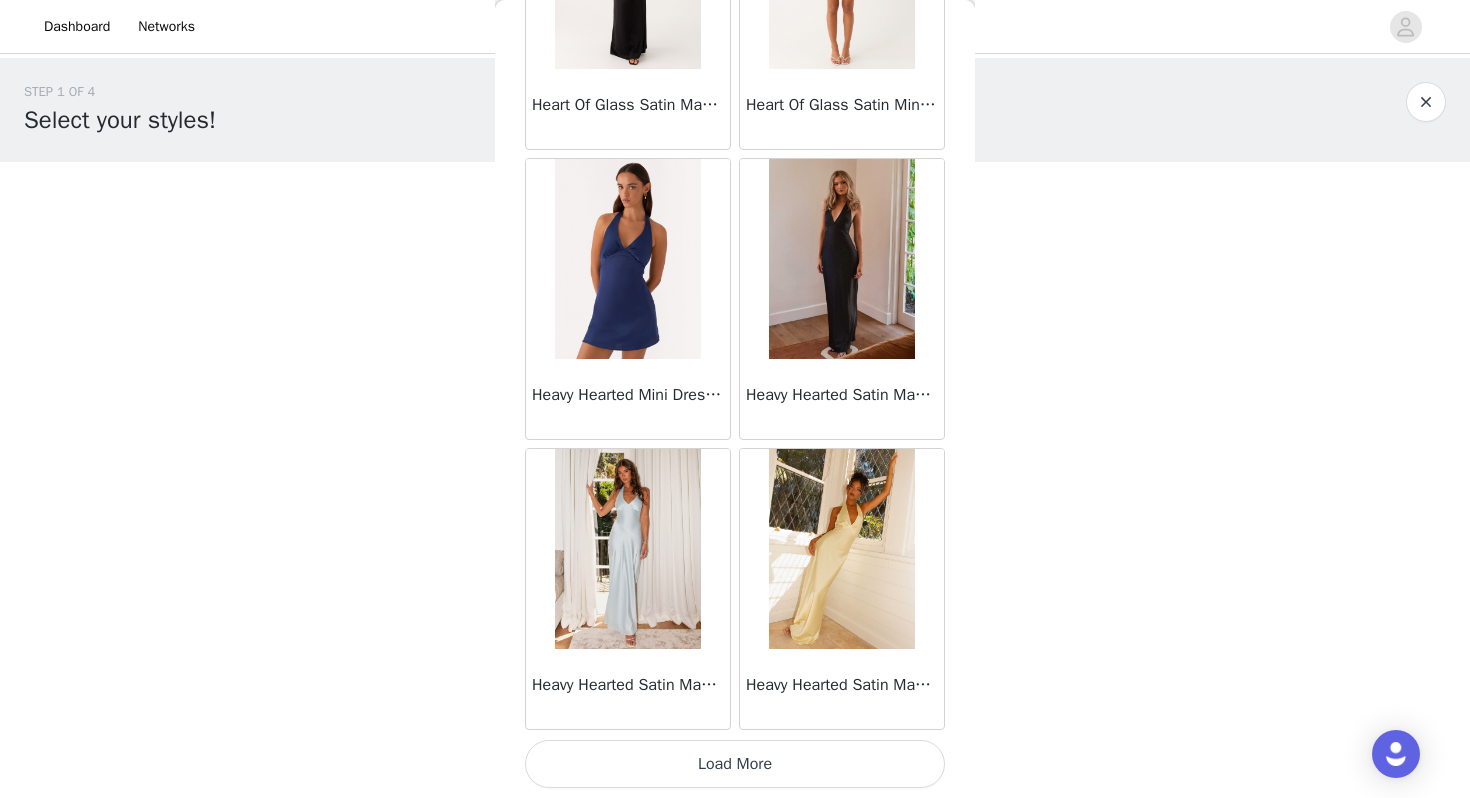 click on "Load More" at bounding box center (735, 764) 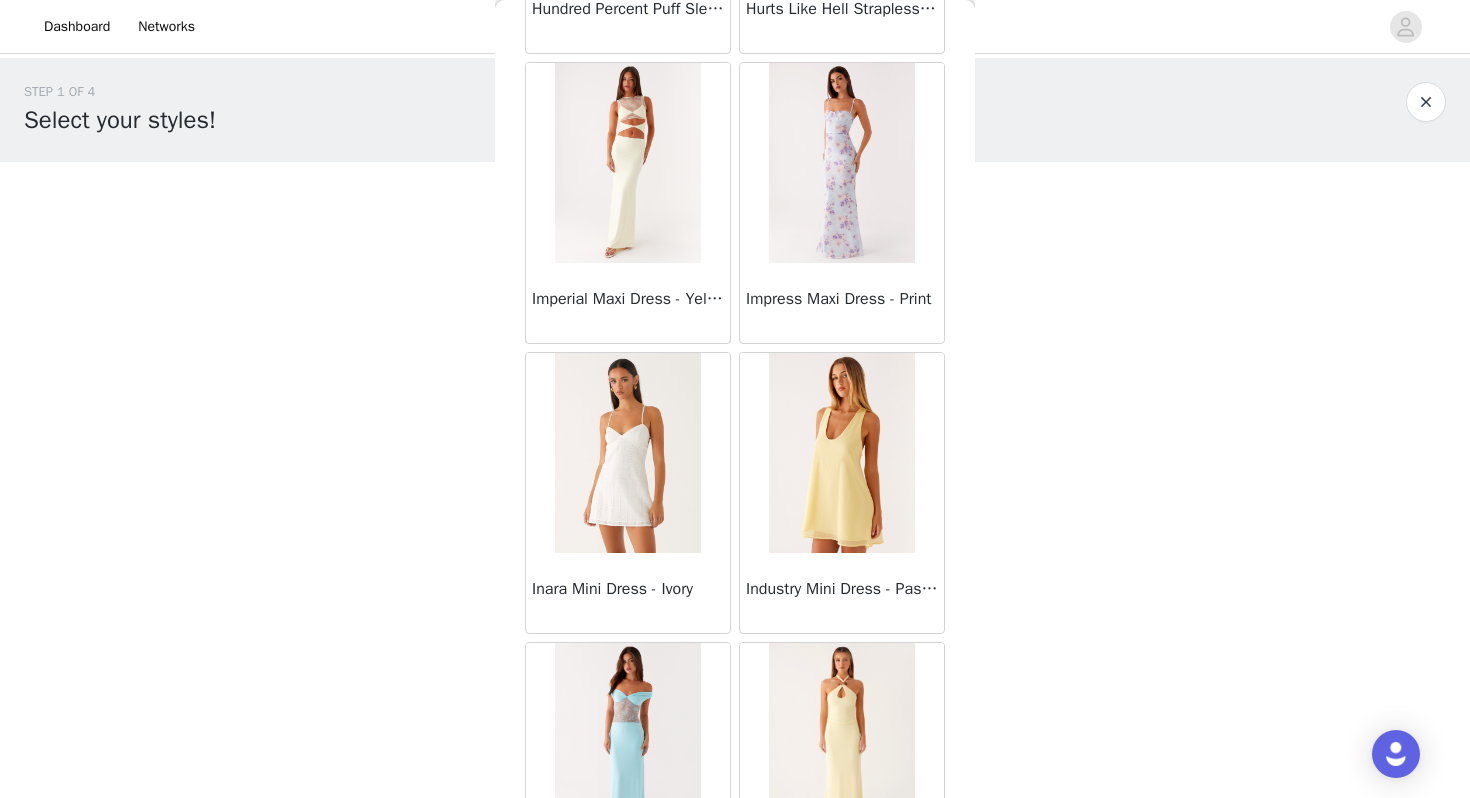 scroll, scrollTop: 28362, scrollLeft: 0, axis: vertical 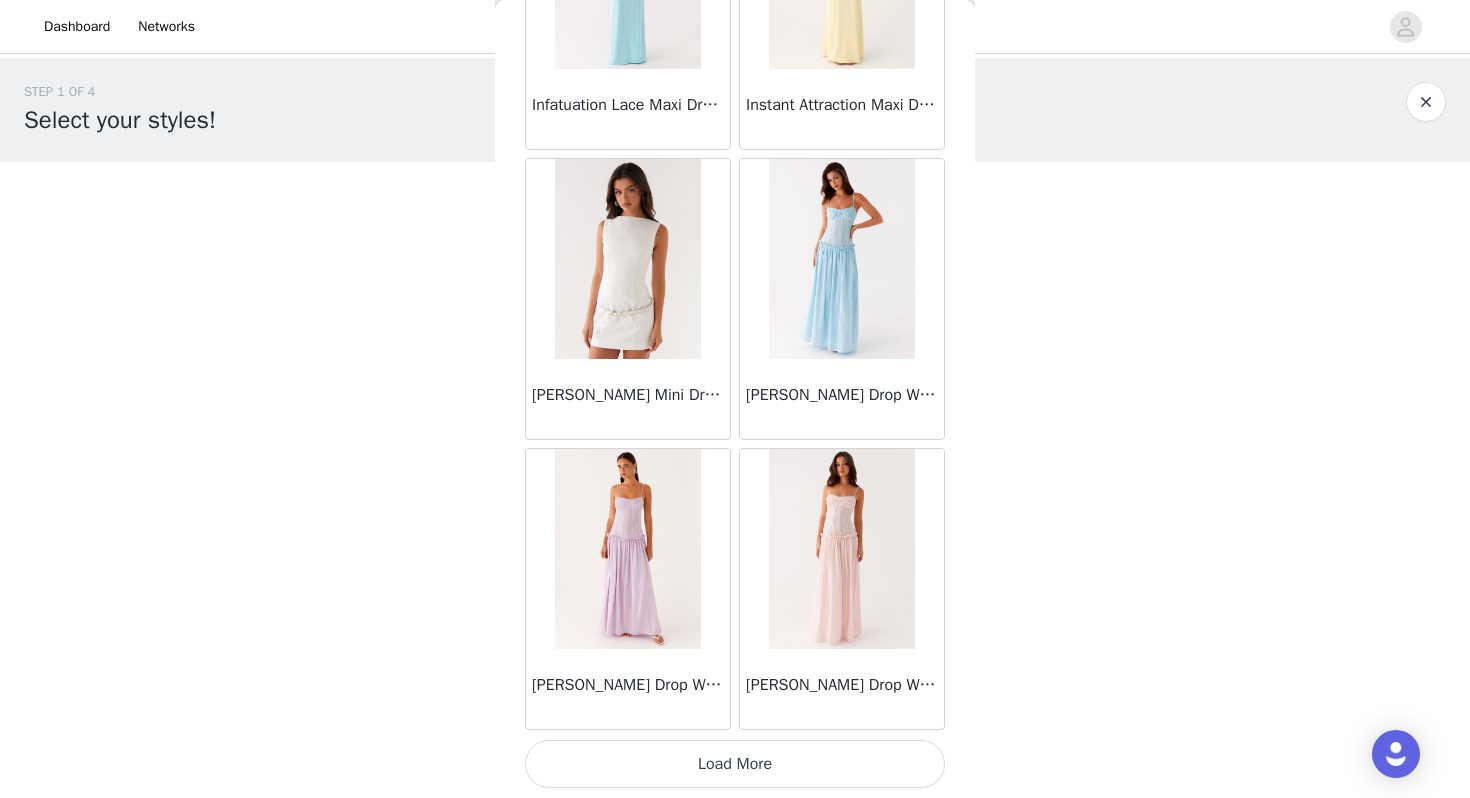 click on "Load More" at bounding box center (735, 764) 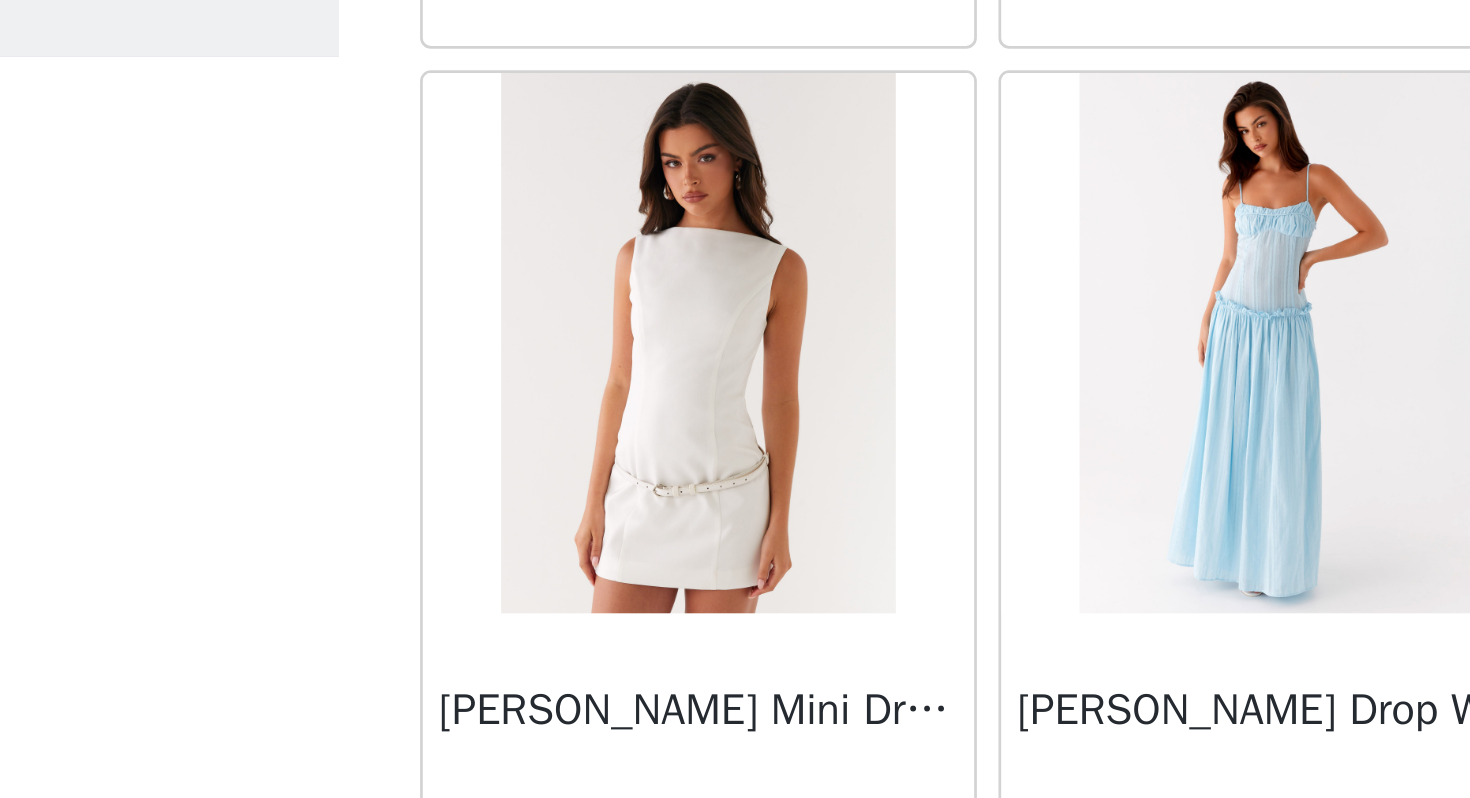 scroll, scrollTop: 28362, scrollLeft: 0, axis: vertical 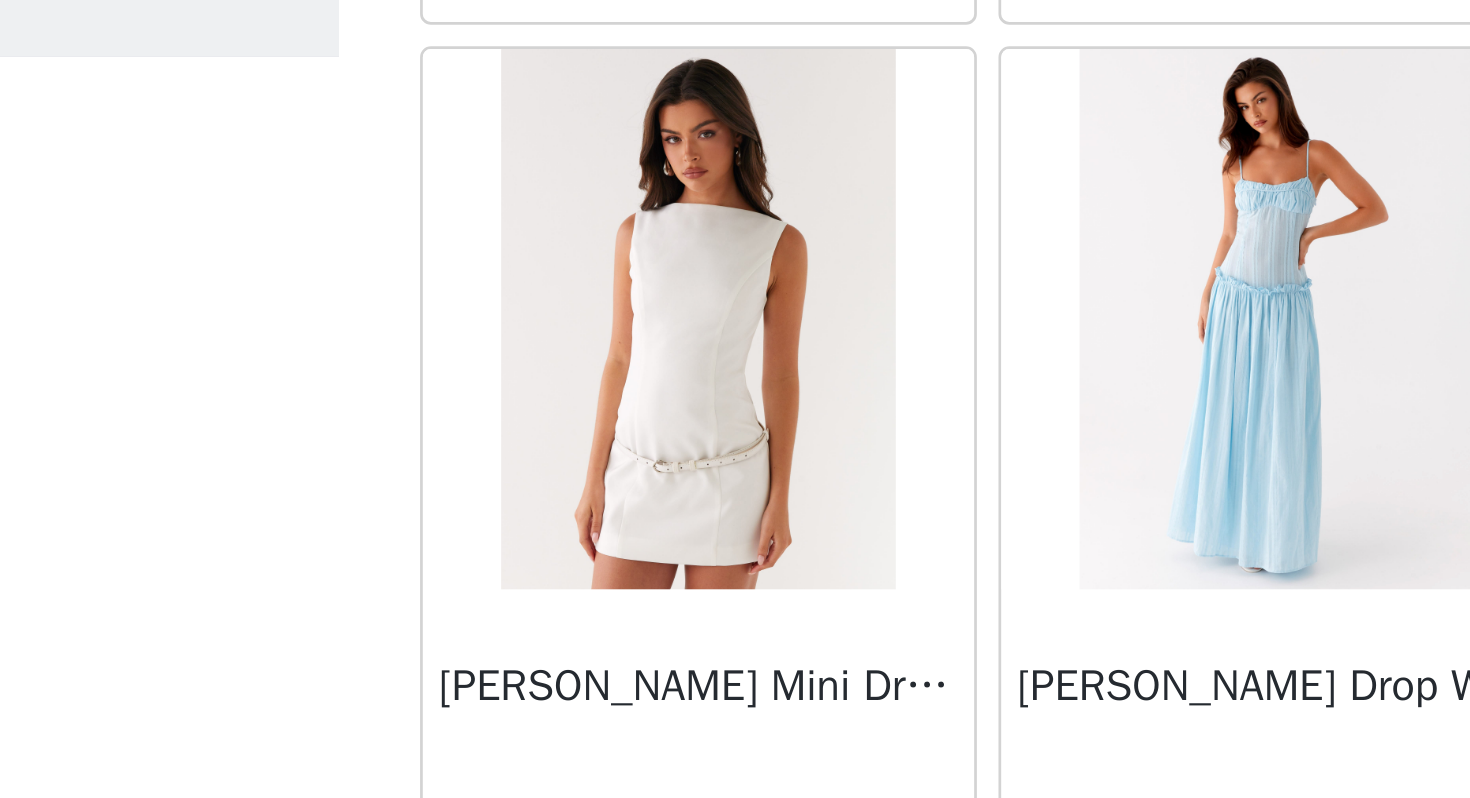 click at bounding box center (627, 259) 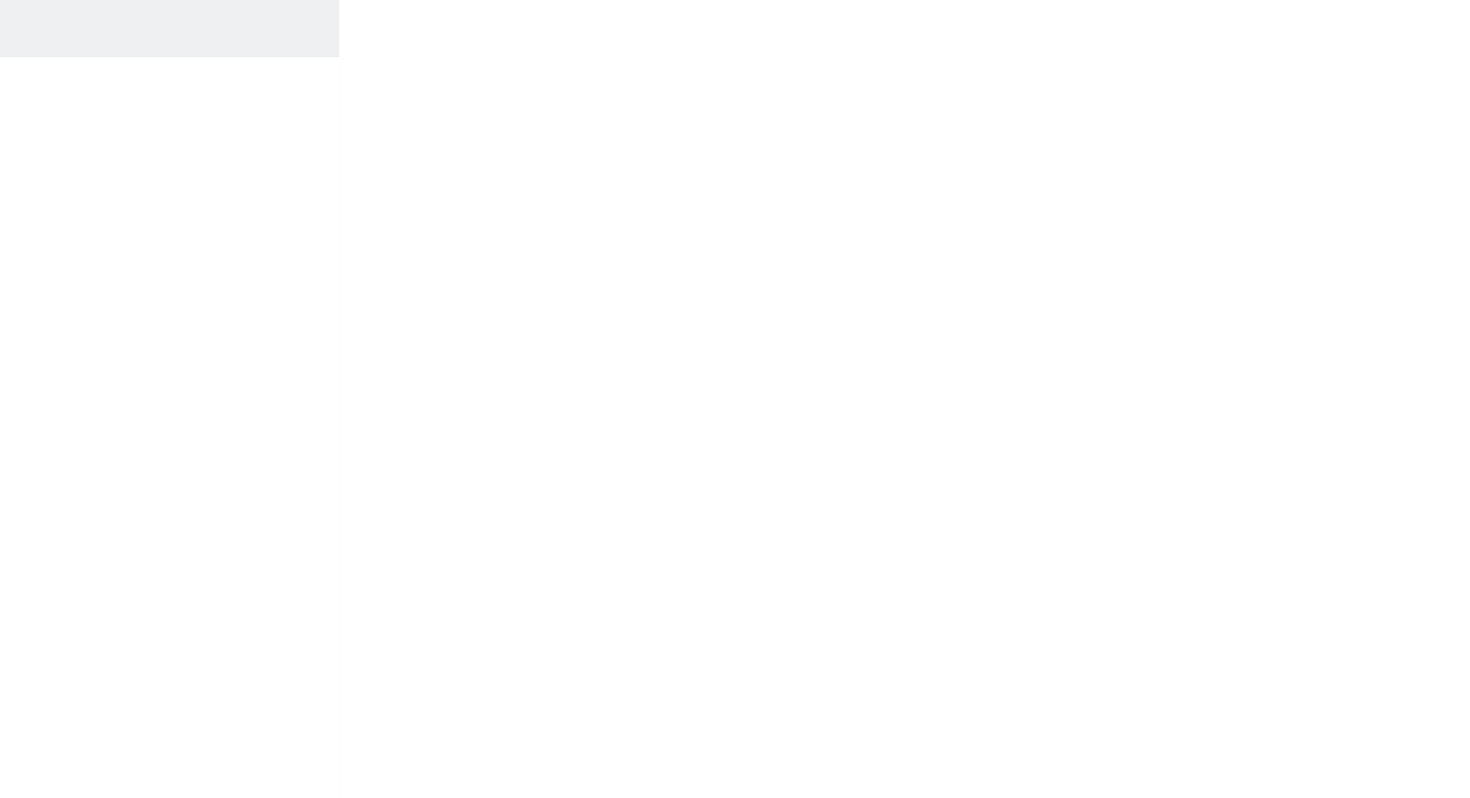 scroll, scrollTop: 0, scrollLeft: 0, axis: both 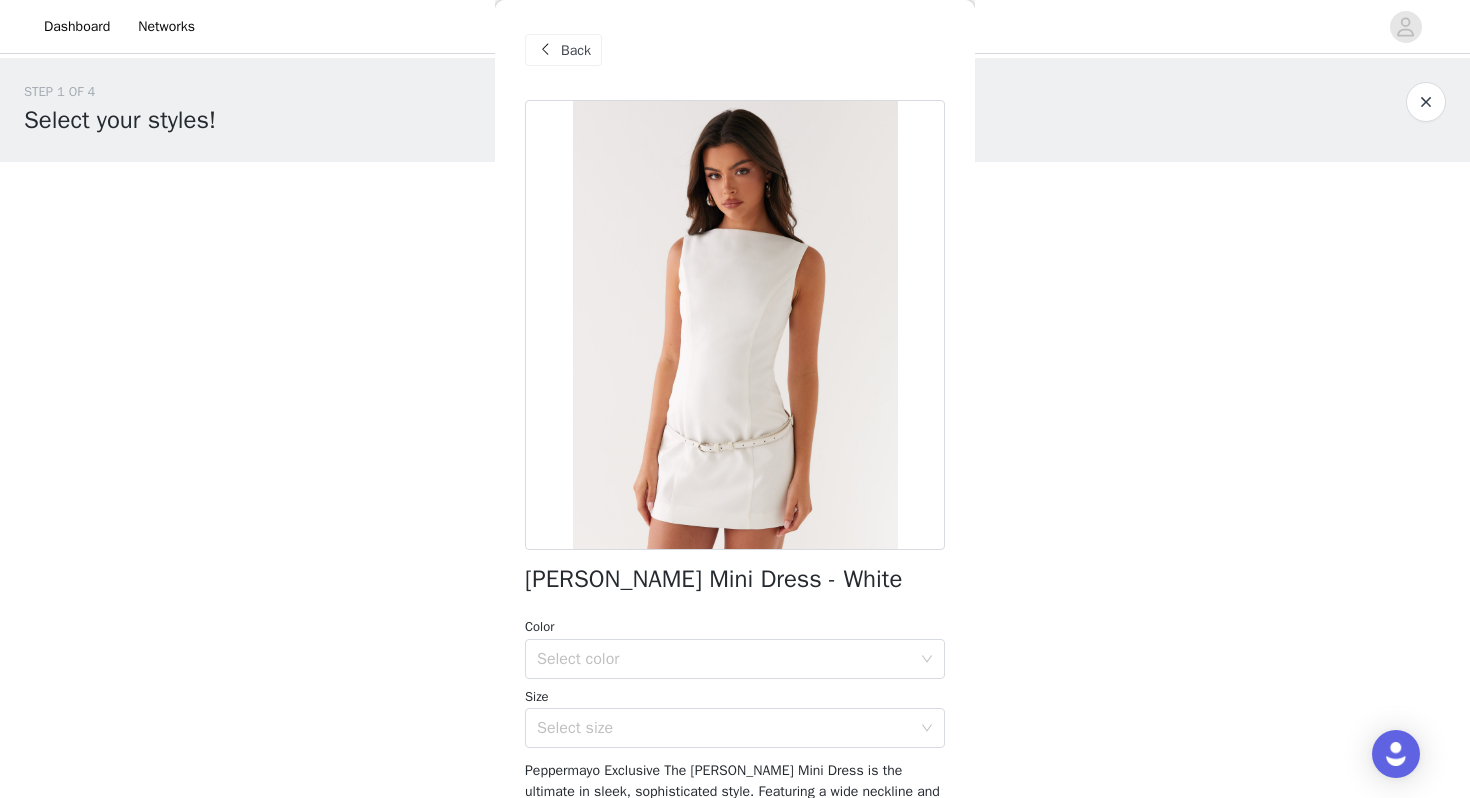 click on "Back" at bounding box center (576, 50) 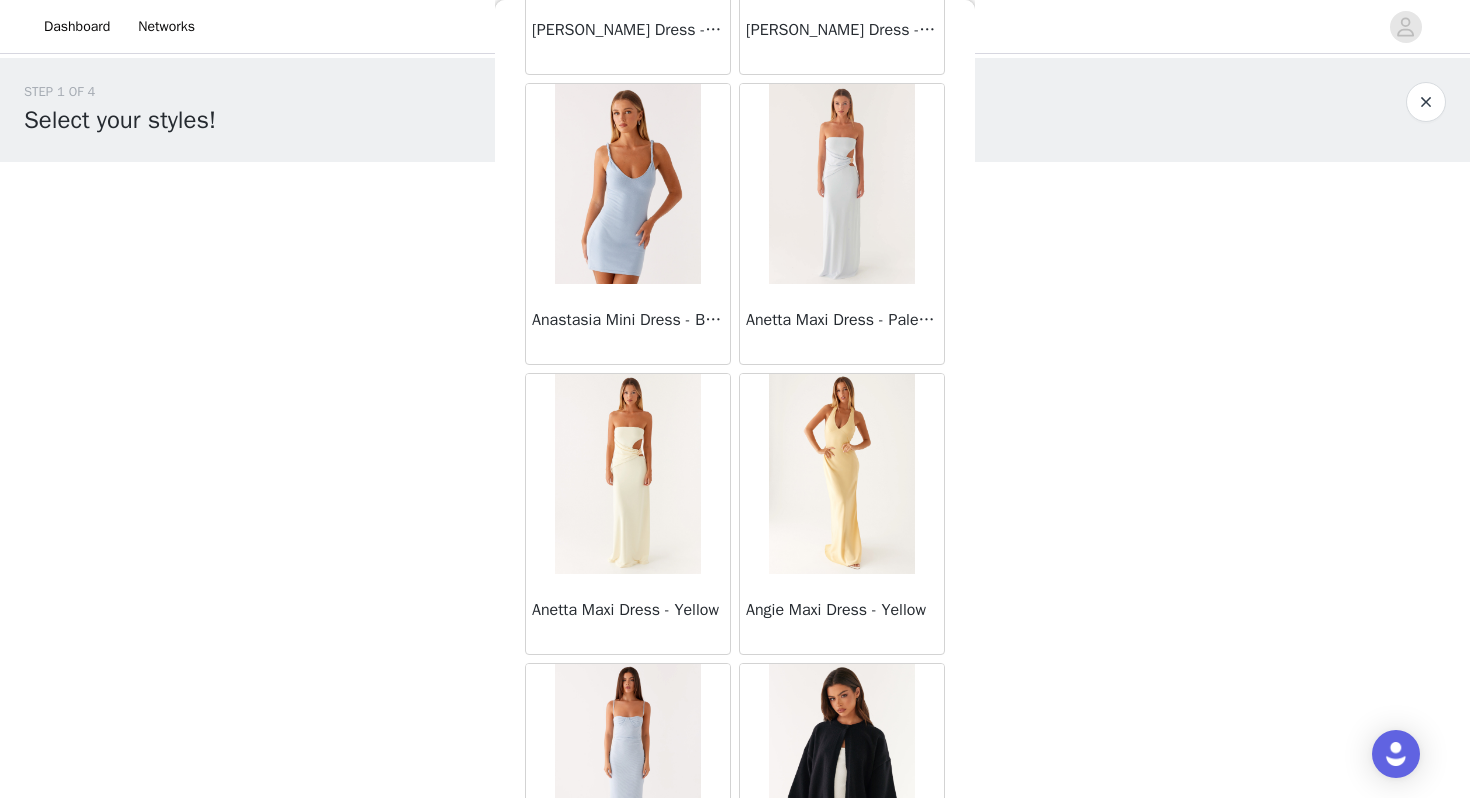 scroll, scrollTop: 31262, scrollLeft: 0, axis: vertical 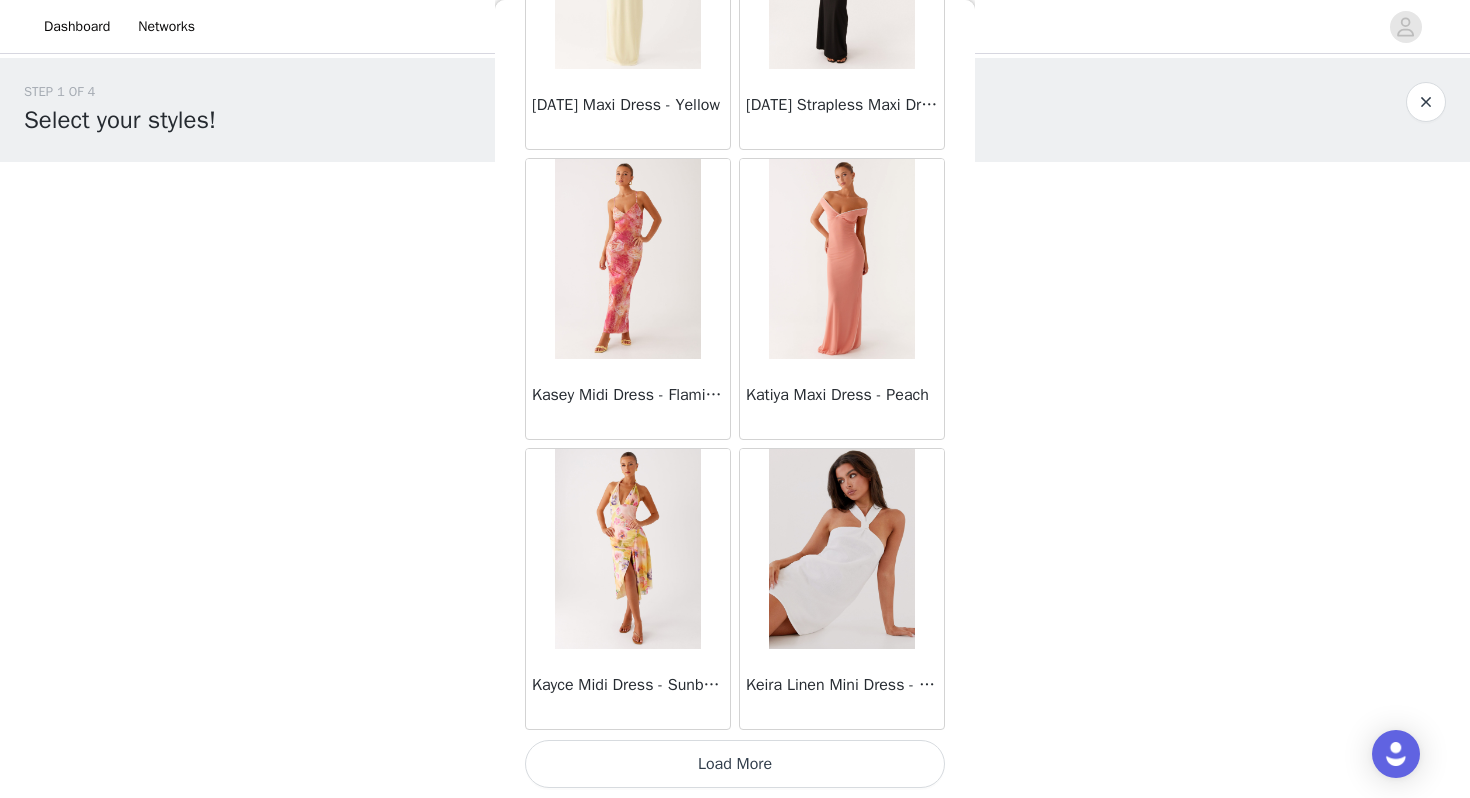 click on "Load More" at bounding box center [735, 764] 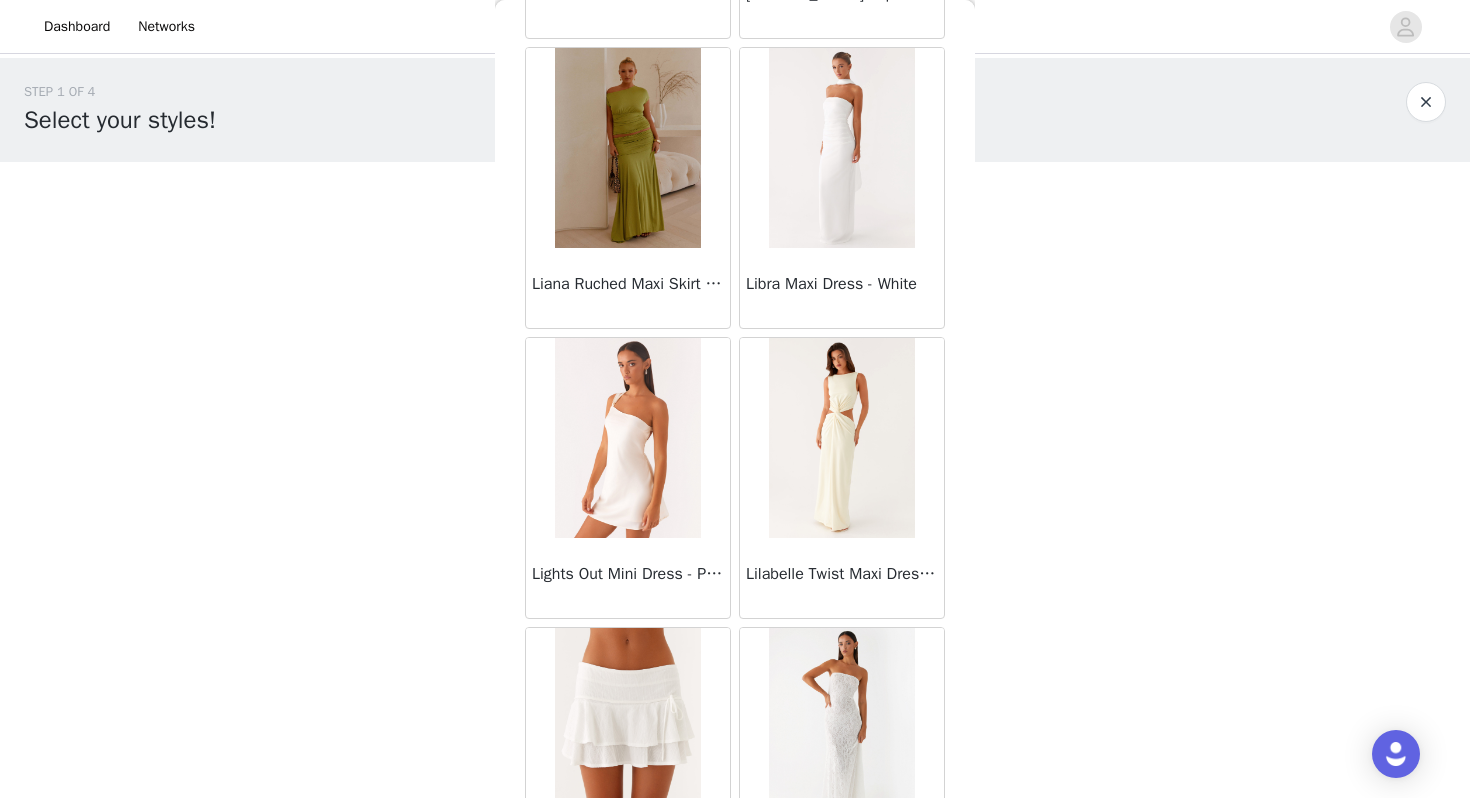 scroll, scrollTop: 34162, scrollLeft: 0, axis: vertical 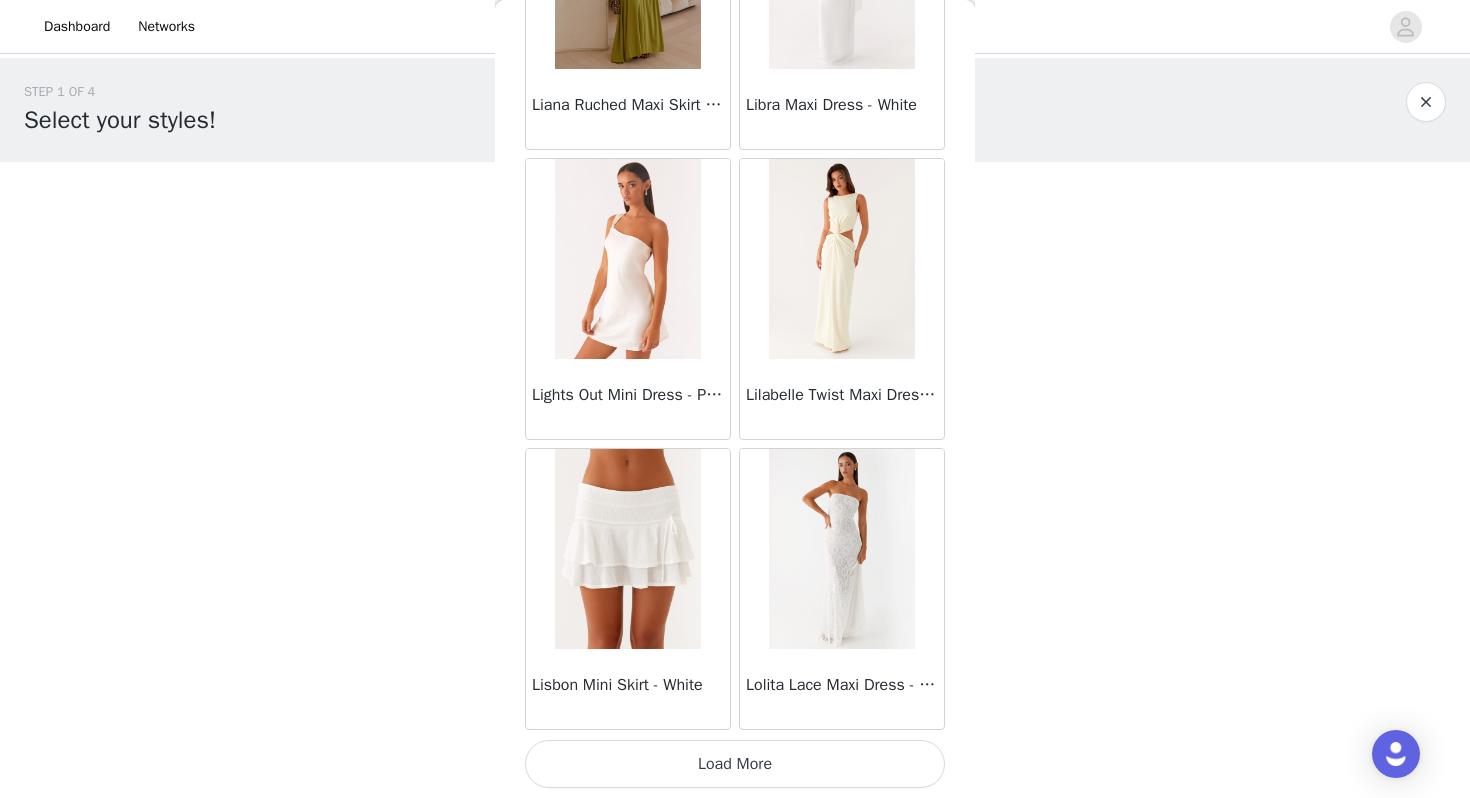 click on "Load More" at bounding box center (735, 764) 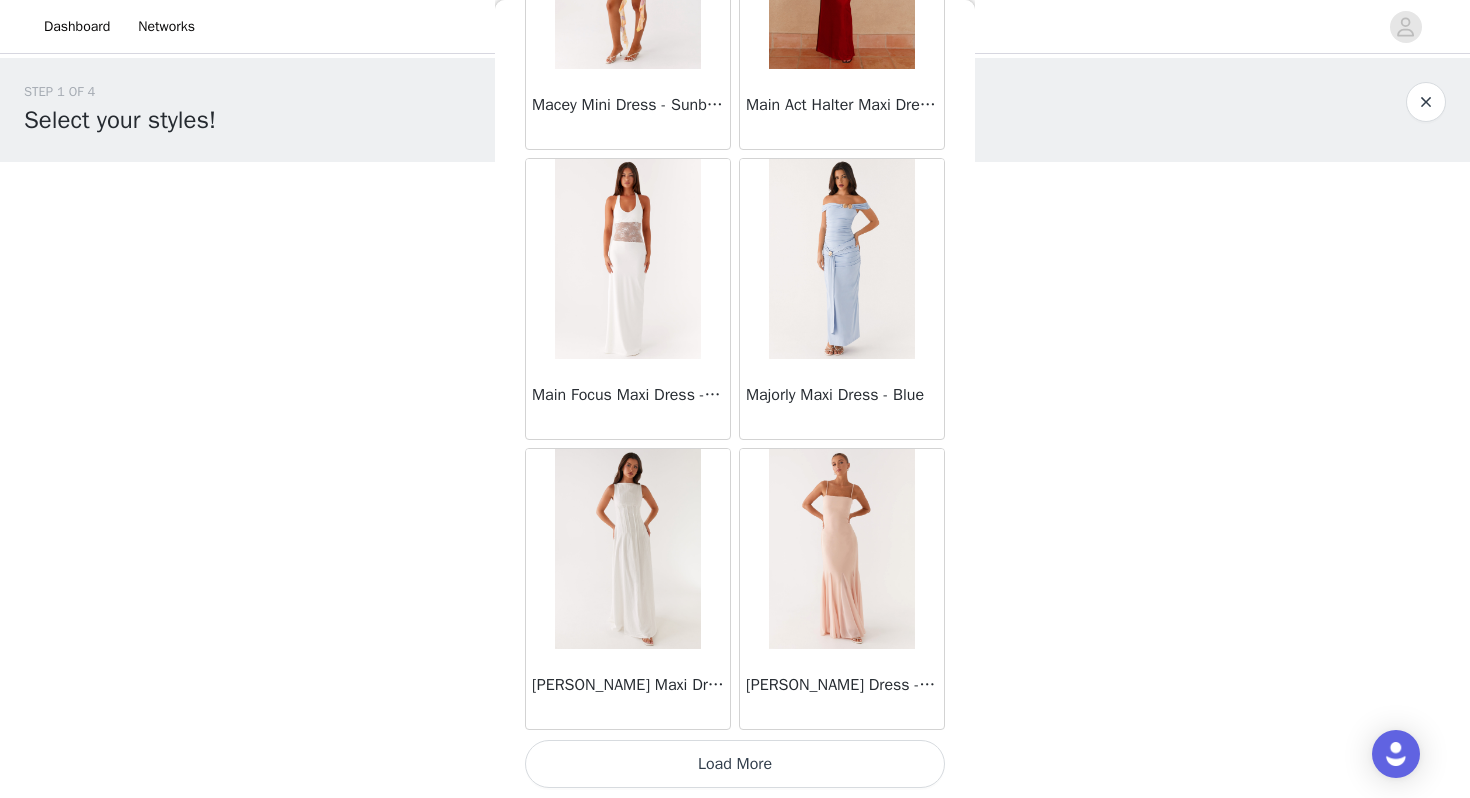 scroll, scrollTop: 37061, scrollLeft: 0, axis: vertical 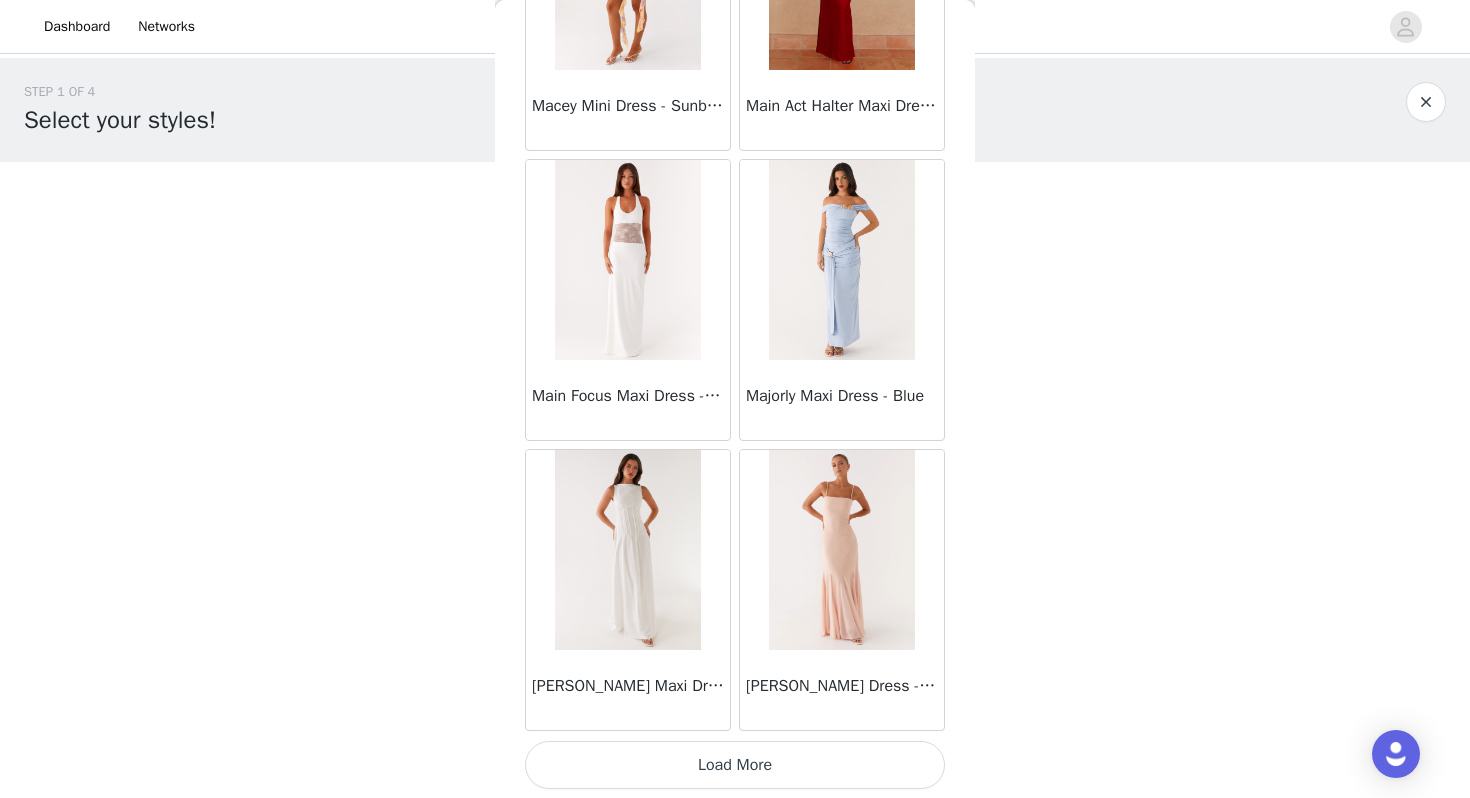 click on "Load More" at bounding box center [735, 765] 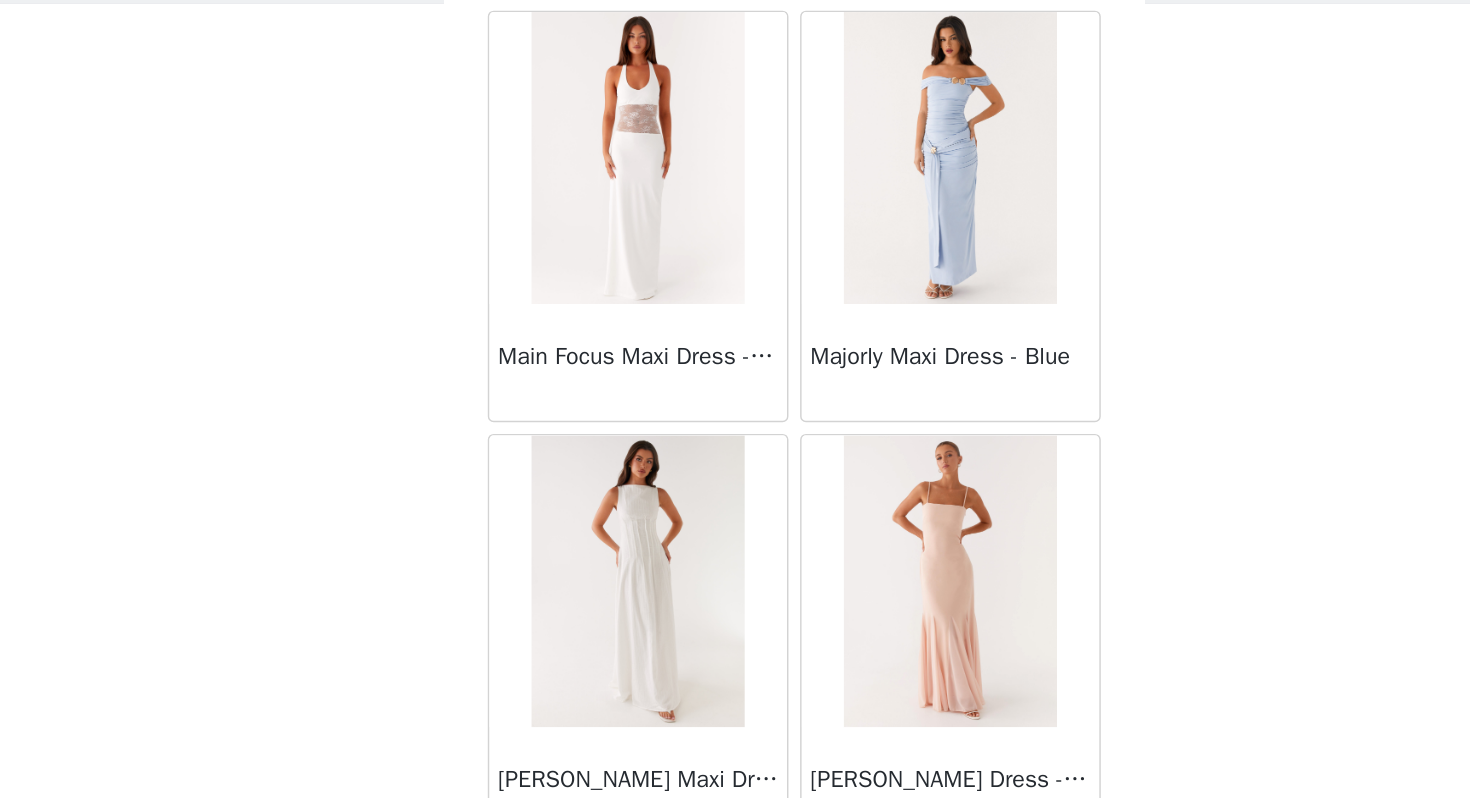 scroll, scrollTop: 37061, scrollLeft: 0, axis: vertical 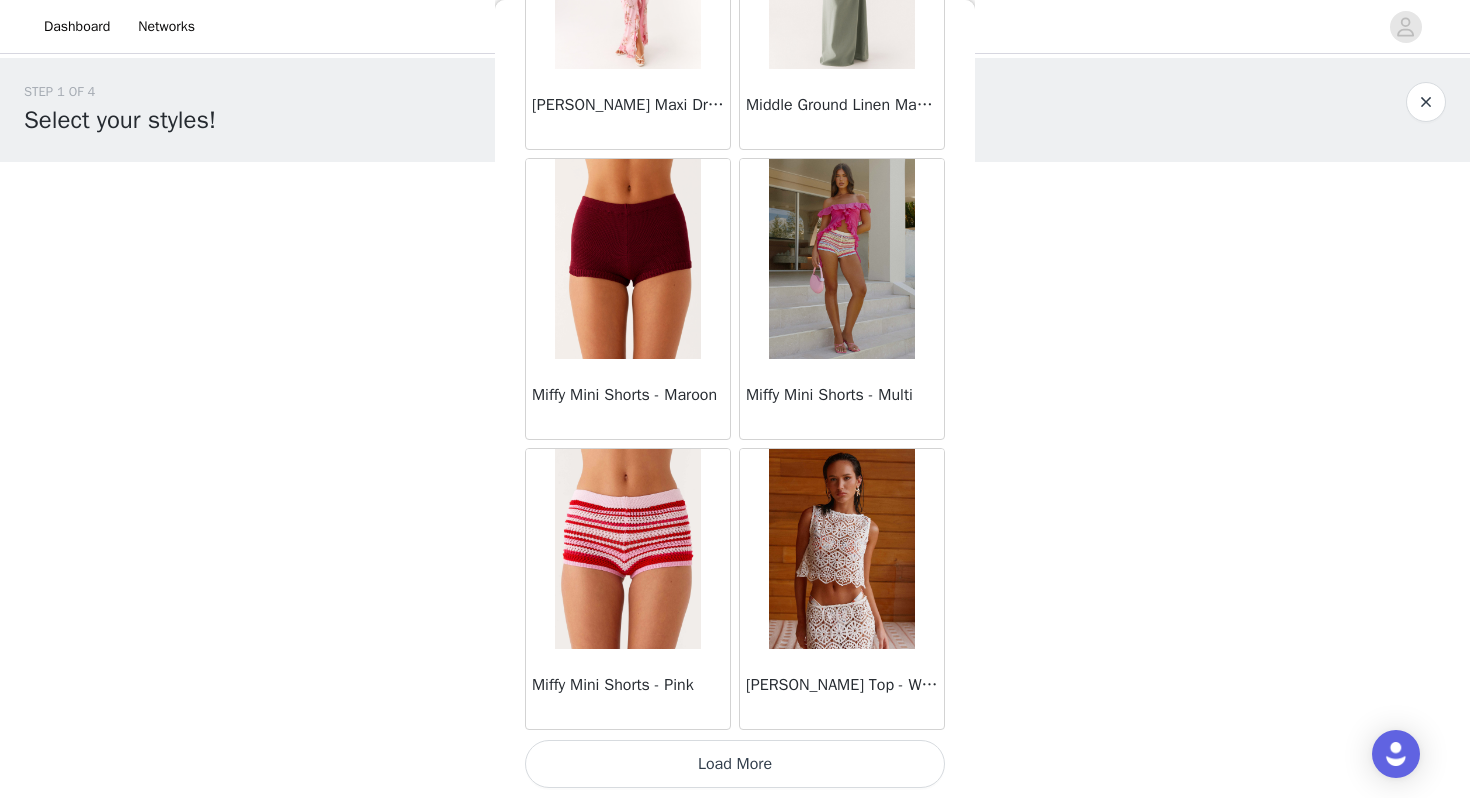 click on "Load More" at bounding box center (735, 764) 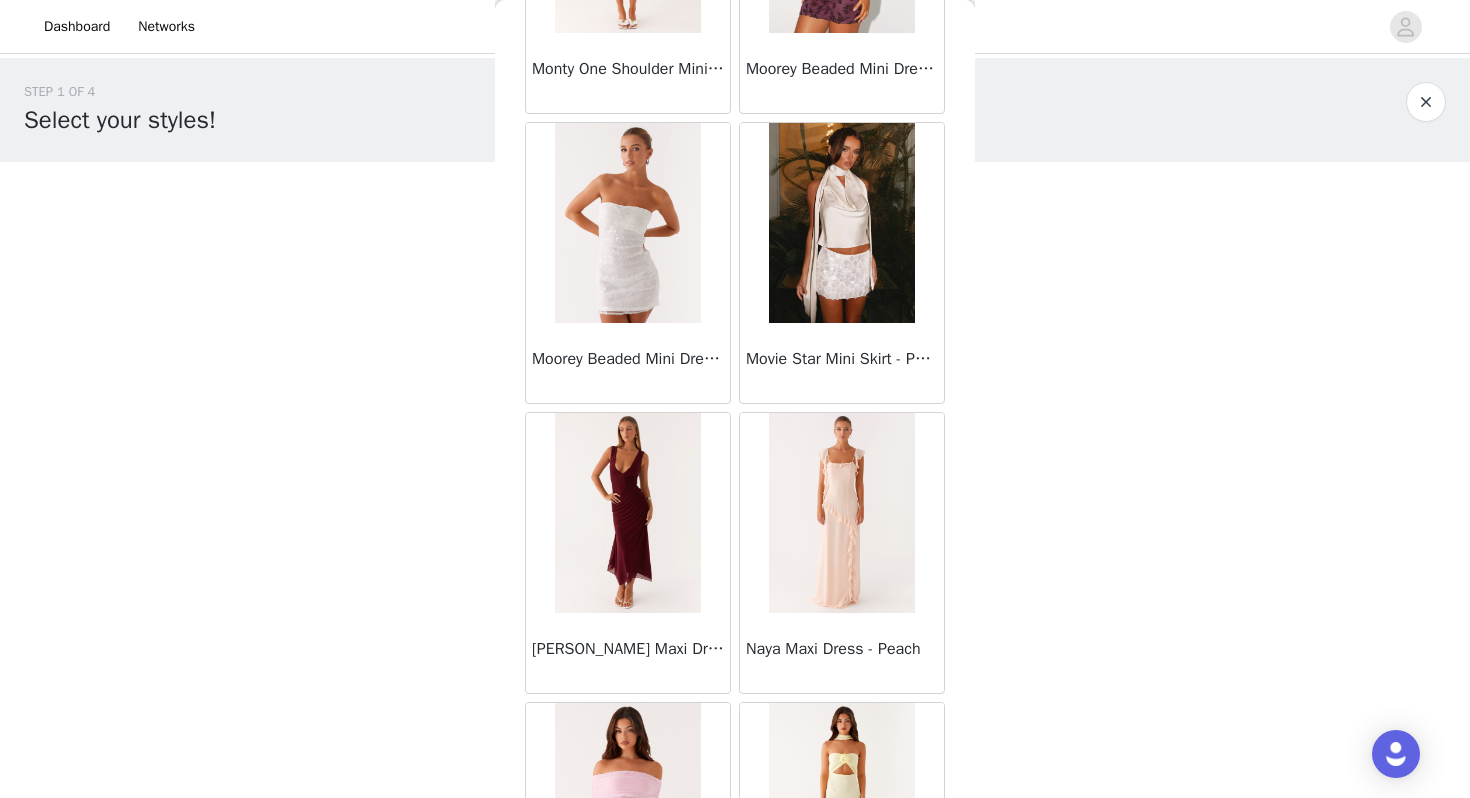 scroll, scrollTop: 42862, scrollLeft: 0, axis: vertical 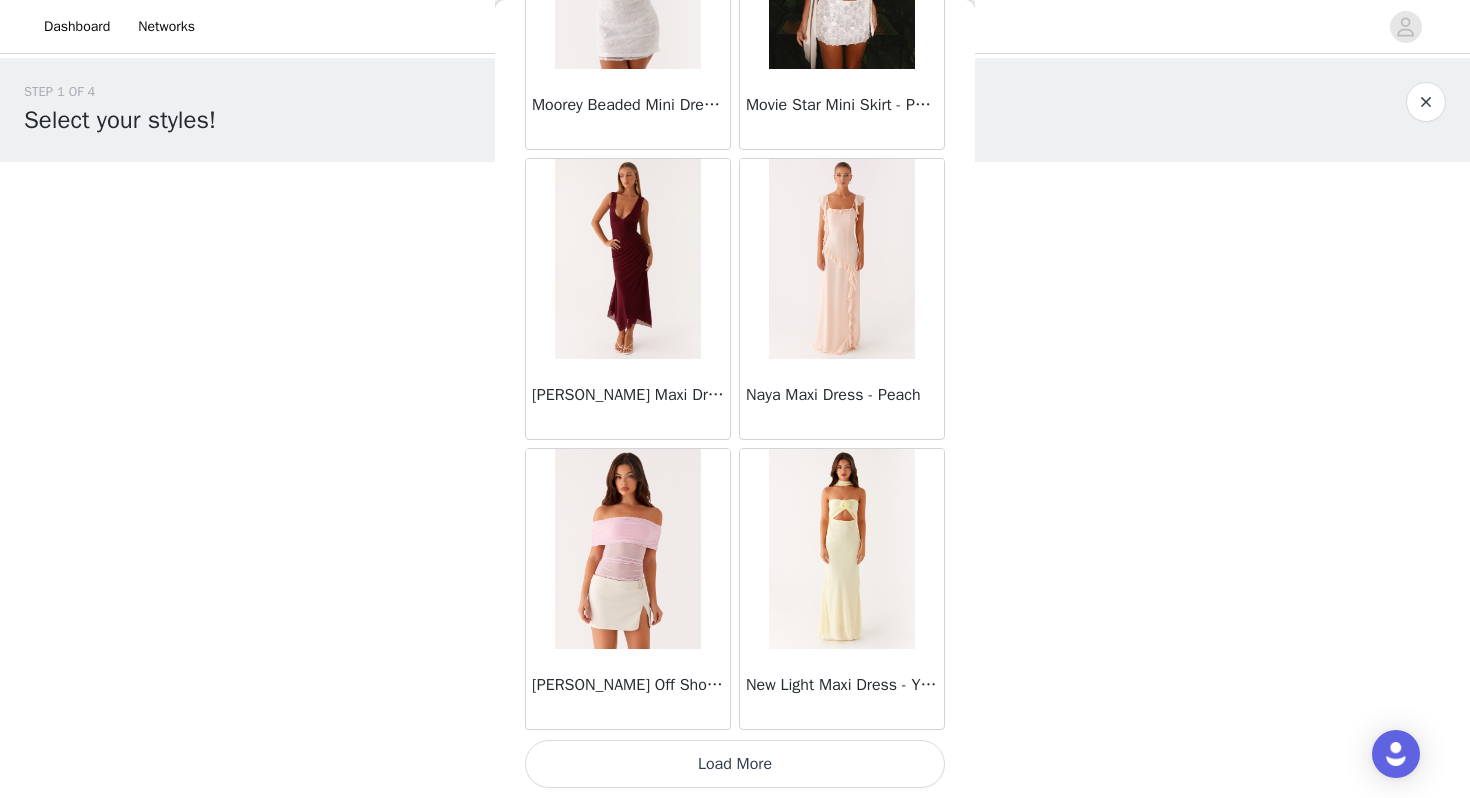 click on "Load More" at bounding box center [735, 764] 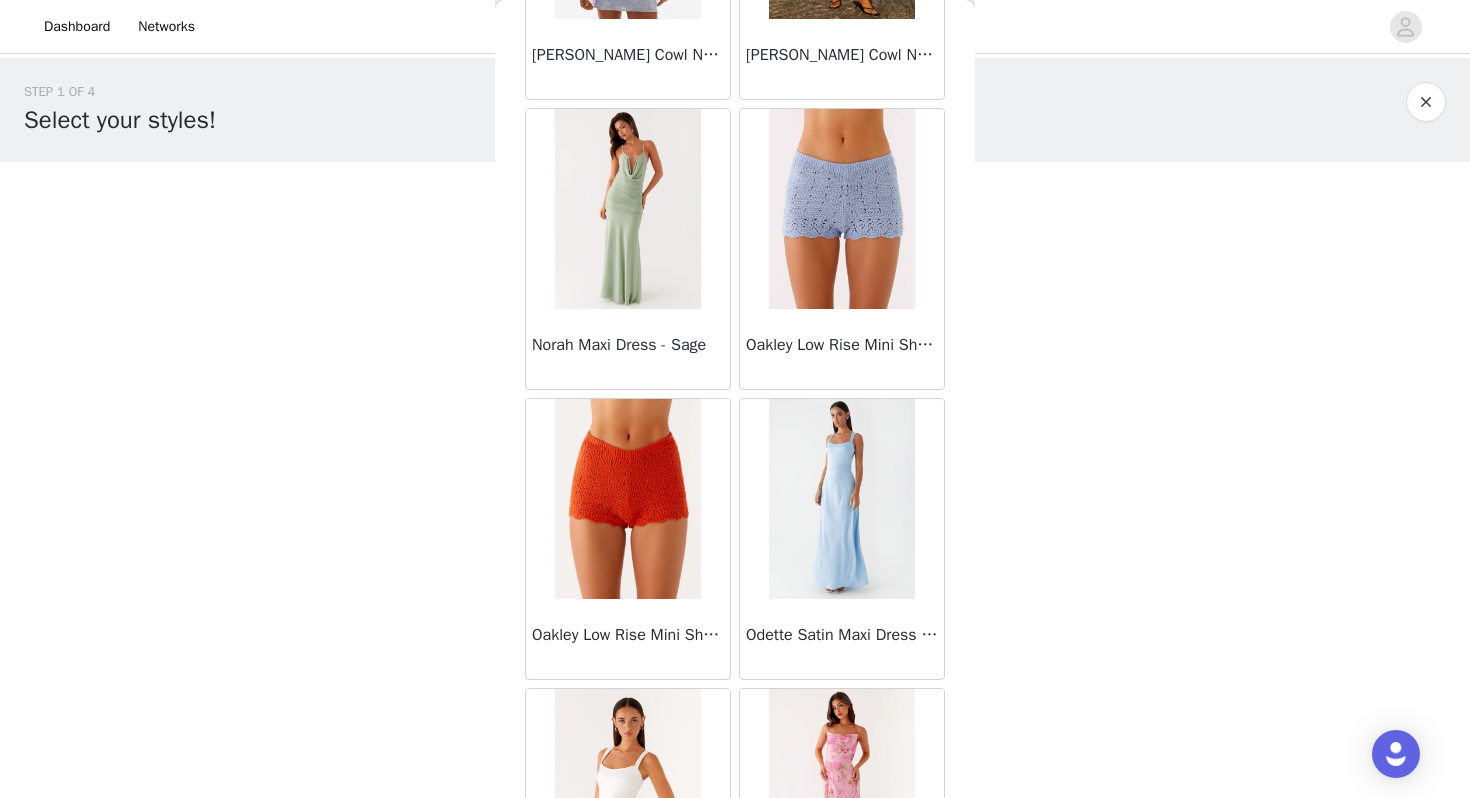 scroll, scrollTop: 45762, scrollLeft: 0, axis: vertical 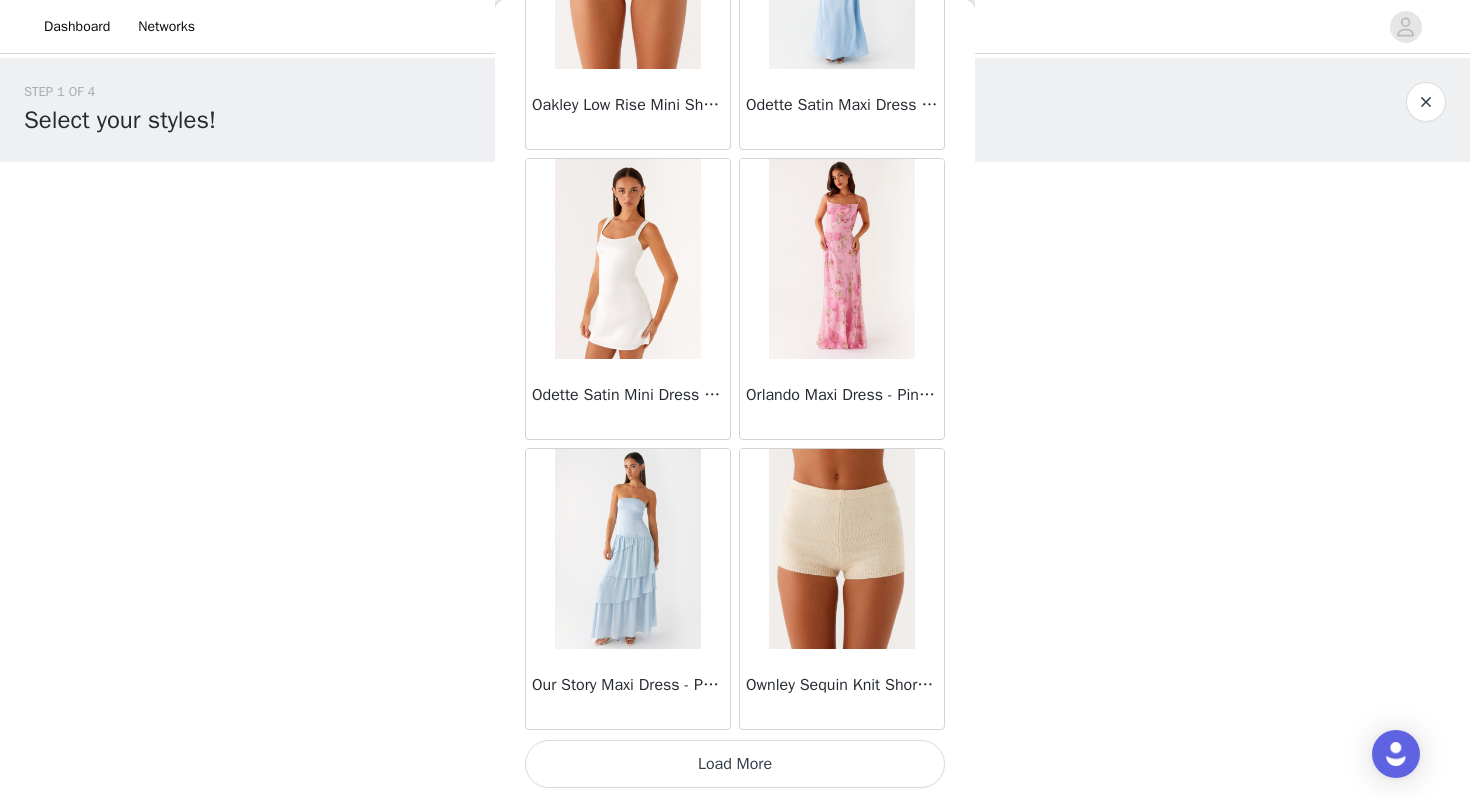 click on "Load More" at bounding box center (735, 764) 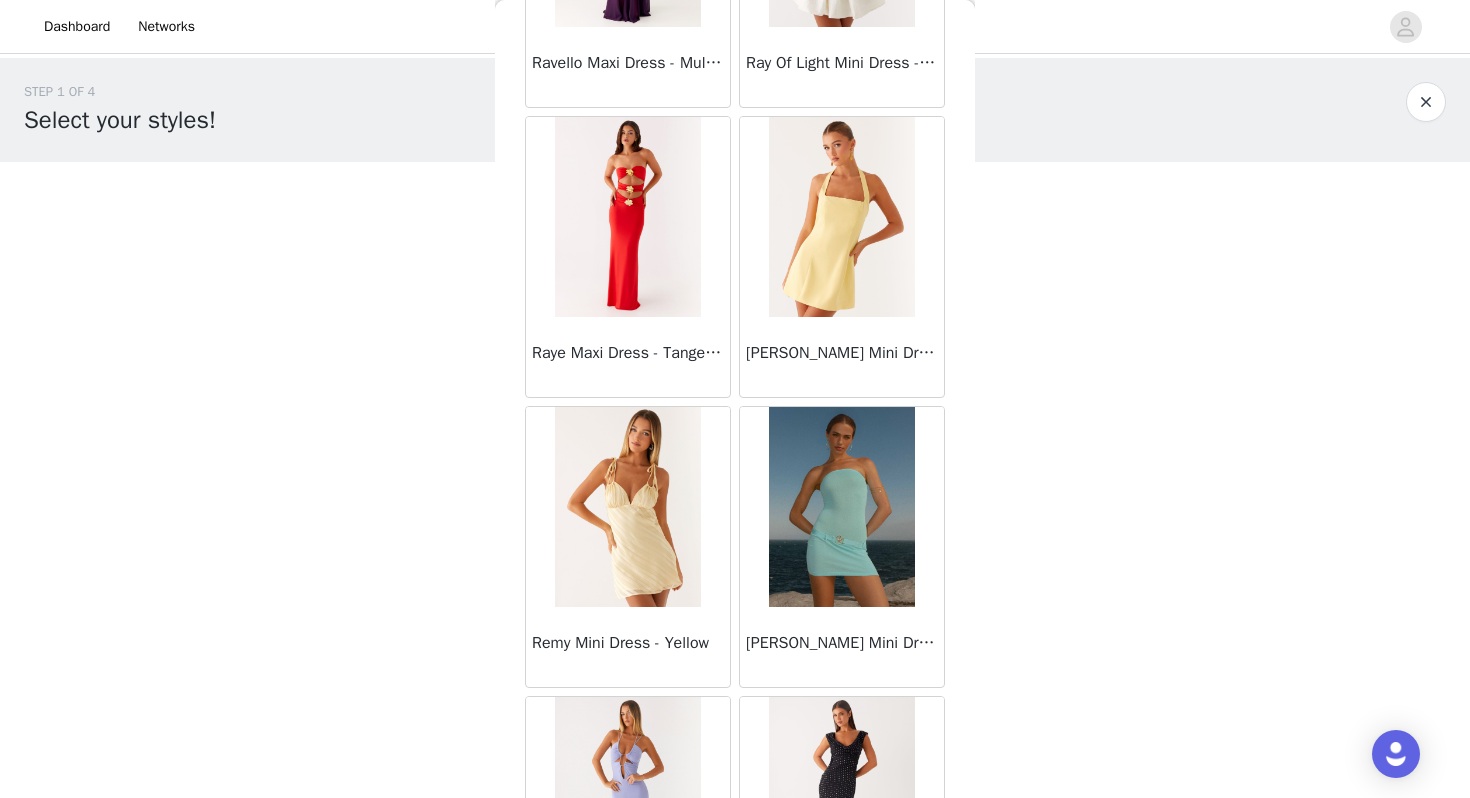 scroll, scrollTop: 48662, scrollLeft: 0, axis: vertical 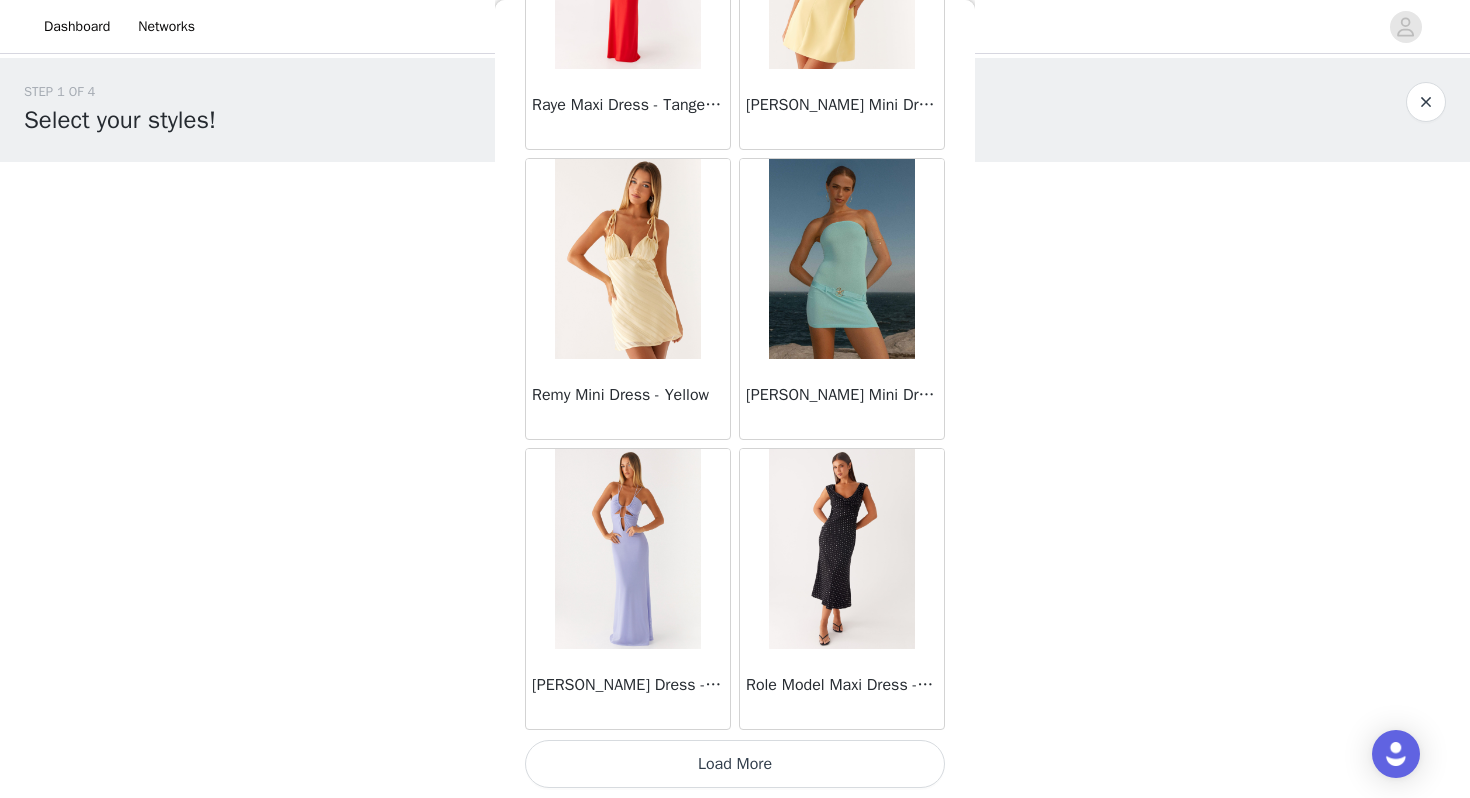 click on "Load More" at bounding box center [735, 764] 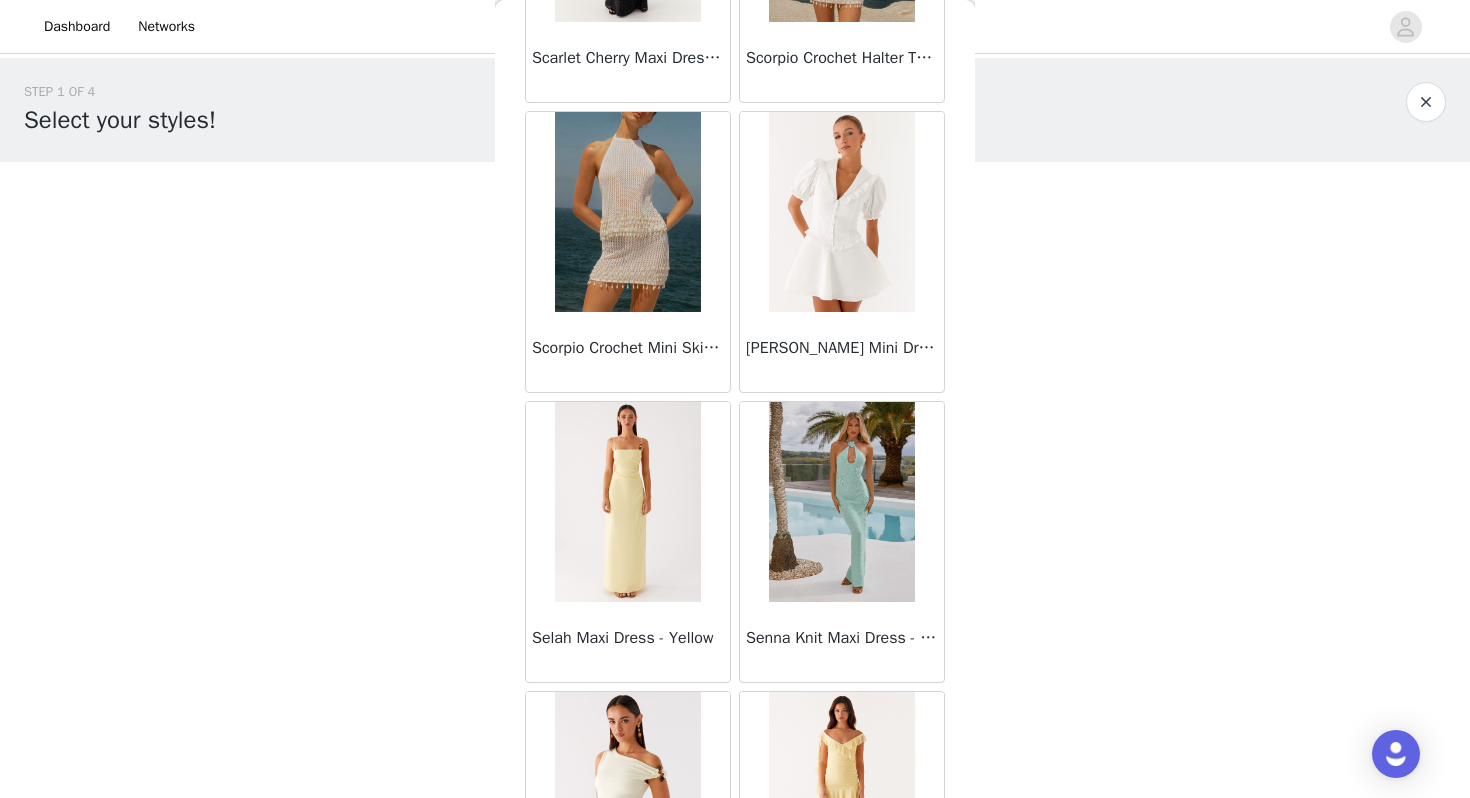 scroll, scrollTop: 51562, scrollLeft: 0, axis: vertical 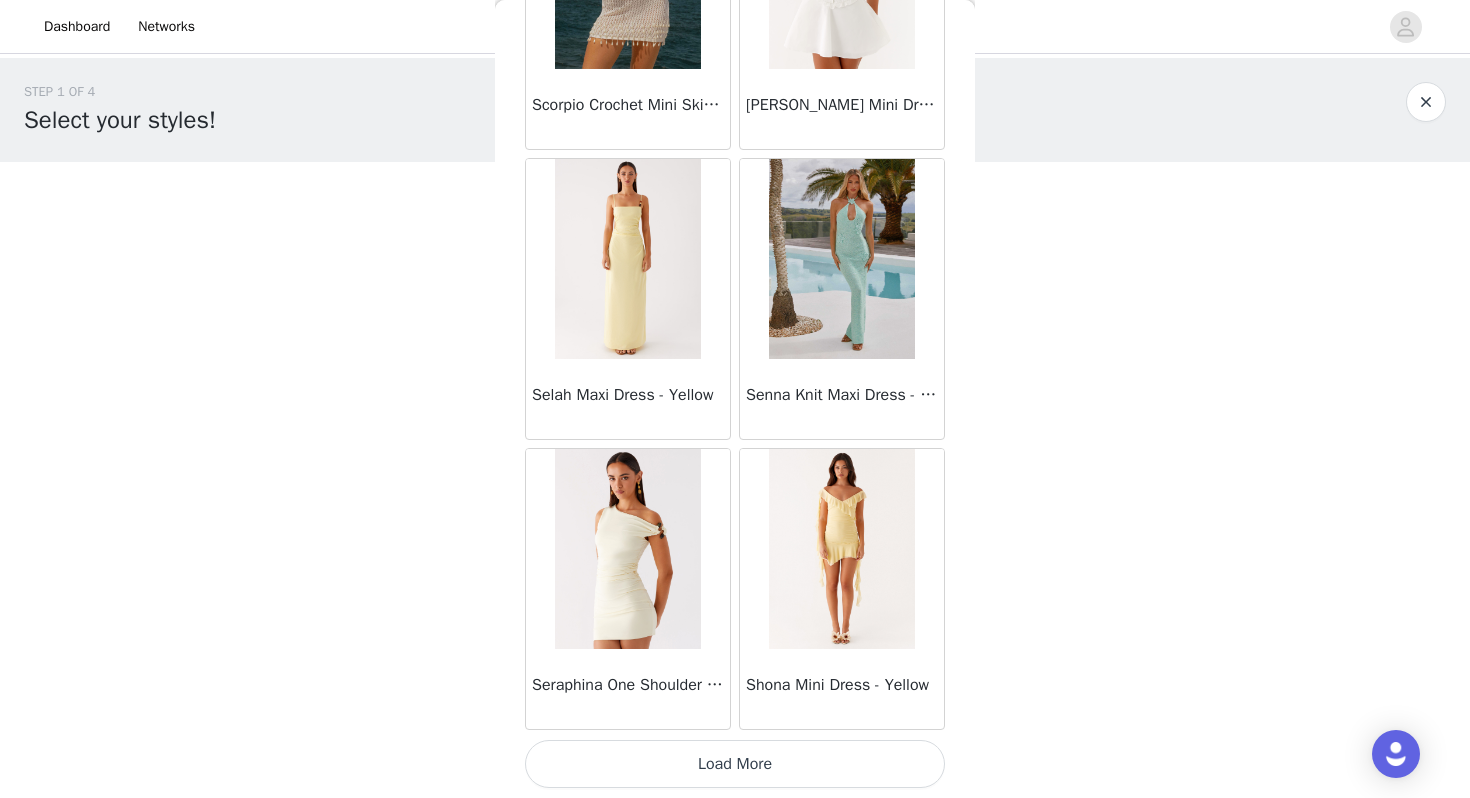 click on "Mariella Linen Maxi Skirt - Pink       Aamari Maxi Dress - Red       Abby Mini Dress - Floral Print       Adrina Ruffle Mini Dress - Pink Floral Print       Aiva Mini Dress - Yellow Floral       Alberta Maxi Dress - Mulberry       Alden Mini Dress - Floral Print       Aliah Knit Shorts - Yellow       Alicia Satin Halter Maxi Dress - Yellow       Alicia Satin Halter Mini Dress - Pastel Yellow       Alivia Mini Dress - Pink       Amerie Maxi Dress - Chocolate       Amerie Maxi Dress - Maroon       Anastasia Maxi Dress - Blue       Anastasia Maxi Dress - Ivory       Anastasia Maxi Dress - Pink       Anastasia Maxi Dress - Sage       Anastasia Maxi Dress - Yellow       Anastasia Mini Dress - Blue       Anetta Maxi Dress - Pale Blue       Anetta Maxi Dress - Yellow       Angie Maxi Dress - Yellow       Anna Sophia Maxi Dress - Blue       Annie One Button Cardigan - Black       Another Life Halter Top - Pale Blue       Arli Strapless Maxi Dress - Ivory       Artemis Corset Mini Dress - Vintage Pink Floral" at bounding box center [735, -25334] 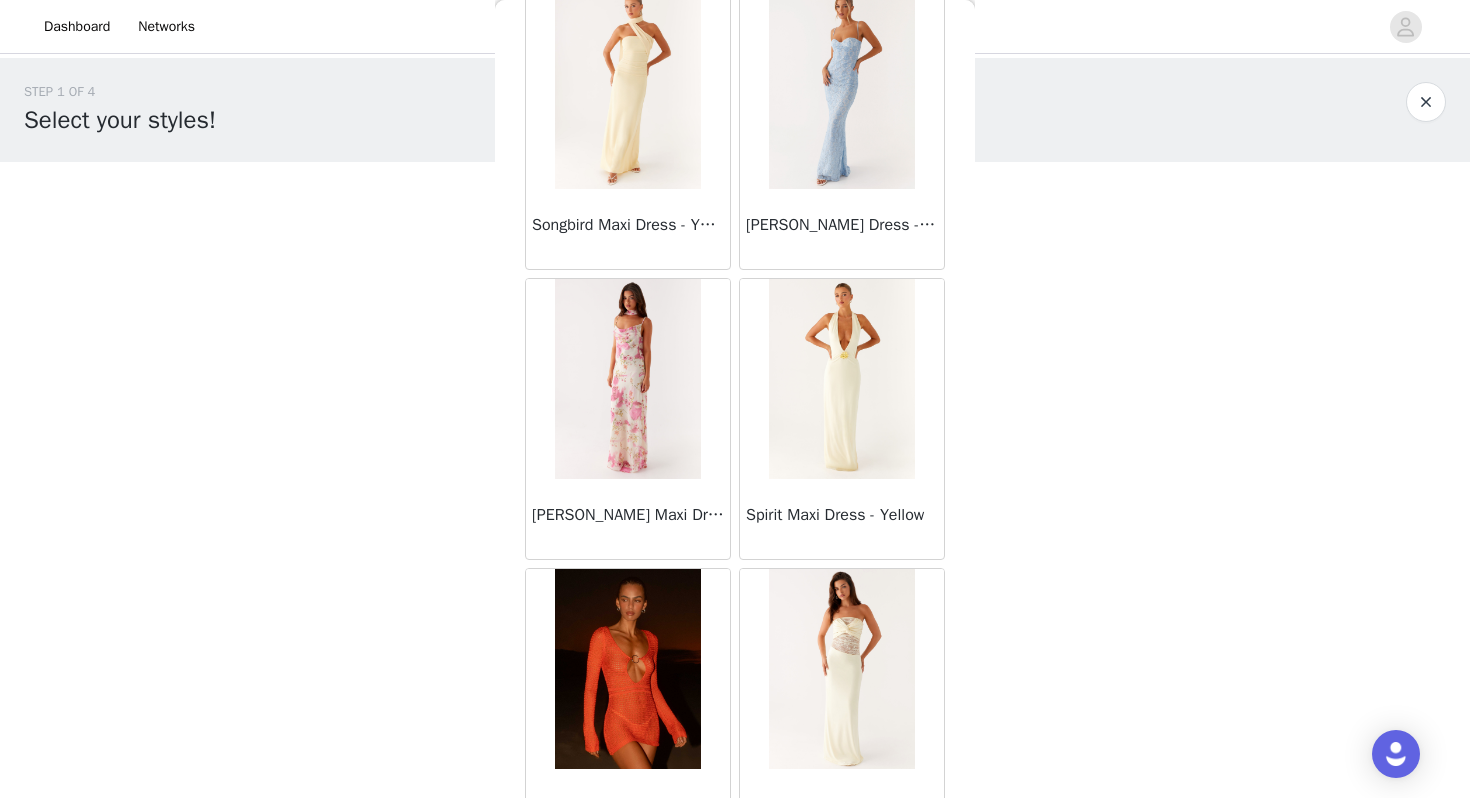 scroll, scrollTop: 54462, scrollLeft: 0, axis: vertical 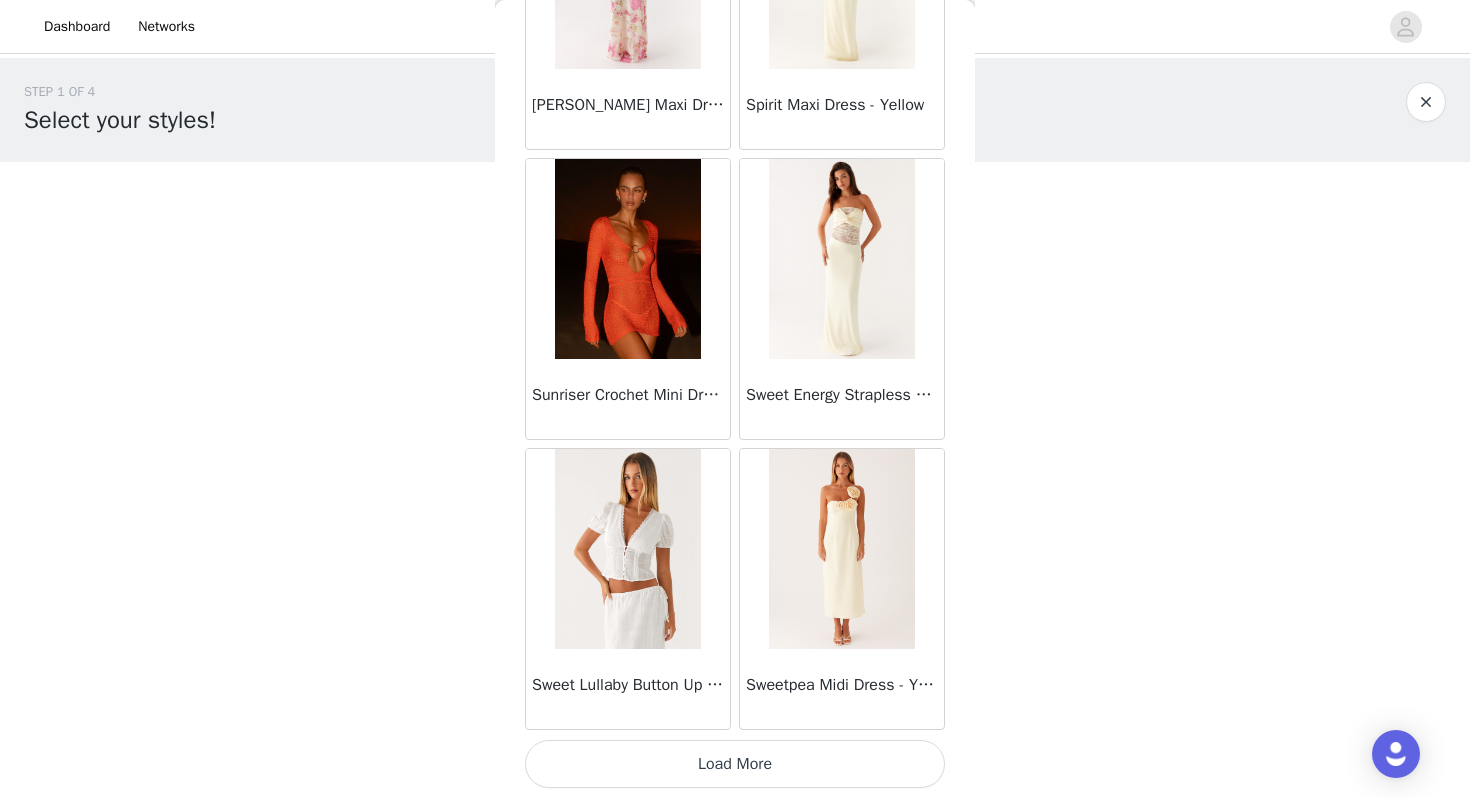 click on "Load More" at bounding box center (735, 764) 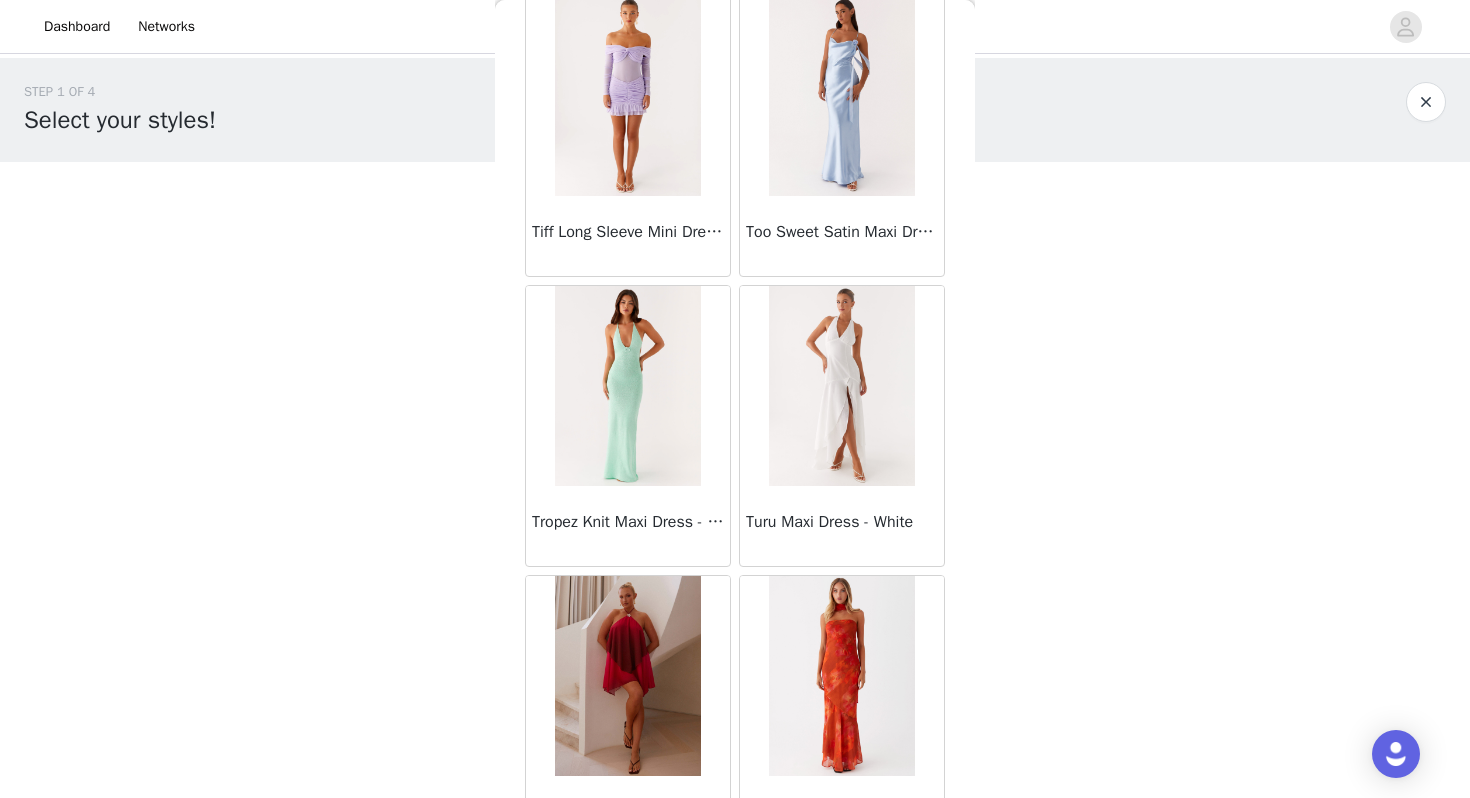 scroll, scrollTop: 57362, scrollLeft: 0, axis: vertical 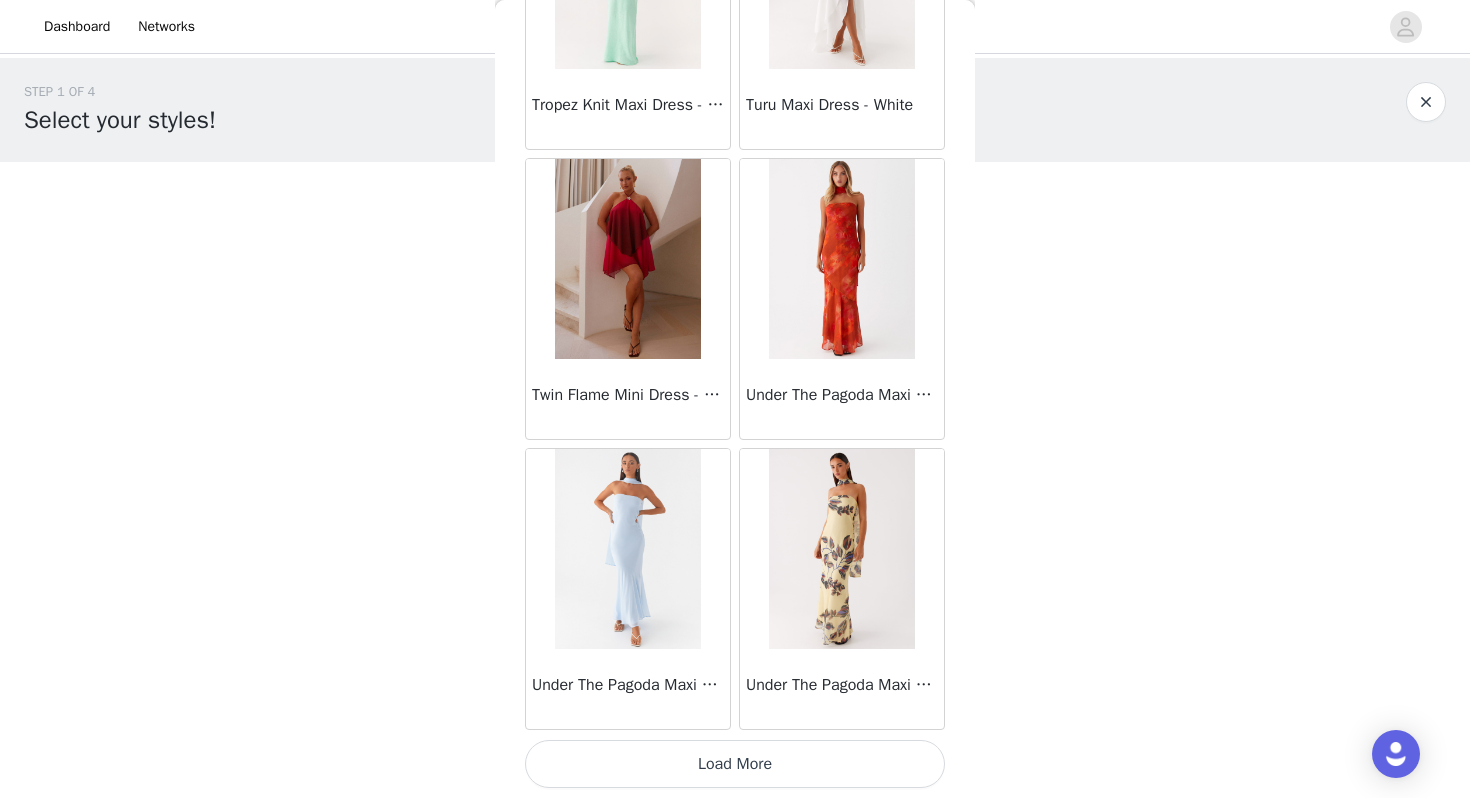 click on "Load More" at bounding box center (735, 764) 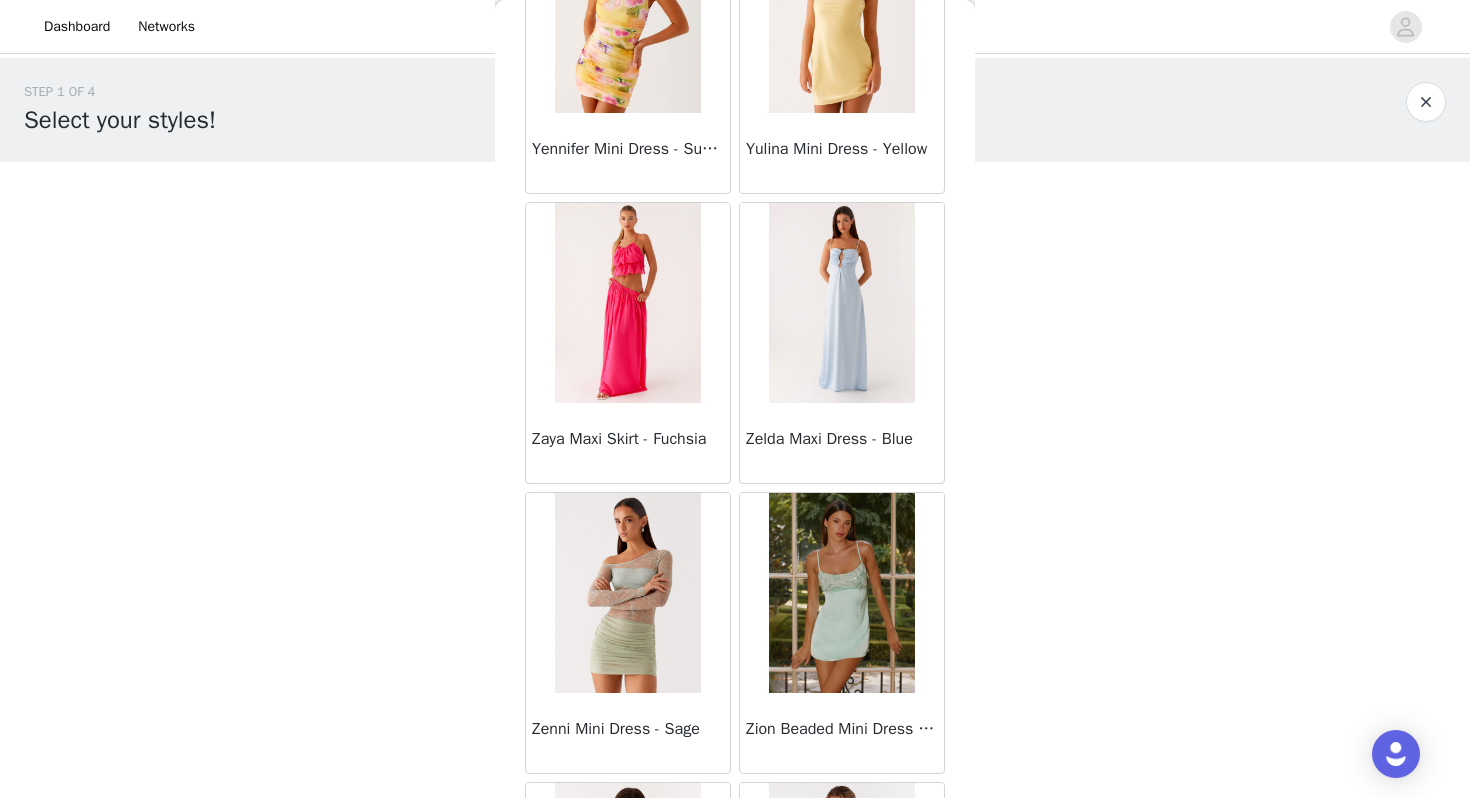 scroll, scrollTop: 60262, scrollLeft: 0, axis: vertical 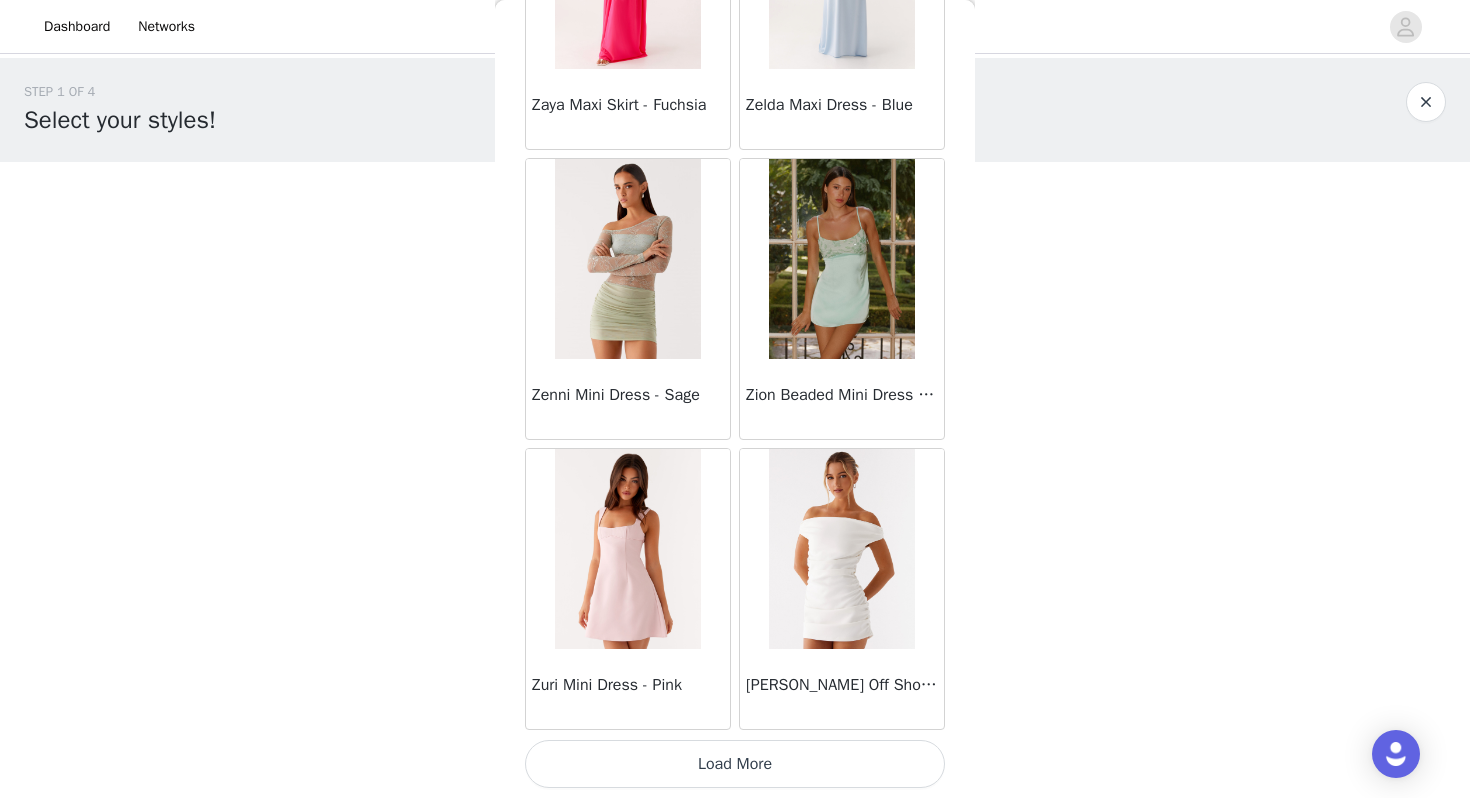 click on "Load More" at bounding box center (735, 764) 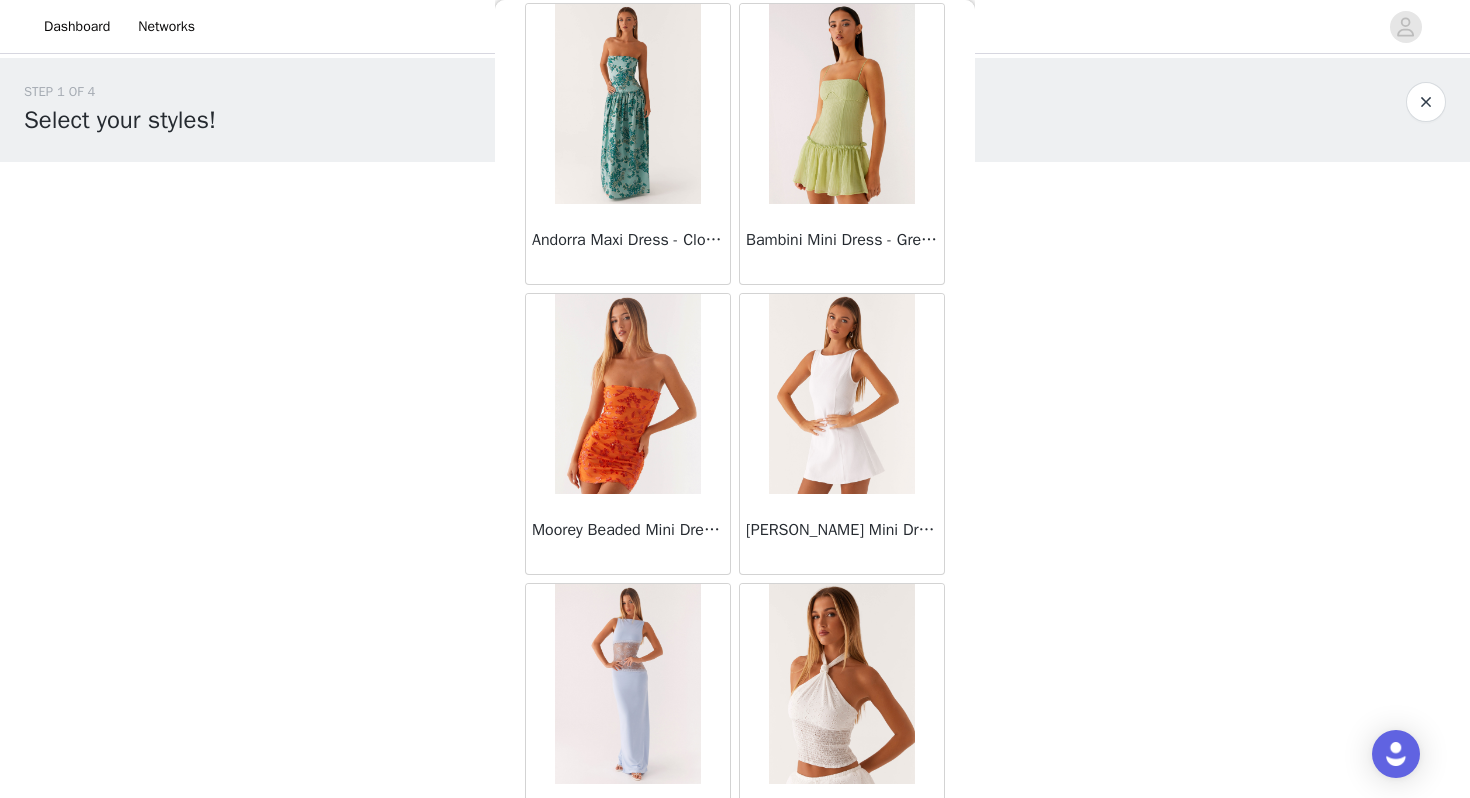 scroll, scrollTop: 63162, scrollLeft: 0, axis: vertical 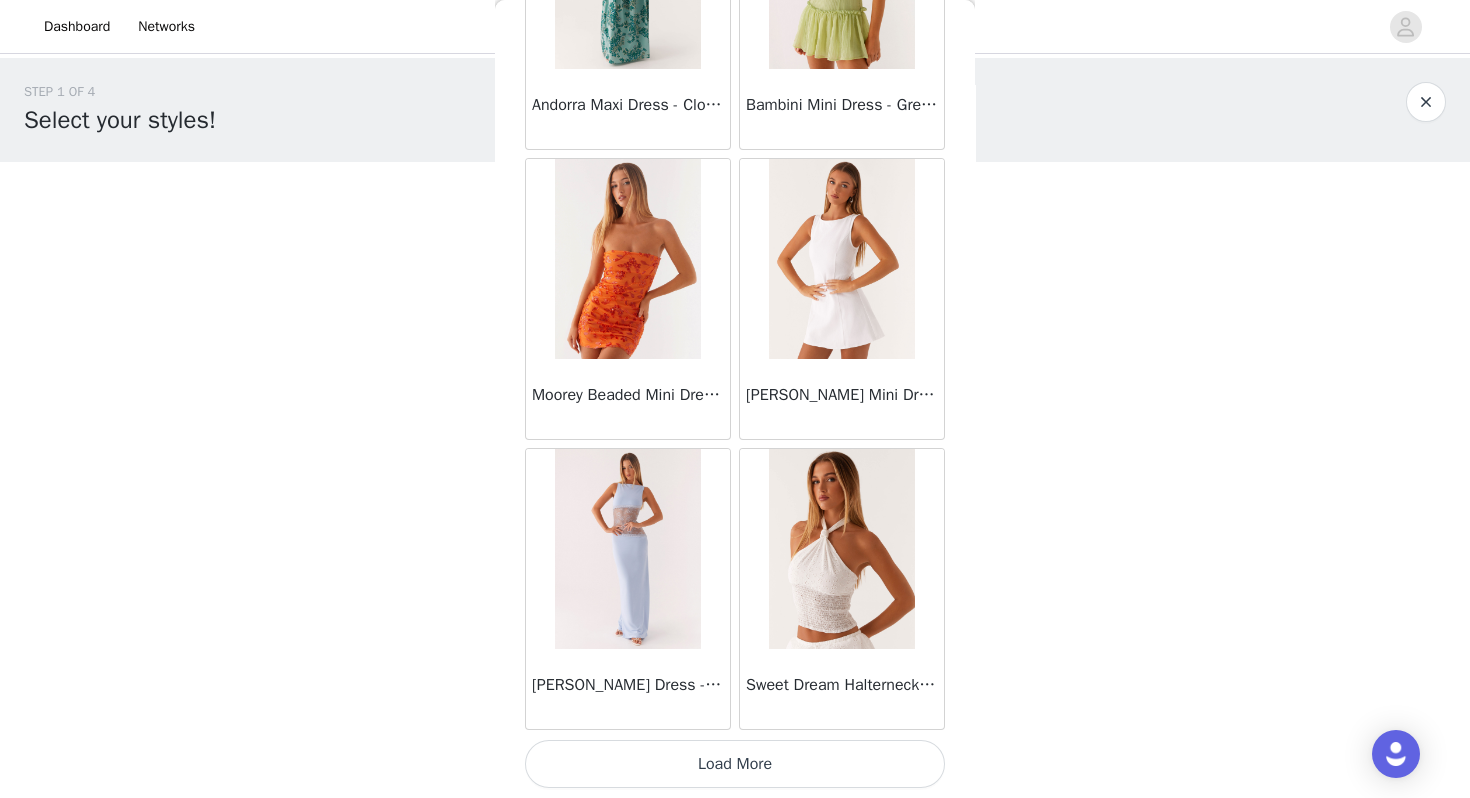 click on "Load More" at bounding box center (735, 764) 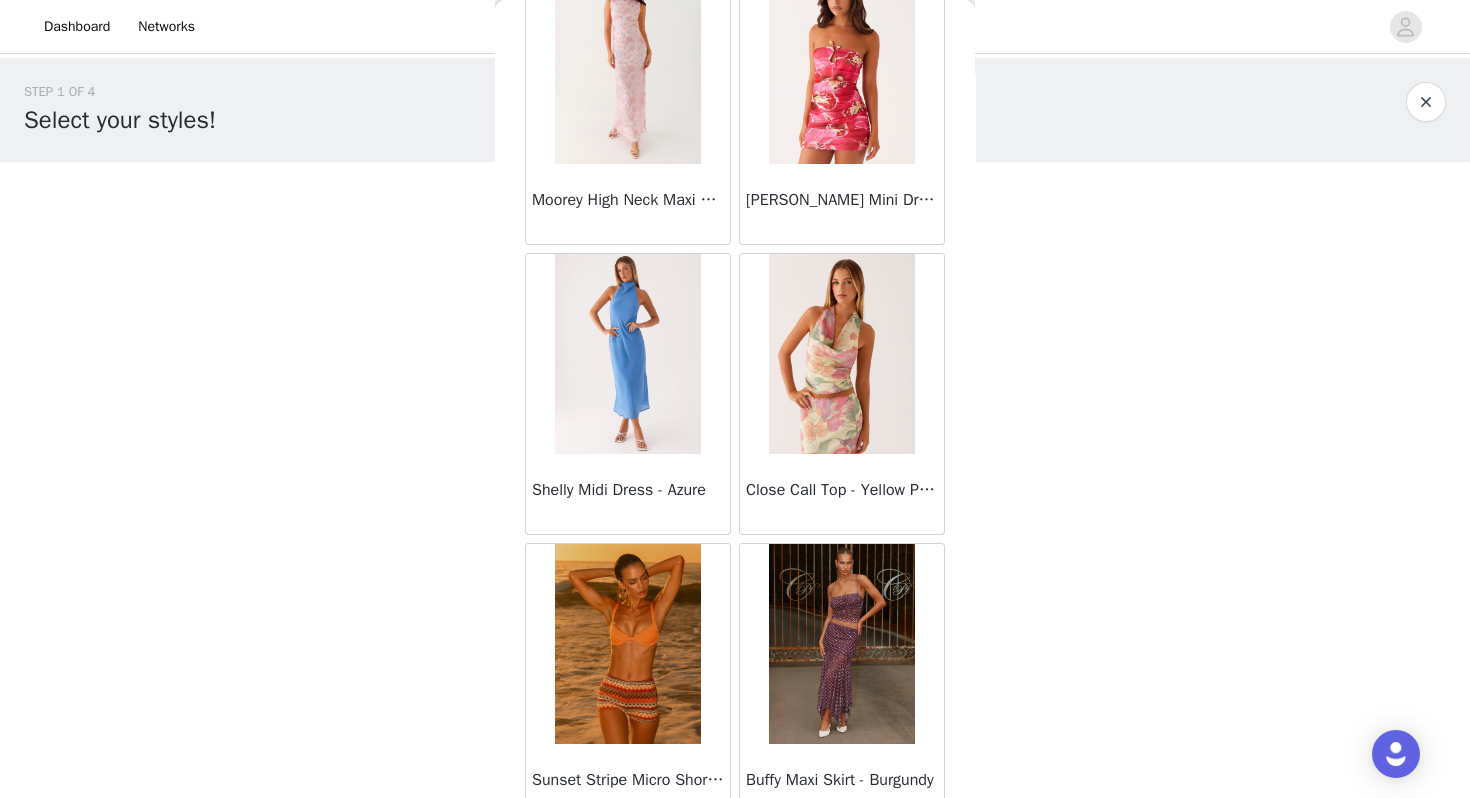 scroll, scrollTop: 66062, scrollLeft: 0, axis: vertical 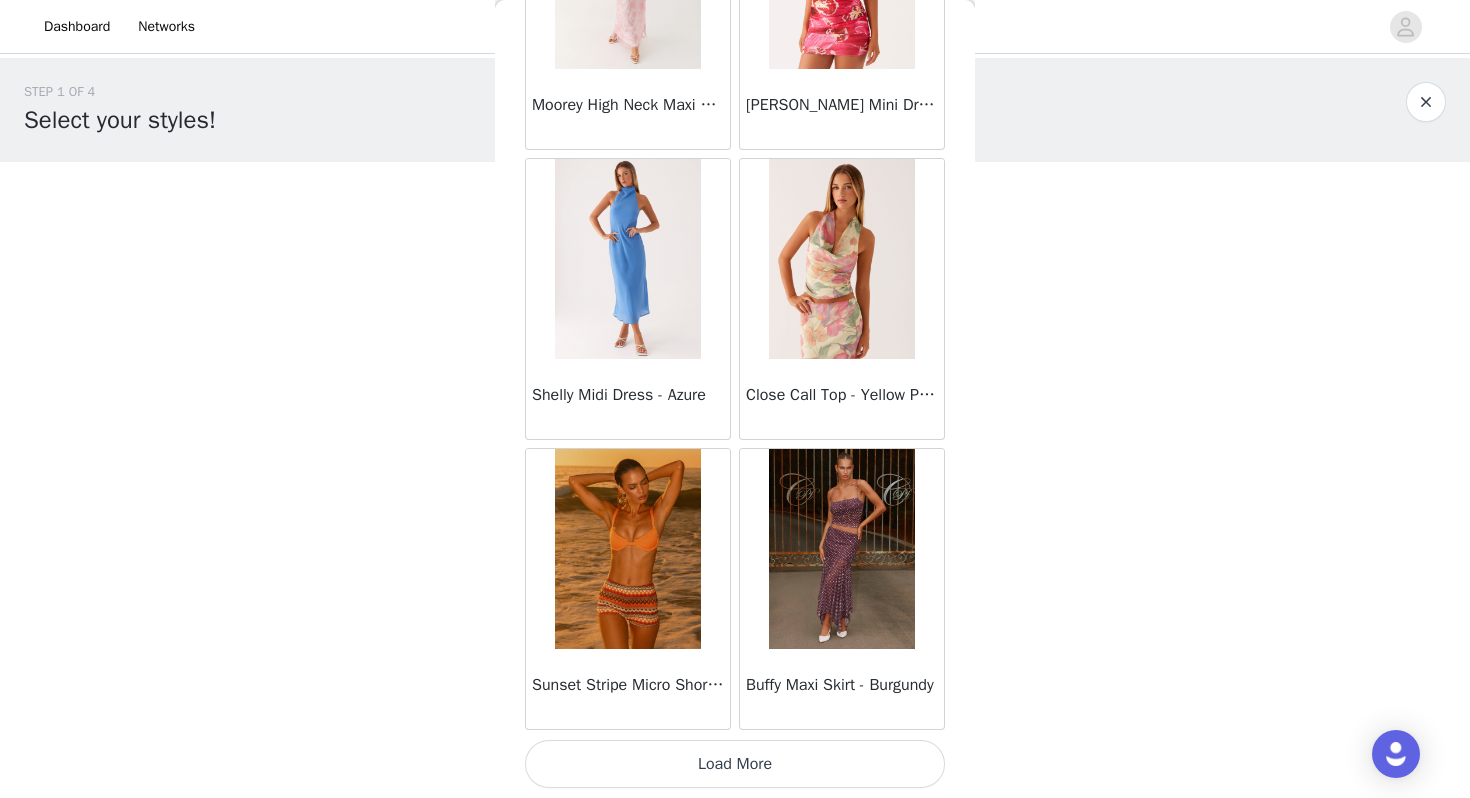 click on "Load More" at bounding box center (735, 764) 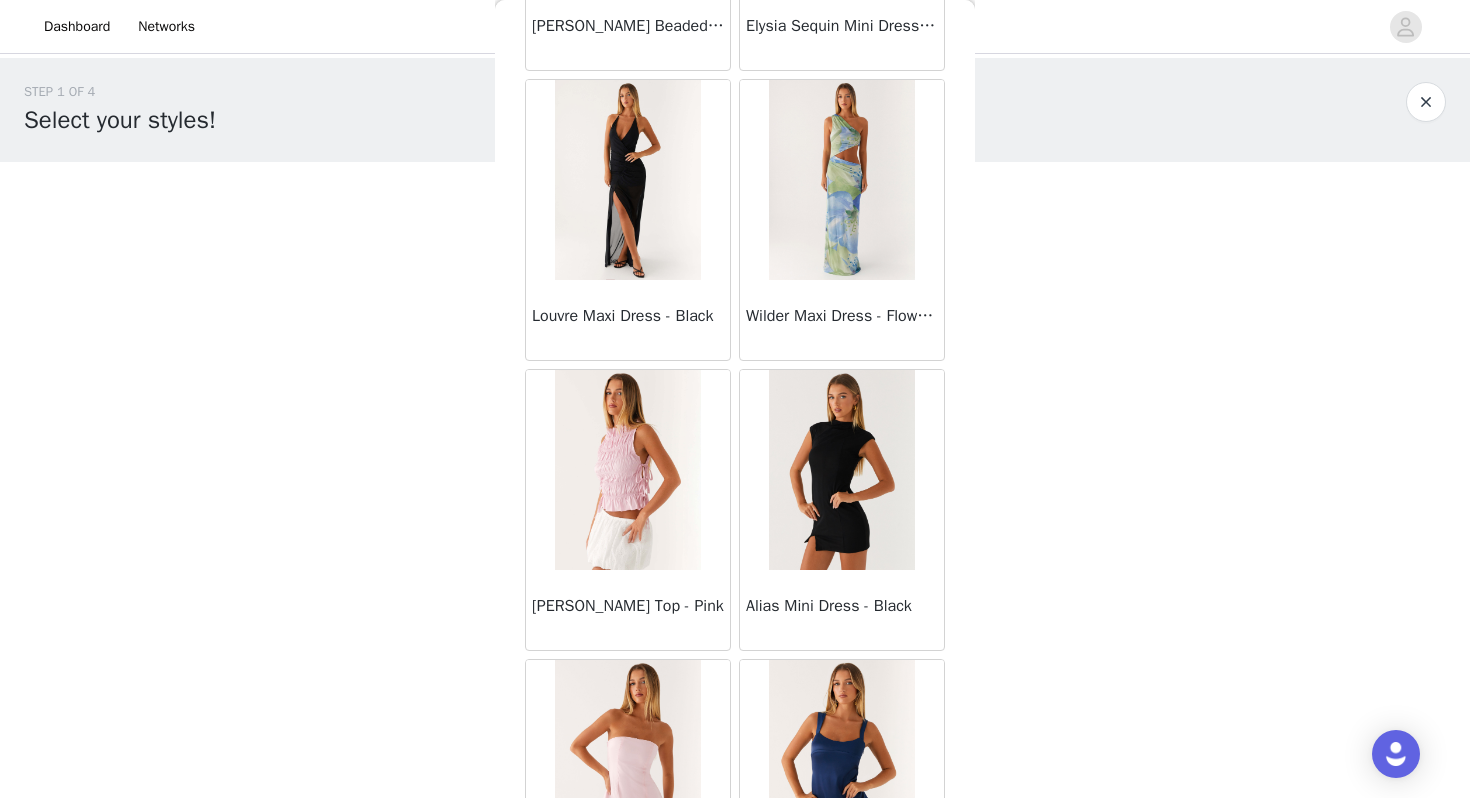scroll, scrollTop: 67905, scrollLeft: 0, axis: vertical 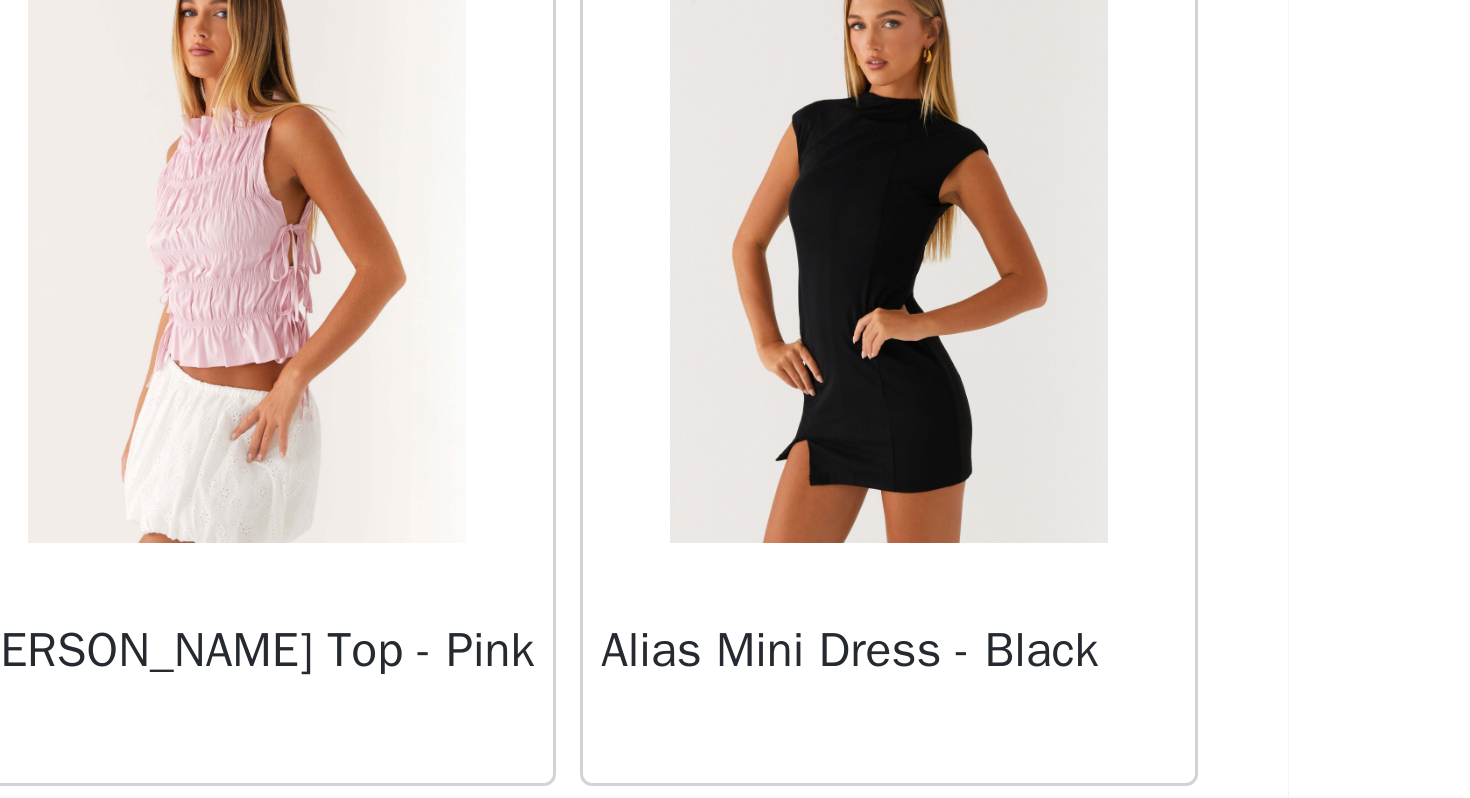 click at bounding box center (841, 446) 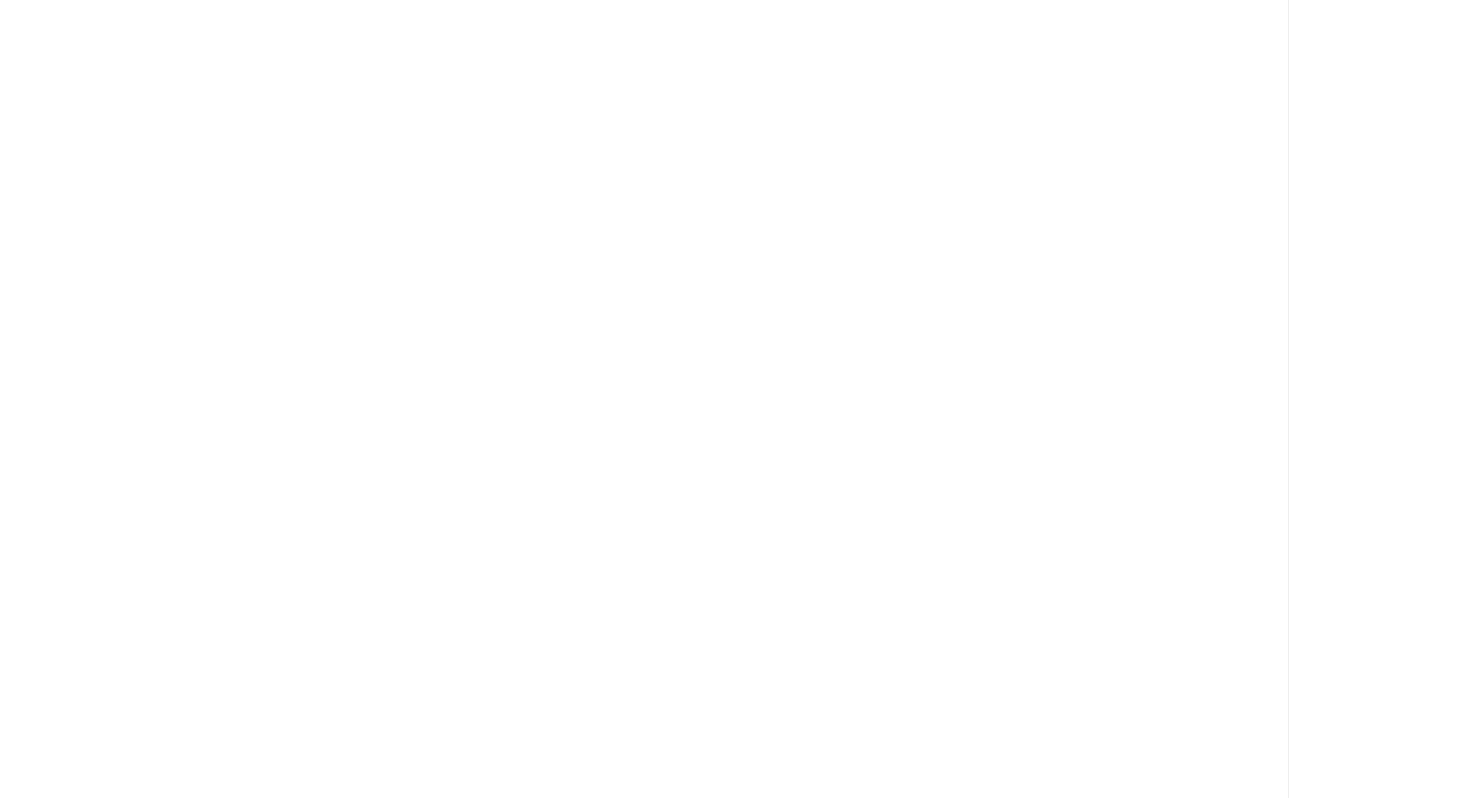 scroll, scrollTop: 0, scrollLeft: 0, axis: both 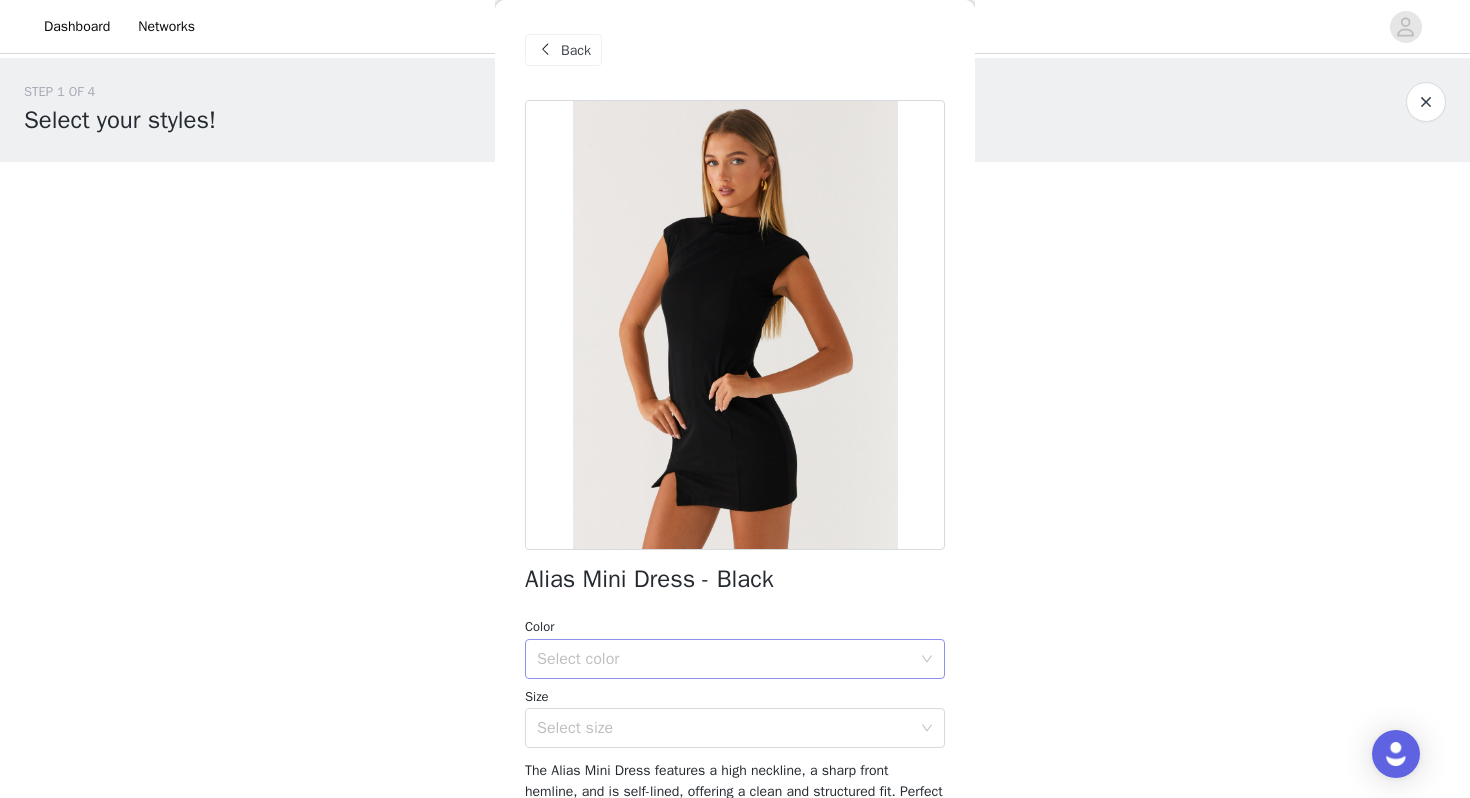 click on "Select color" at bounding box center (724, 659) 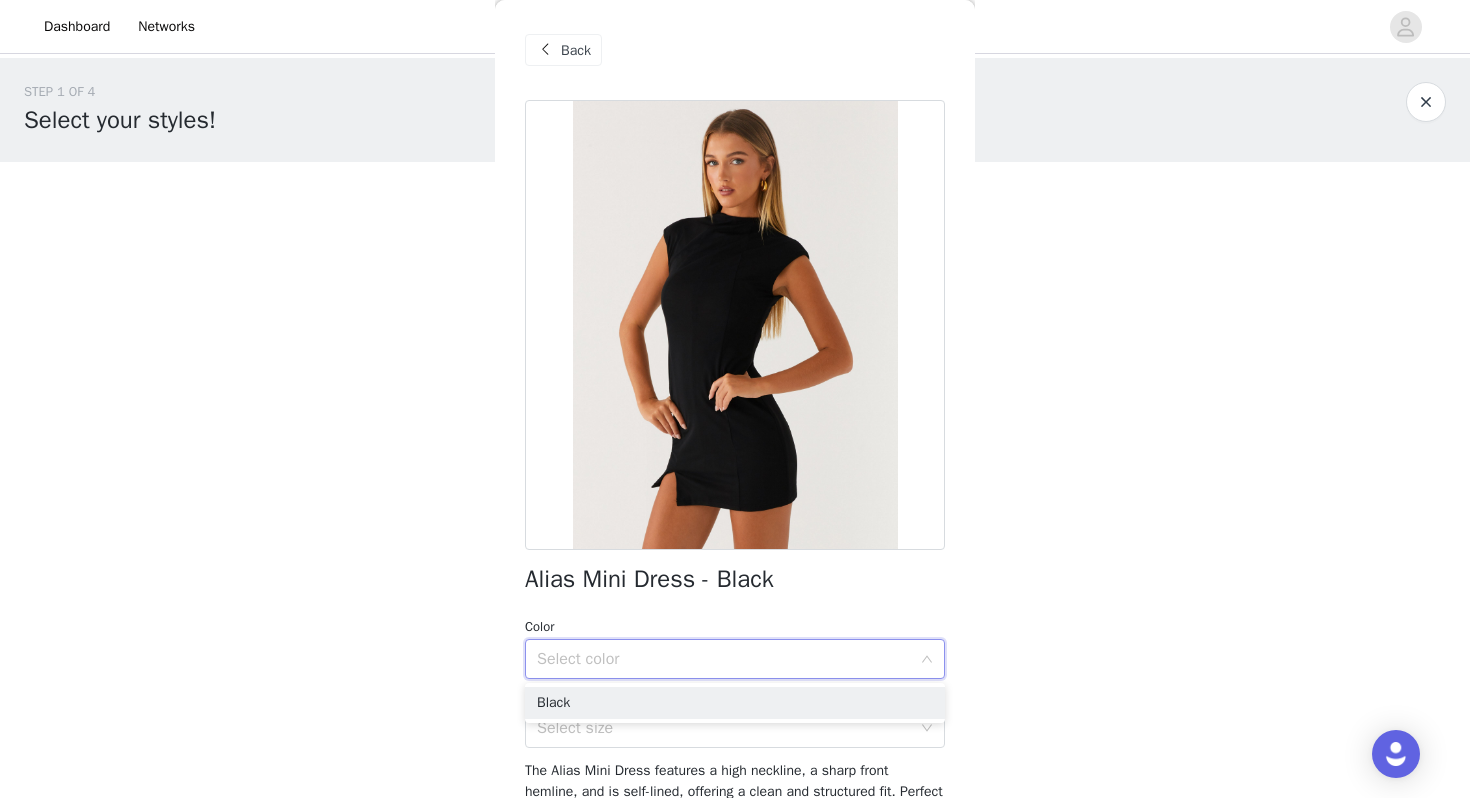 scroll, scrollTop: 17, scrollLeft: 0, axis: vertical 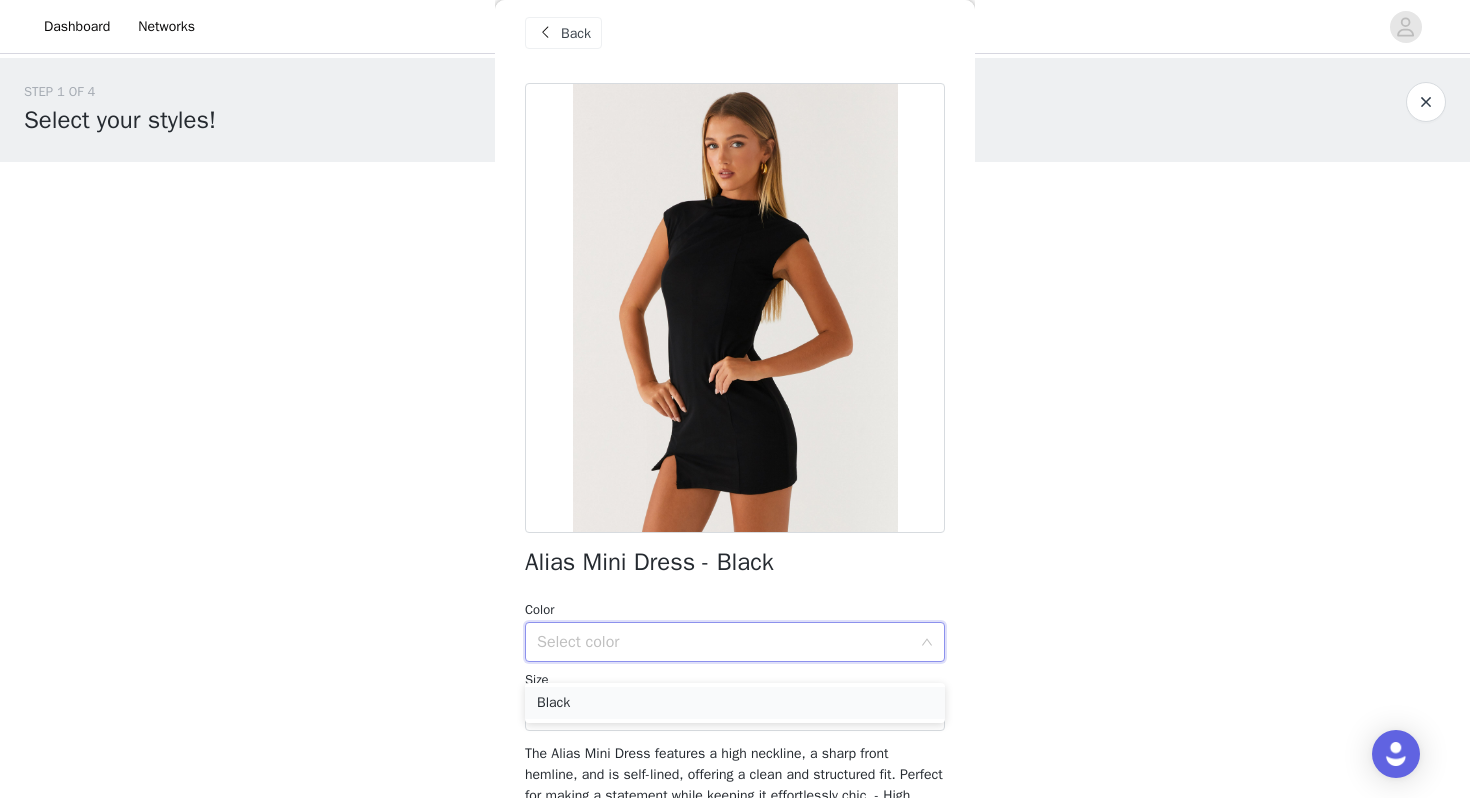click on "Black" at bounding box center [735, 703] 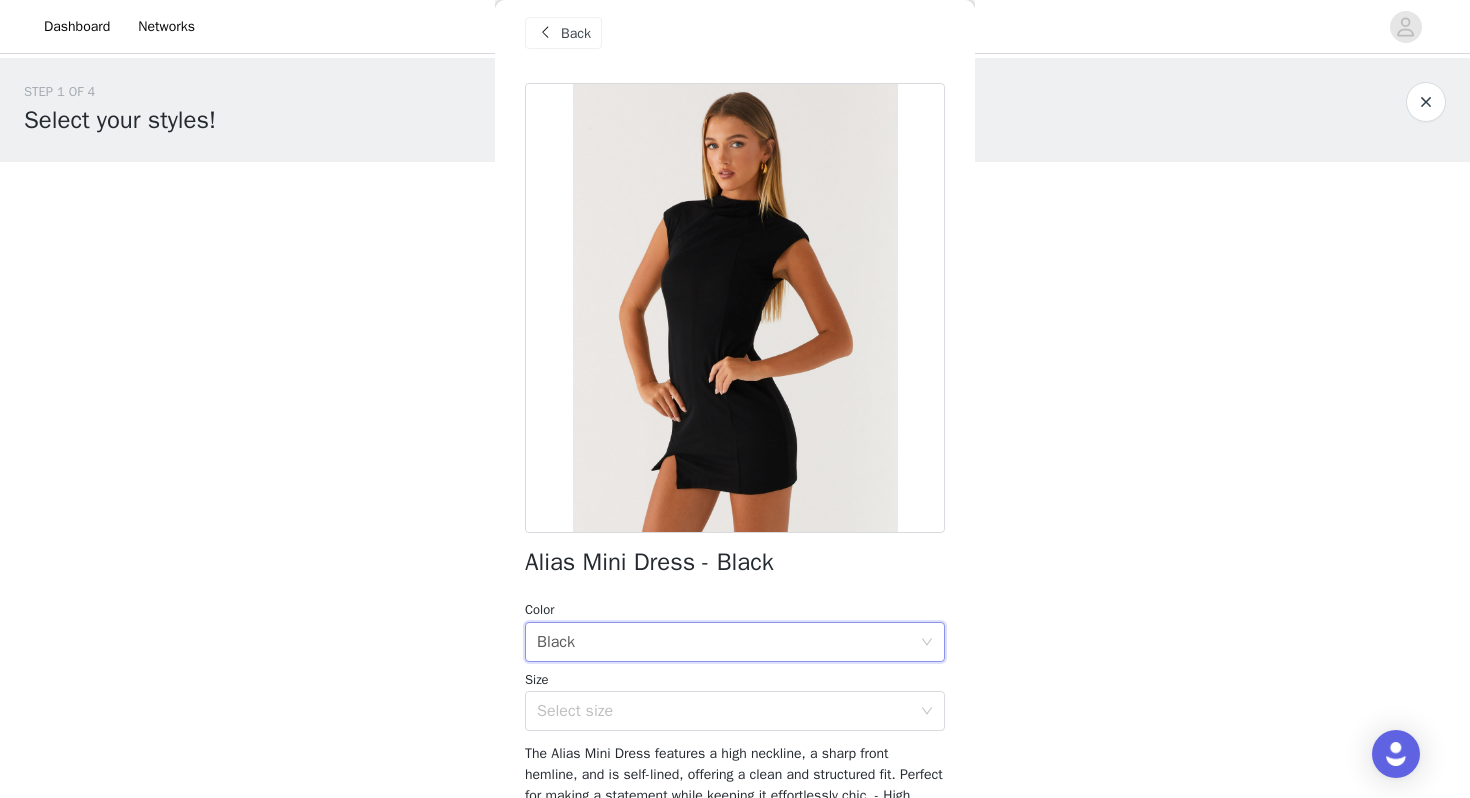 click on "Select size" at bounding box center (728, 711) 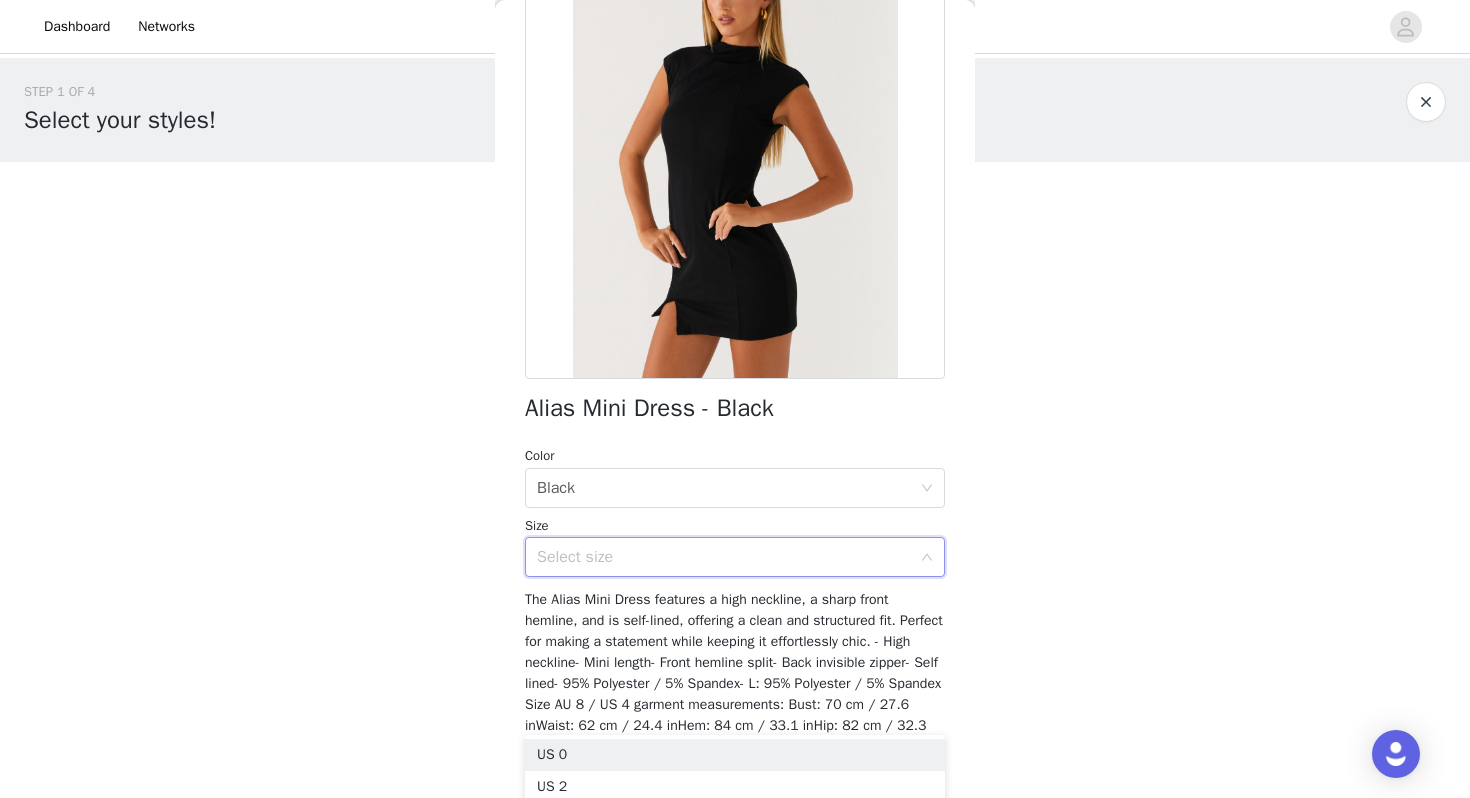 scroll, scrollTop: 235, scrollLeft: 0, axis: vertical 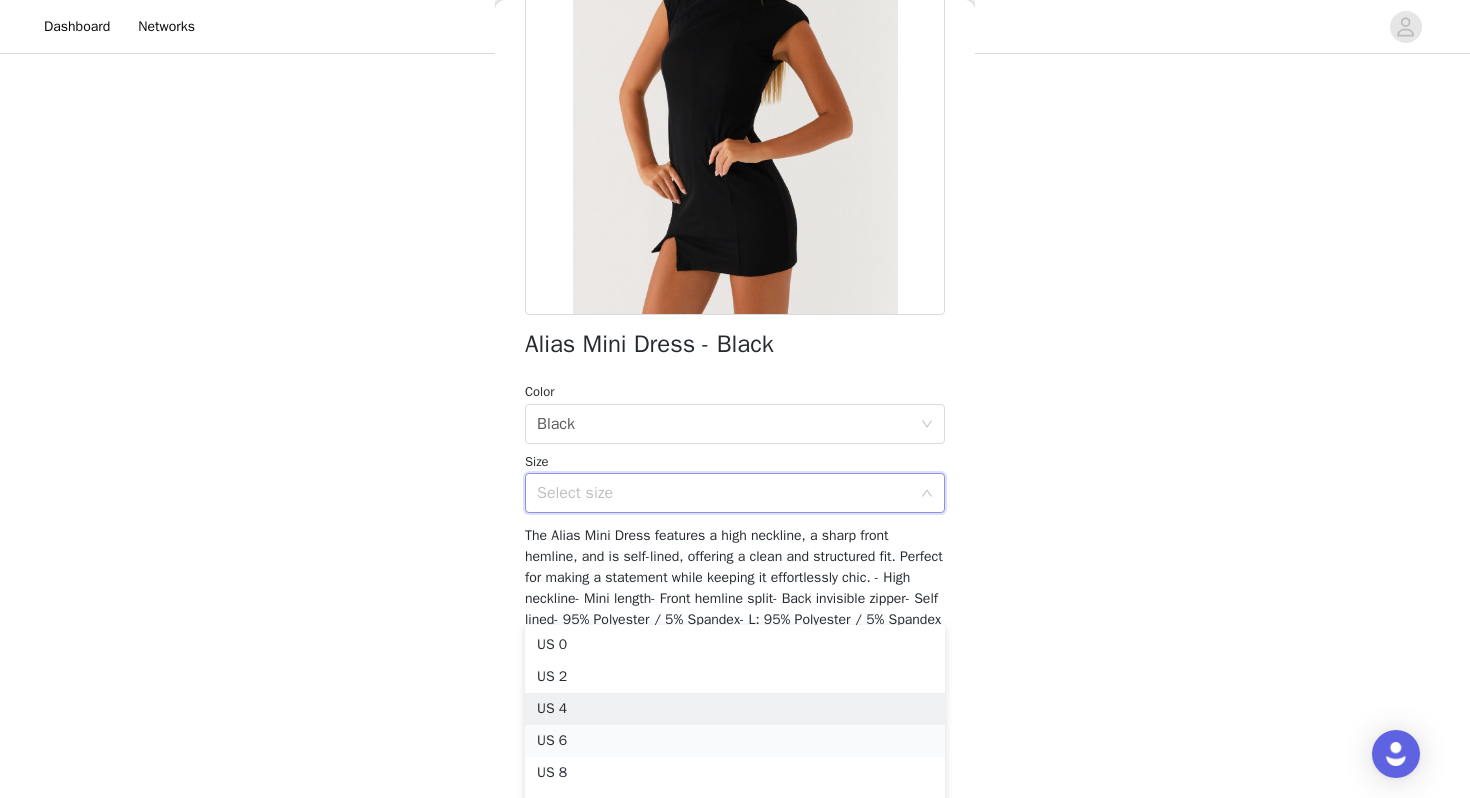 click on "US 6" at bounding box center [735, 741] 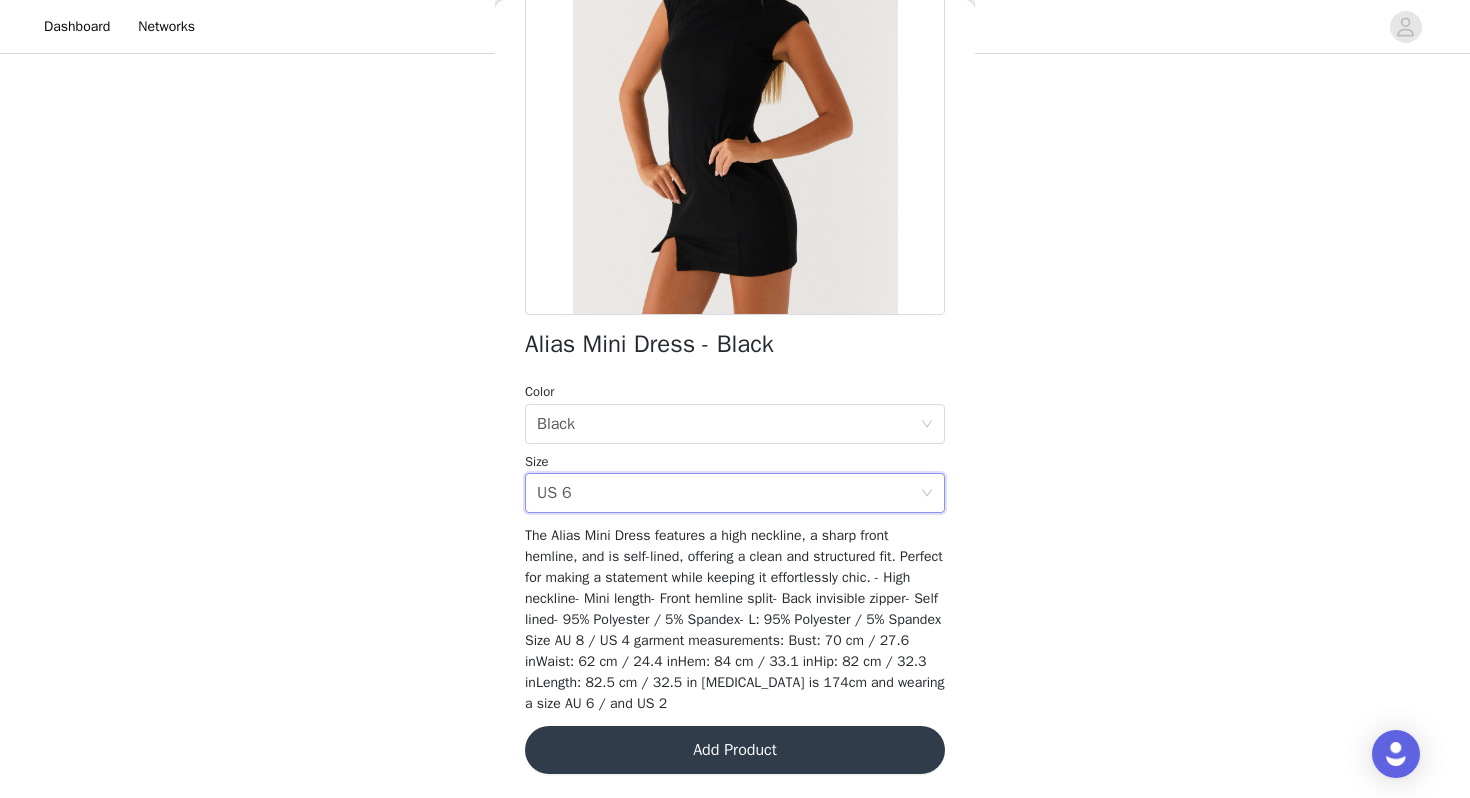 scroll, scrollTop: 0, scrollLeft: 0, axis: both 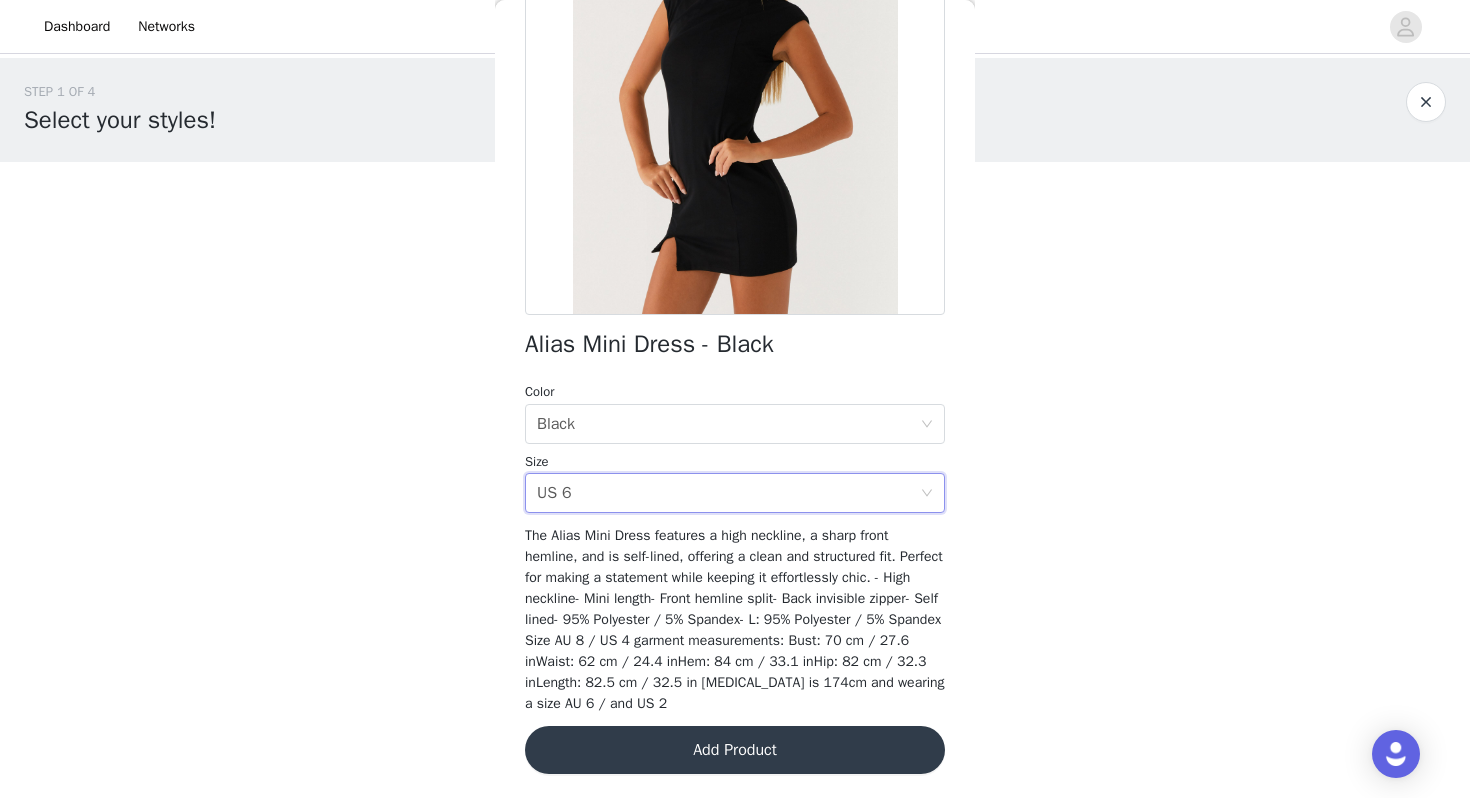 click on "Add Product" at bounding box center (735, 750) 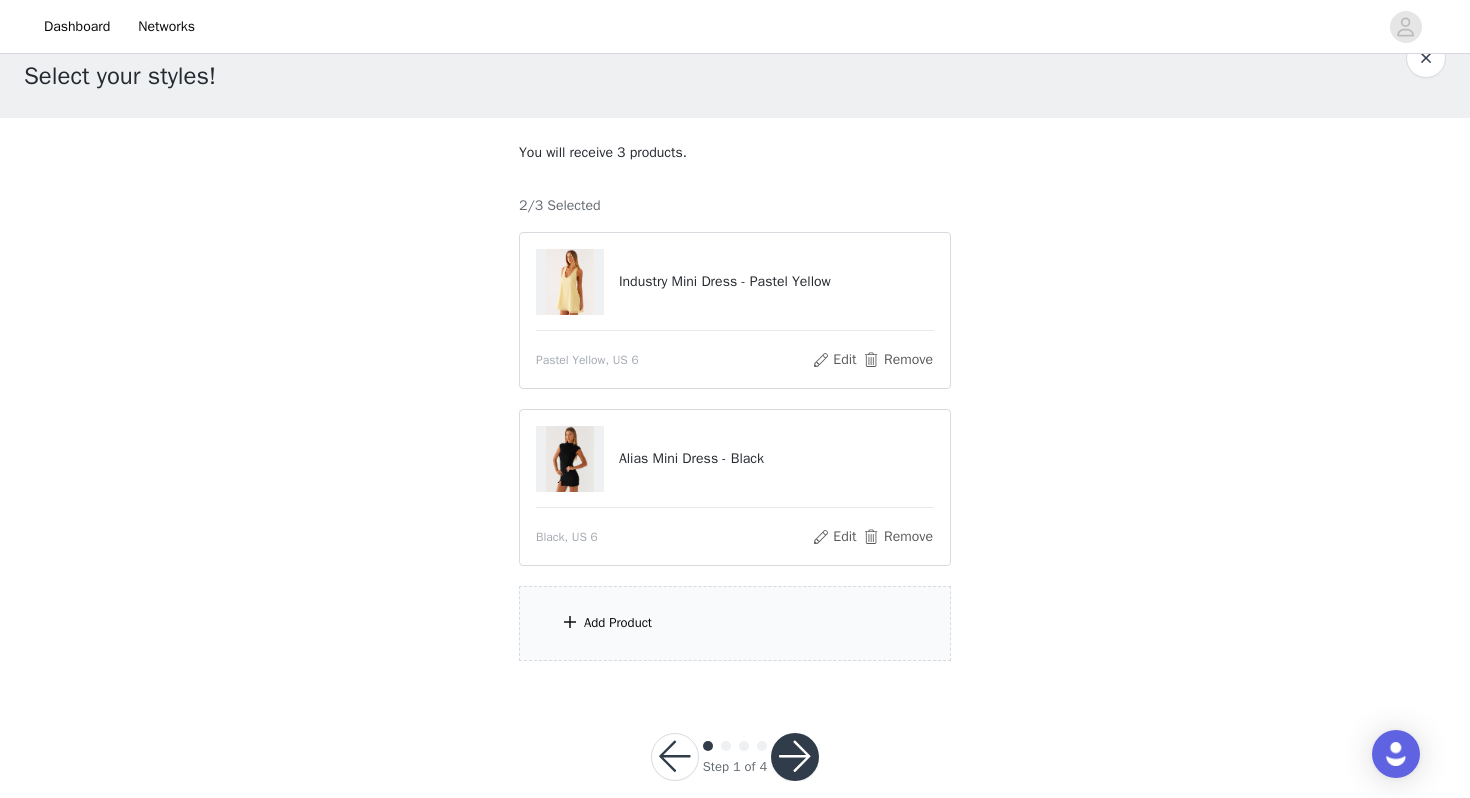 scroll, scrollTop: 74, scrollLeft: 0, axis: vertical 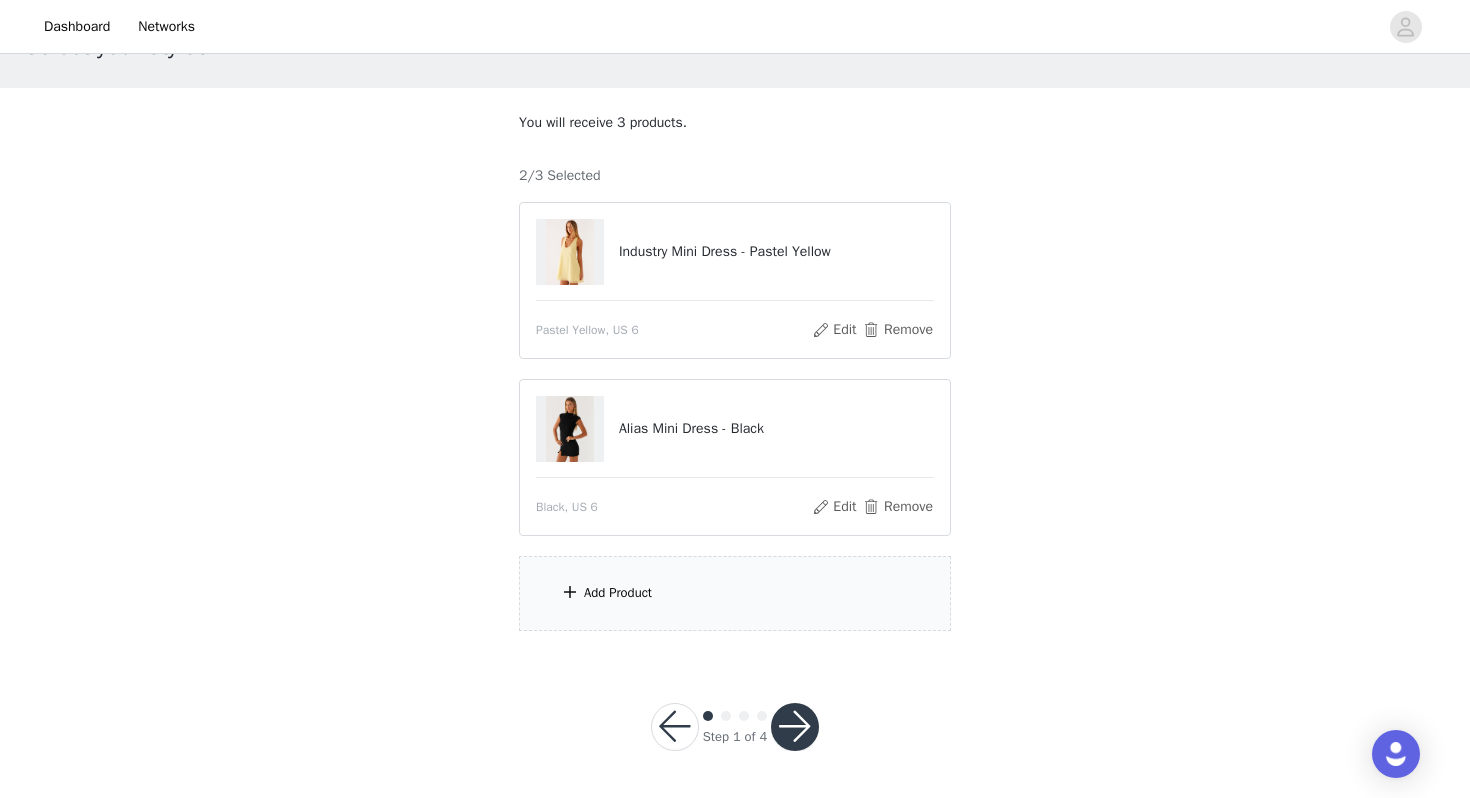 click on "Add Product" at bounding box center [735, 593] 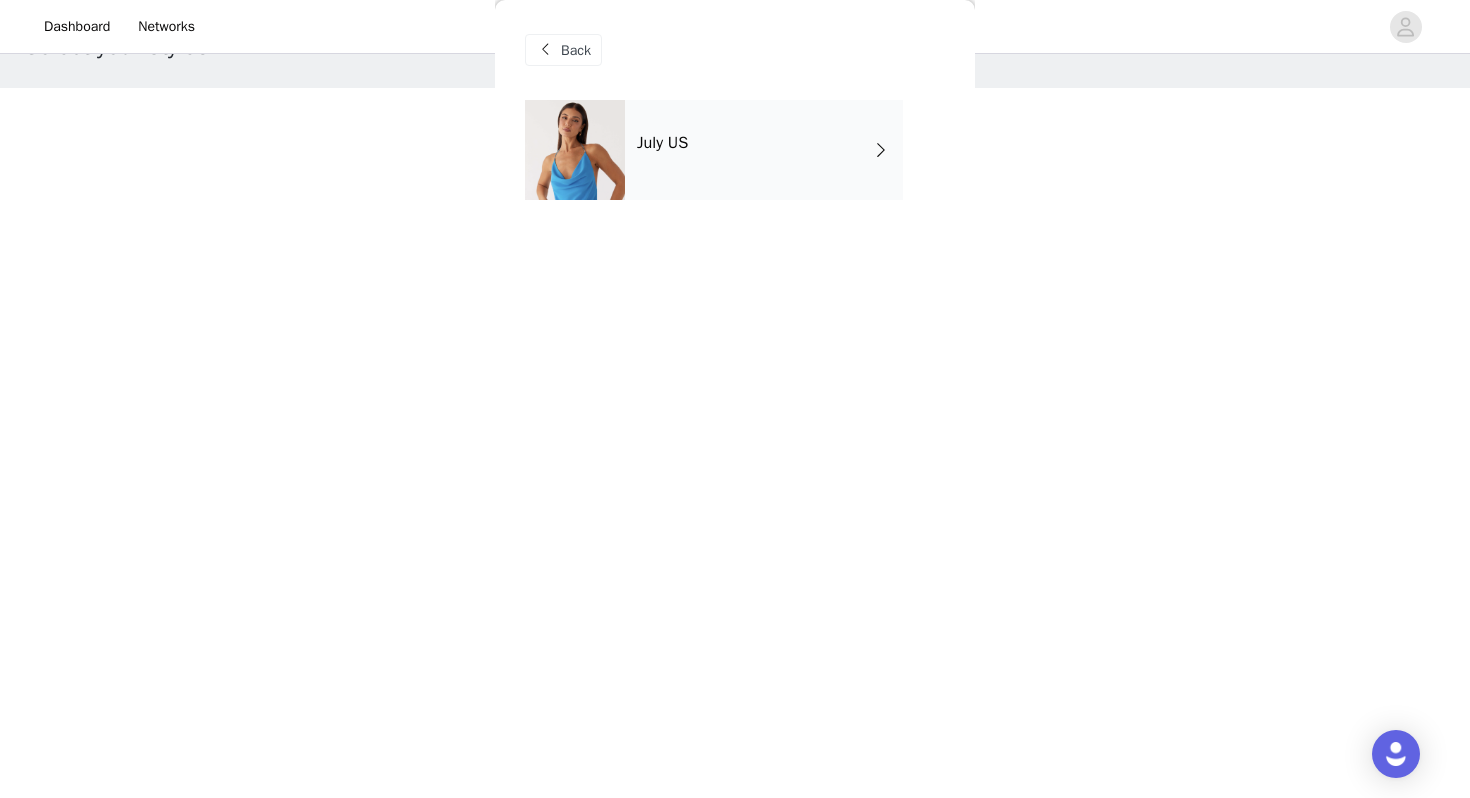 click on "July US" at bounding box center [764, 150] 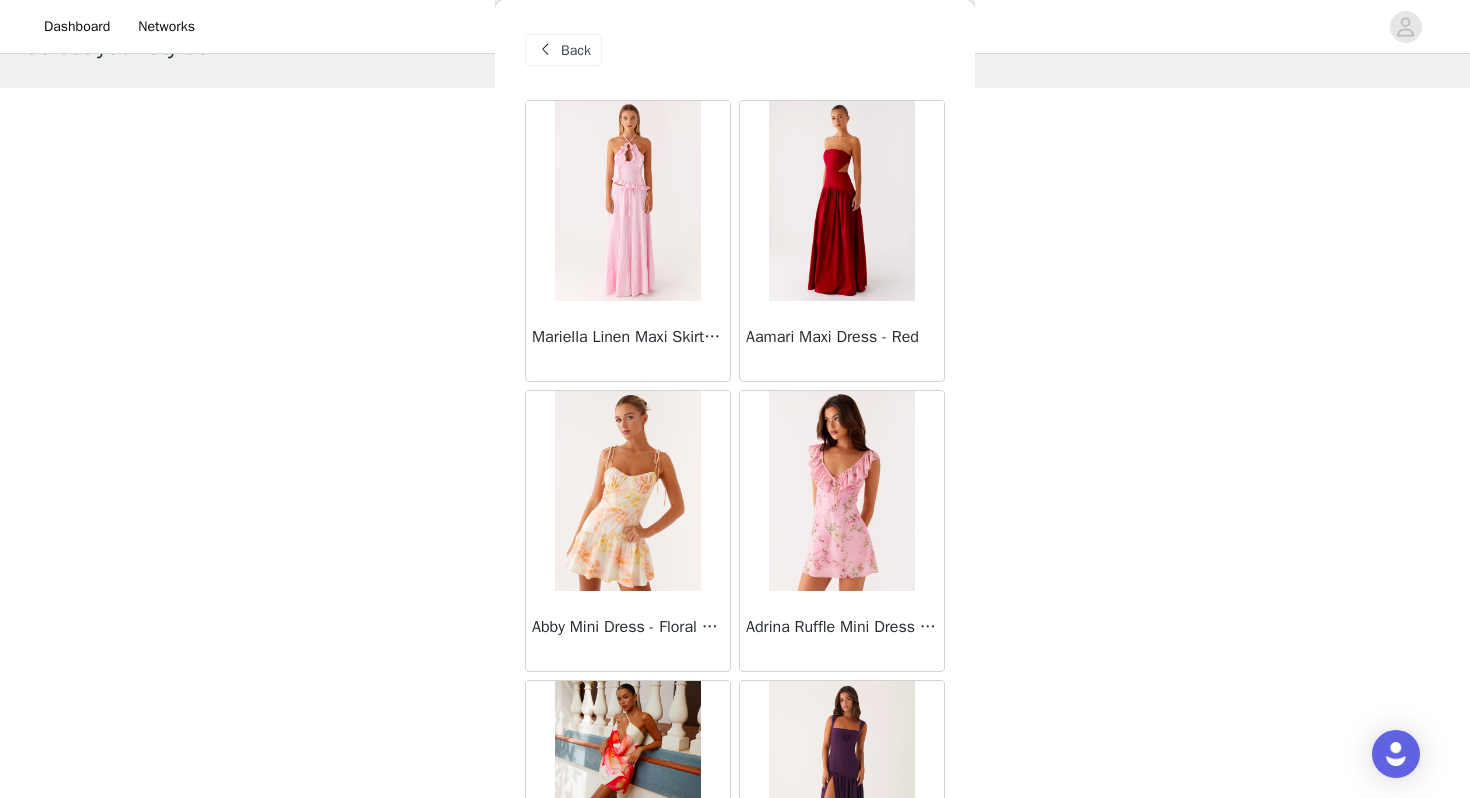 scroll, scrollTop: 2262, scrollLeft: 0, axis: vertical 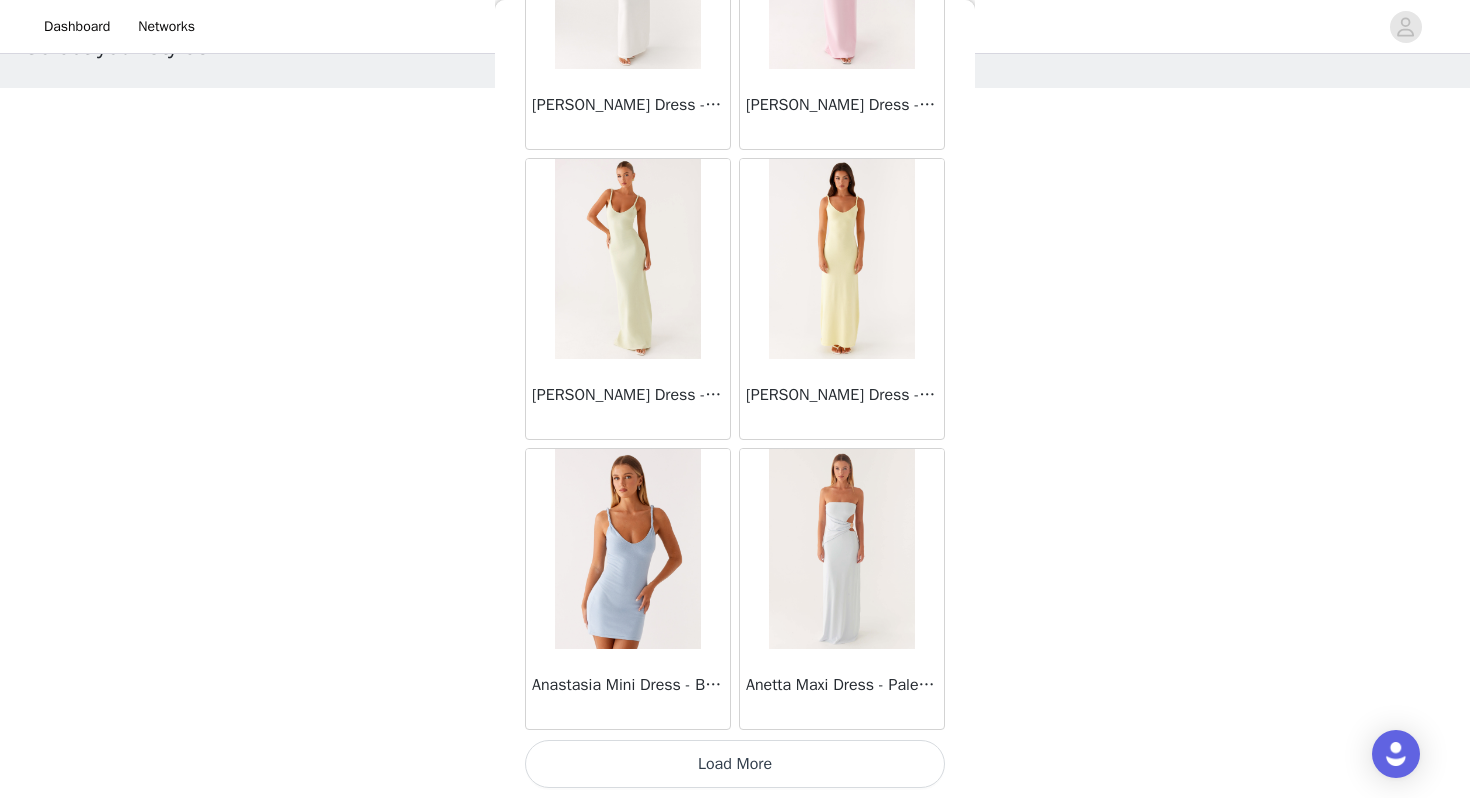 click on "Load More" at bounding box center (735, 764) 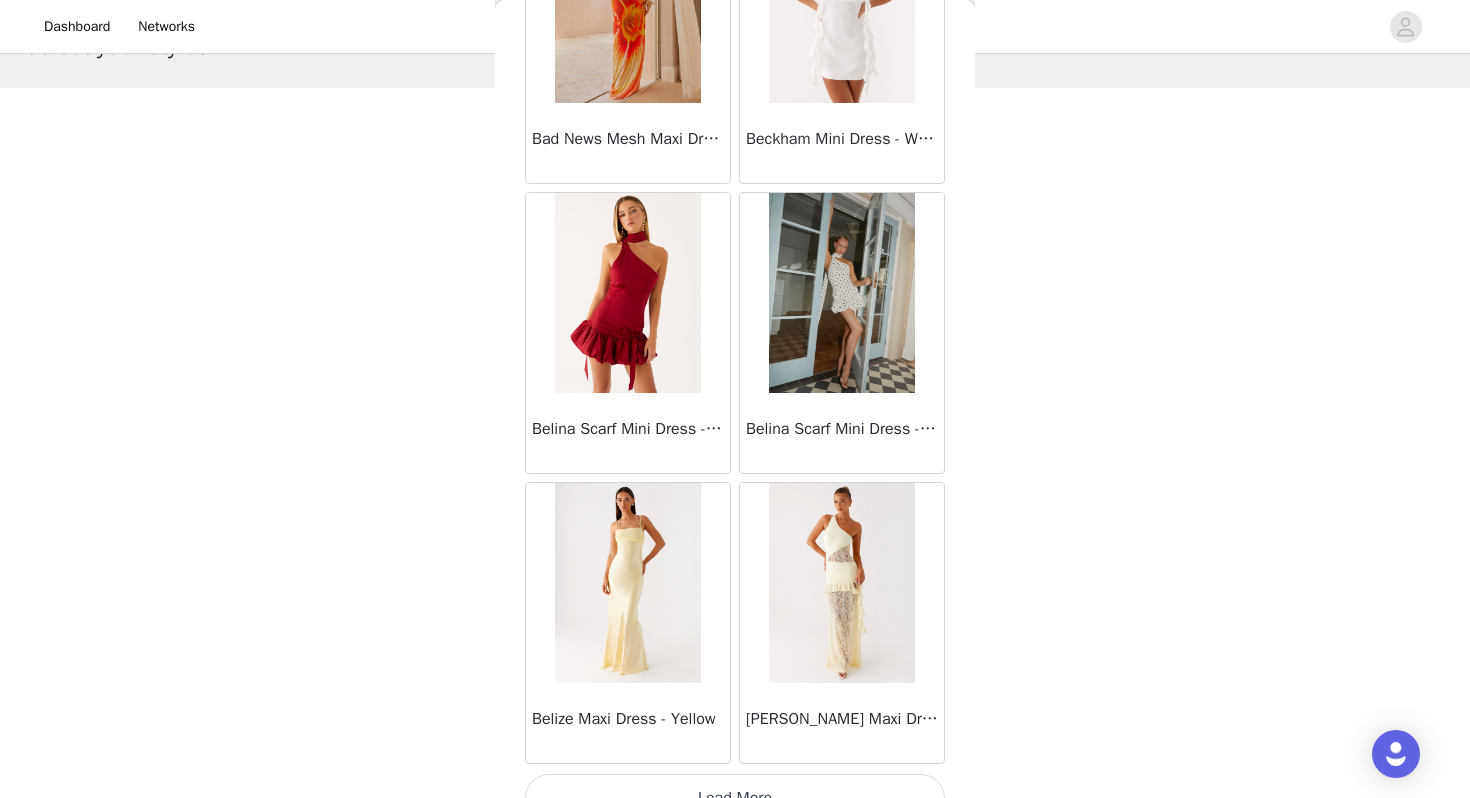 scroll, scrollTop: 5162, scrollLeft: 0, axis: vertical 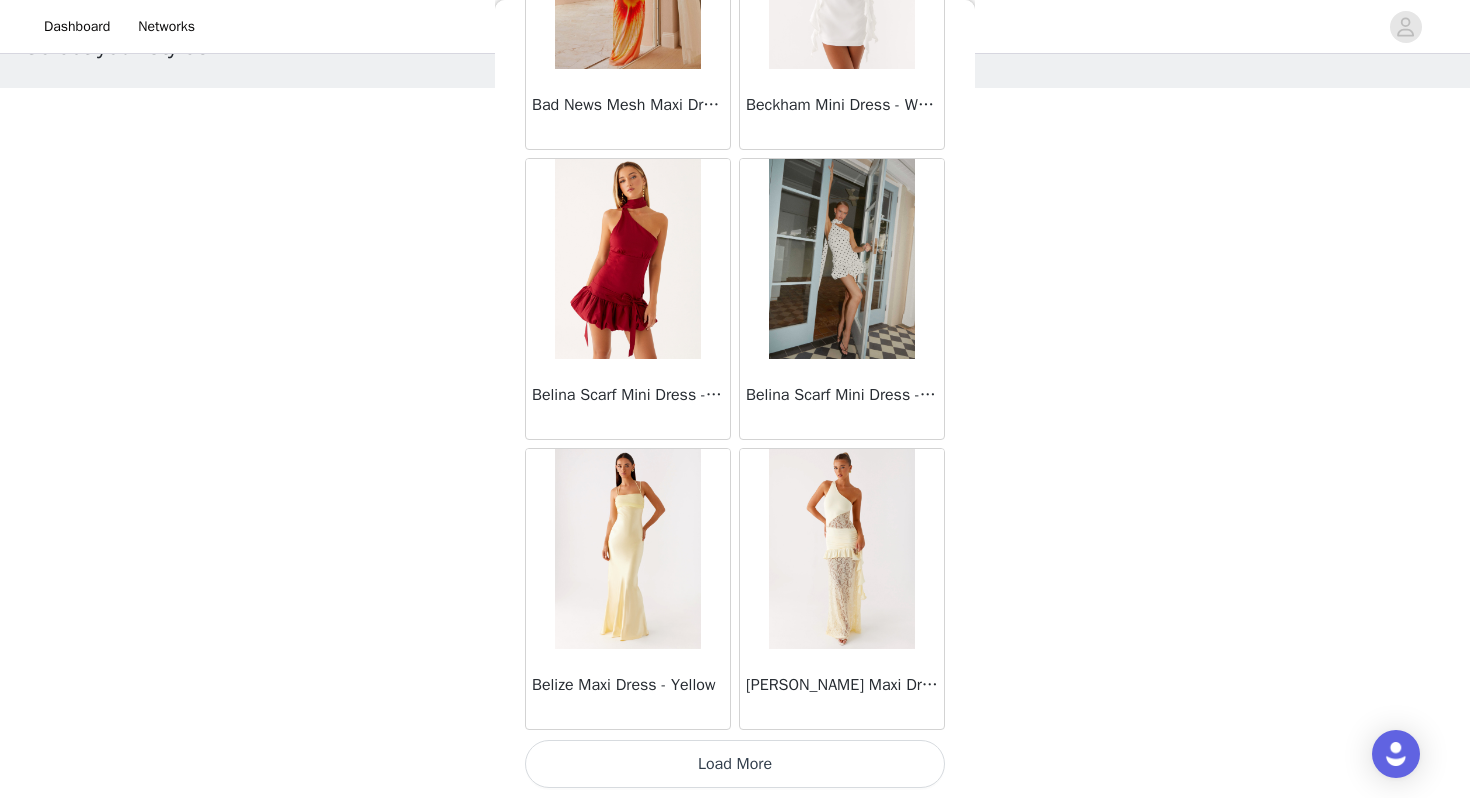 click on "Mariella Linen Maxi Skirt - Pink       Aamari Maxi Dress - Red       Abby Mini Dress - Floral Print       Adrina Ruffle Mini Dress - Pink Floral Print       Aiva Mini Dress - Yellow Floral       Alberta Maxi Dress - Mulberry       Alden Mini Dress - Floral Print       Aliah Knit Shorts - Yellow       Alicia Satin Halter Maxi Dress - Yellow       Alicia Satin Halter Mini Dress - Pastel Yellow       Alivia Mini Dress - Pink       Amerie Maxi Dress - Chocolate       Amerie Maxi Dress - Maroon       Anastasia Maxi Dress - Blue       Anastasia Maxi Dress - Ivory       Anastasia Maxi Dress - Pink       Anastasia Maxi Dress - Sage       Anastasia Maxi Dress - Yellow       Anastasia Mini Dress - Blue       Anetta Maxi Dress - Pale Blue       Anetta Maxi Dress - Yellow       Angie Maxi Dress - Yellow       Anna Sophia Maxi Dress - Blue       Annie One Button Cardigan - Black       Another Life Halter Top - Pale Blue       Arli Strapless Maxi Dress - Ivory       Artemis Corset Mini Dress - Vintage Pink Floral" at bounding box center (735, -2134) 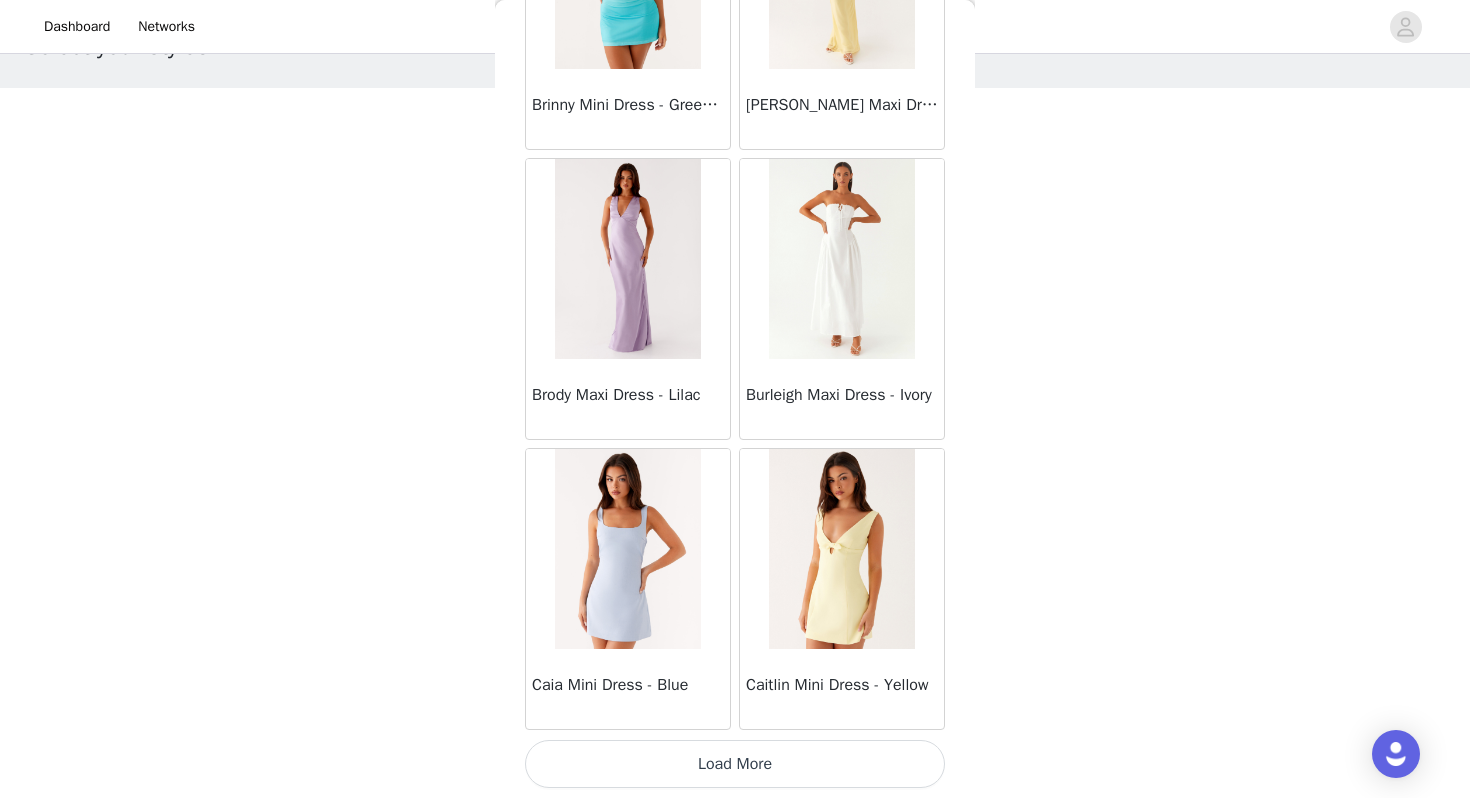 click on "Load More" at bounding box center [735, 764] 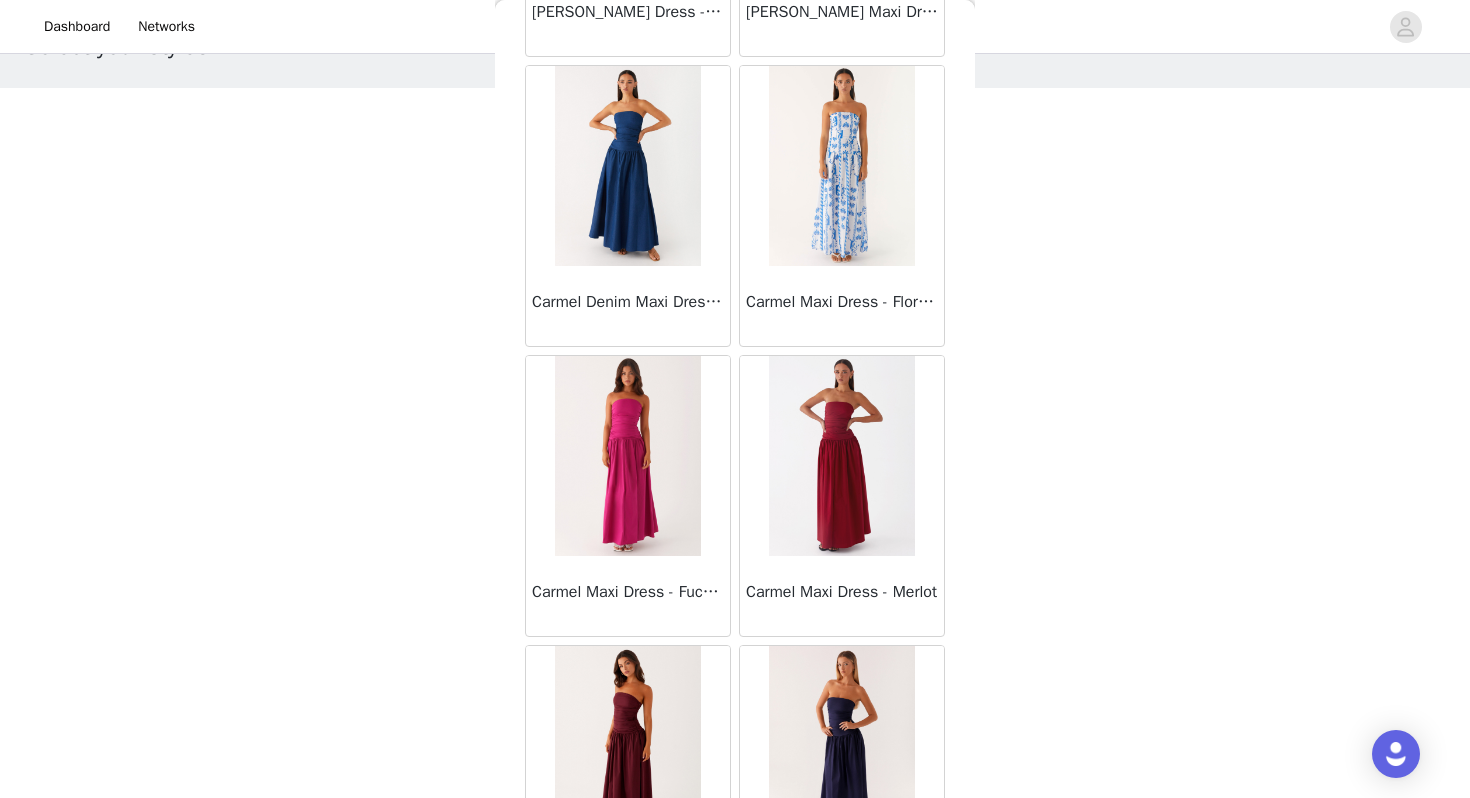 scroll, scrollTop: 10962, scrollLeft: 0, axis: vertical 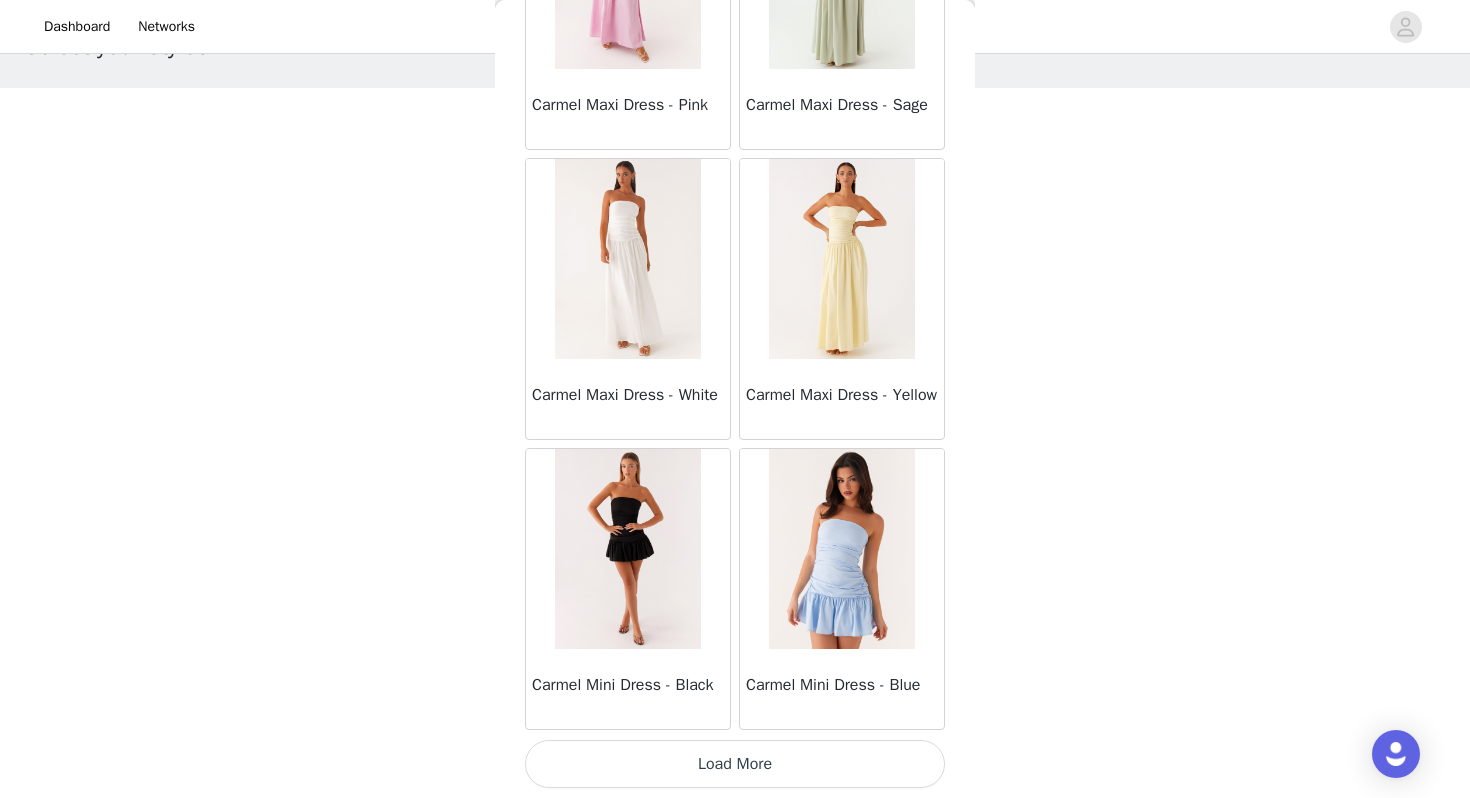 click on "Load More" at bounding box center [735, 764] 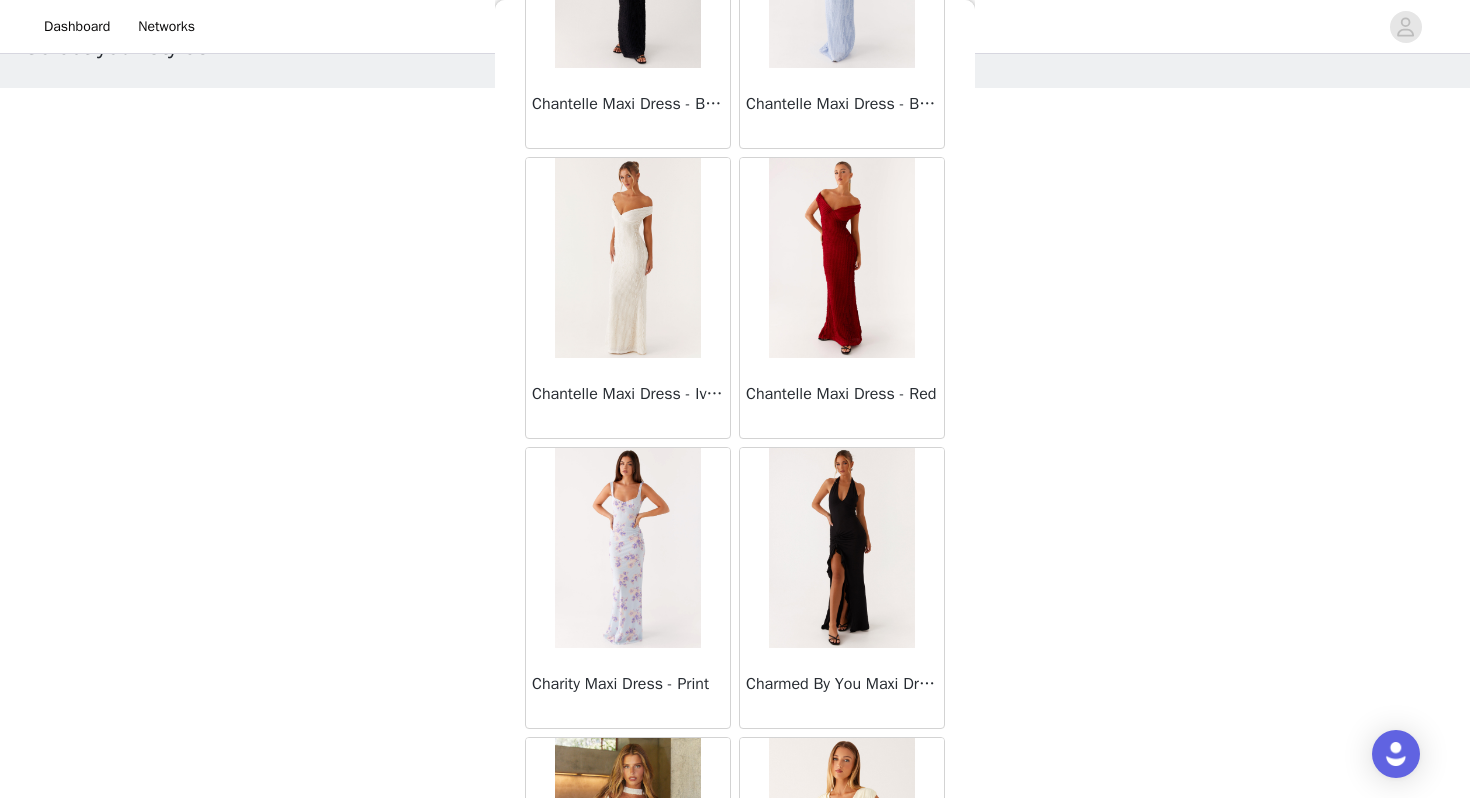 scroll, scrollTop: 13579, scrollLeft: 0, axis: vertical 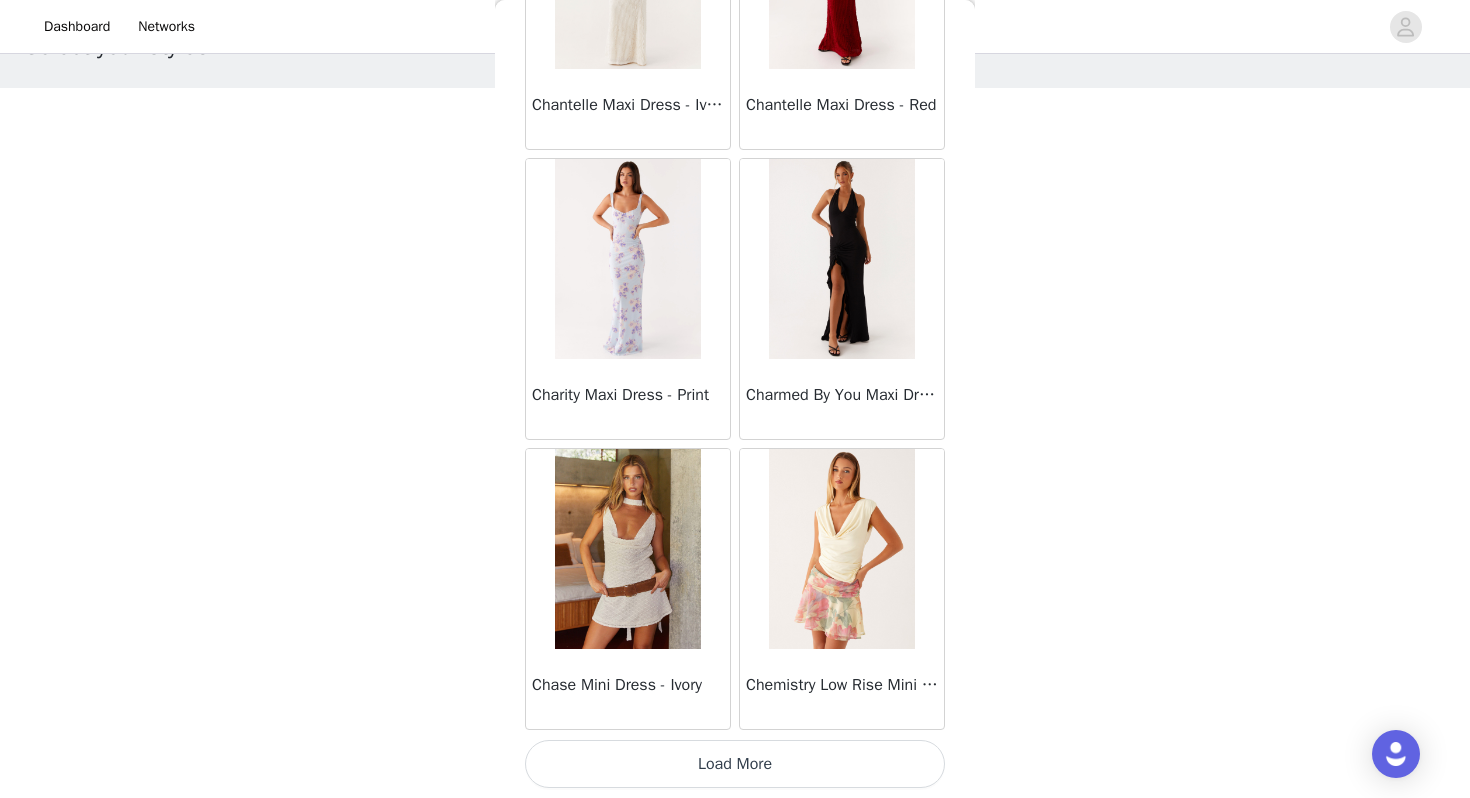 click on "Load More" at bounding box center (735, 764) 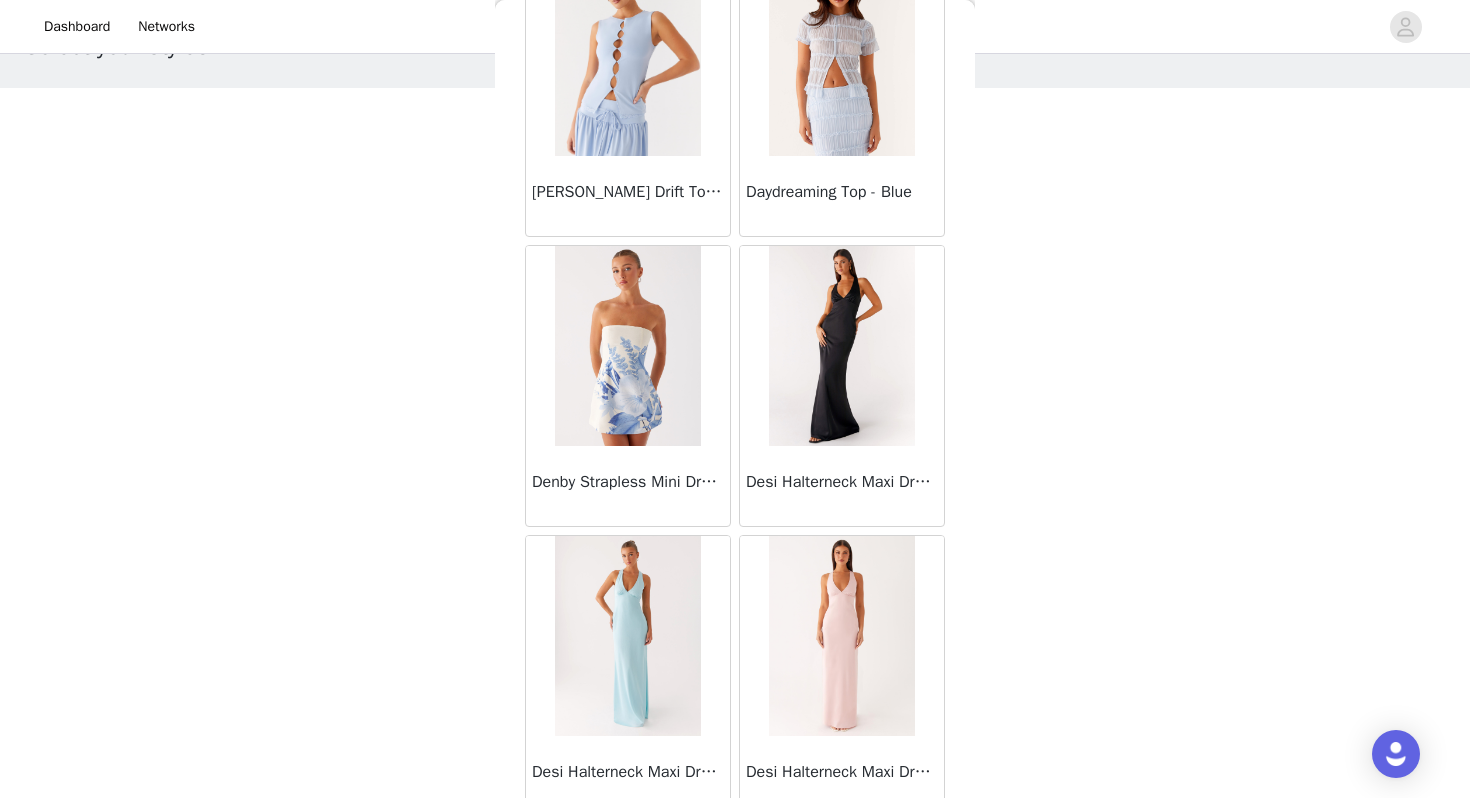 scroll, scrollTop: 16762, scrollLeft: 0, axis: vertical 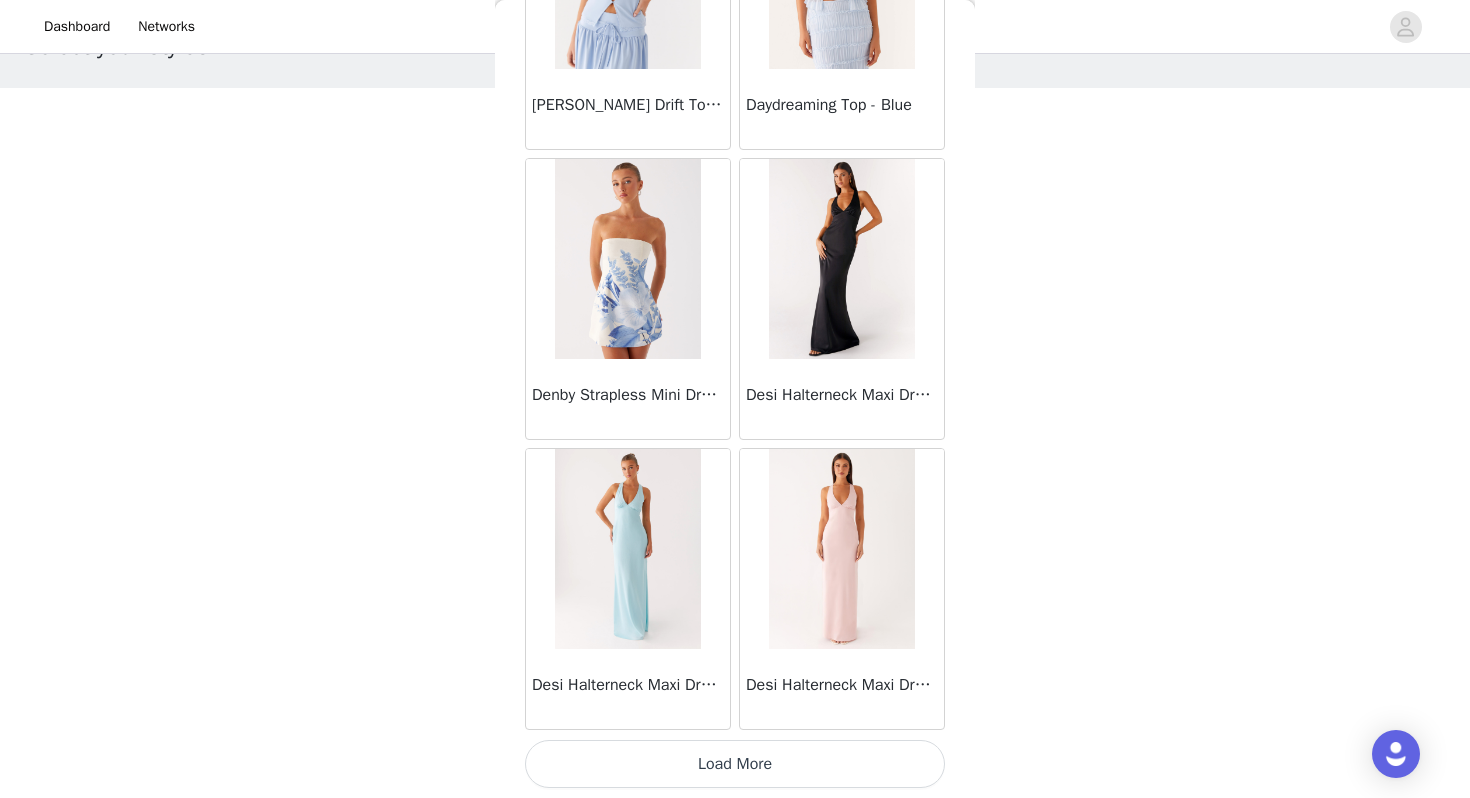click on "Load More" at bounding box center [735, 764] 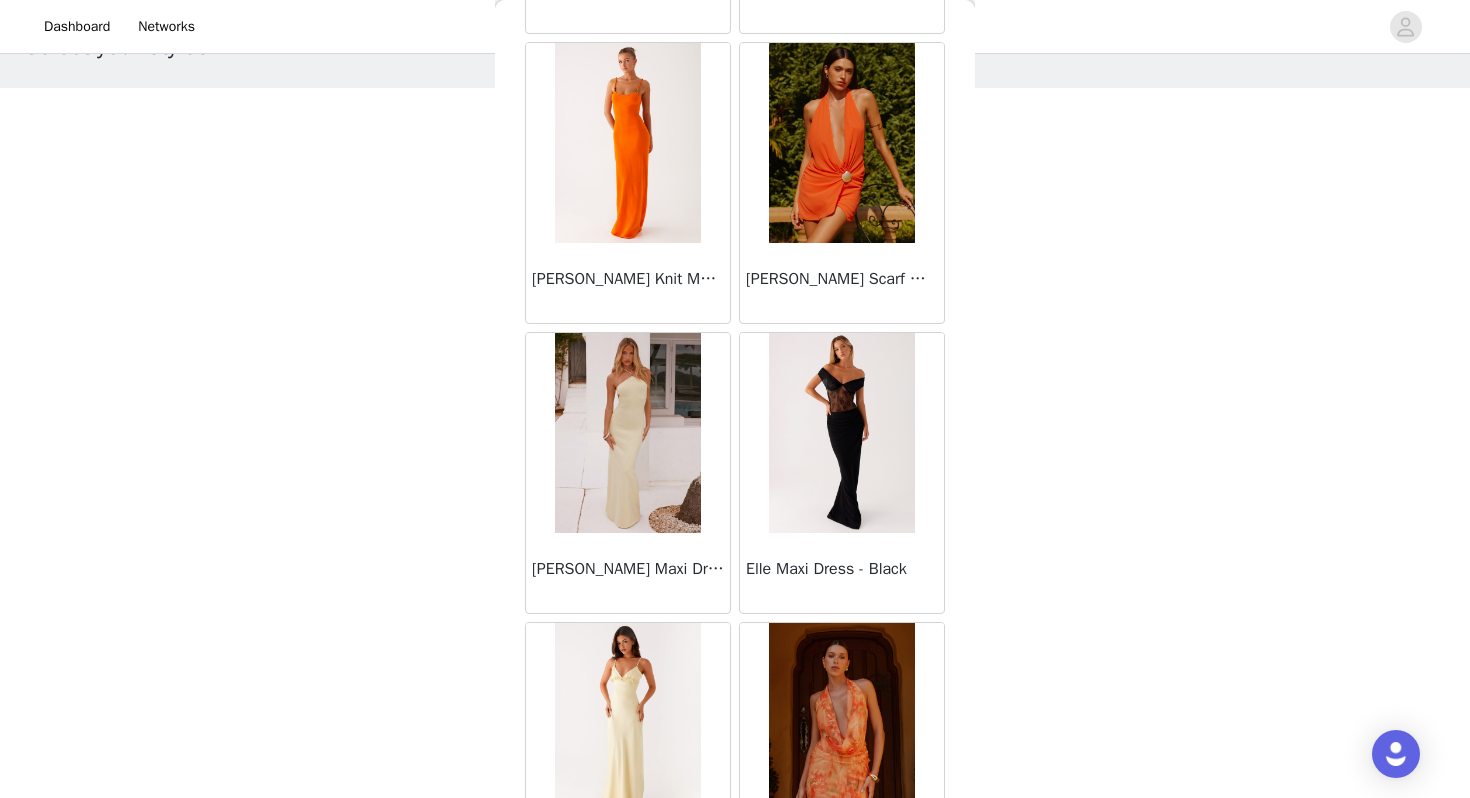 scroll, scrollTop: 19662, scrollLeft: 0, axis: vertical 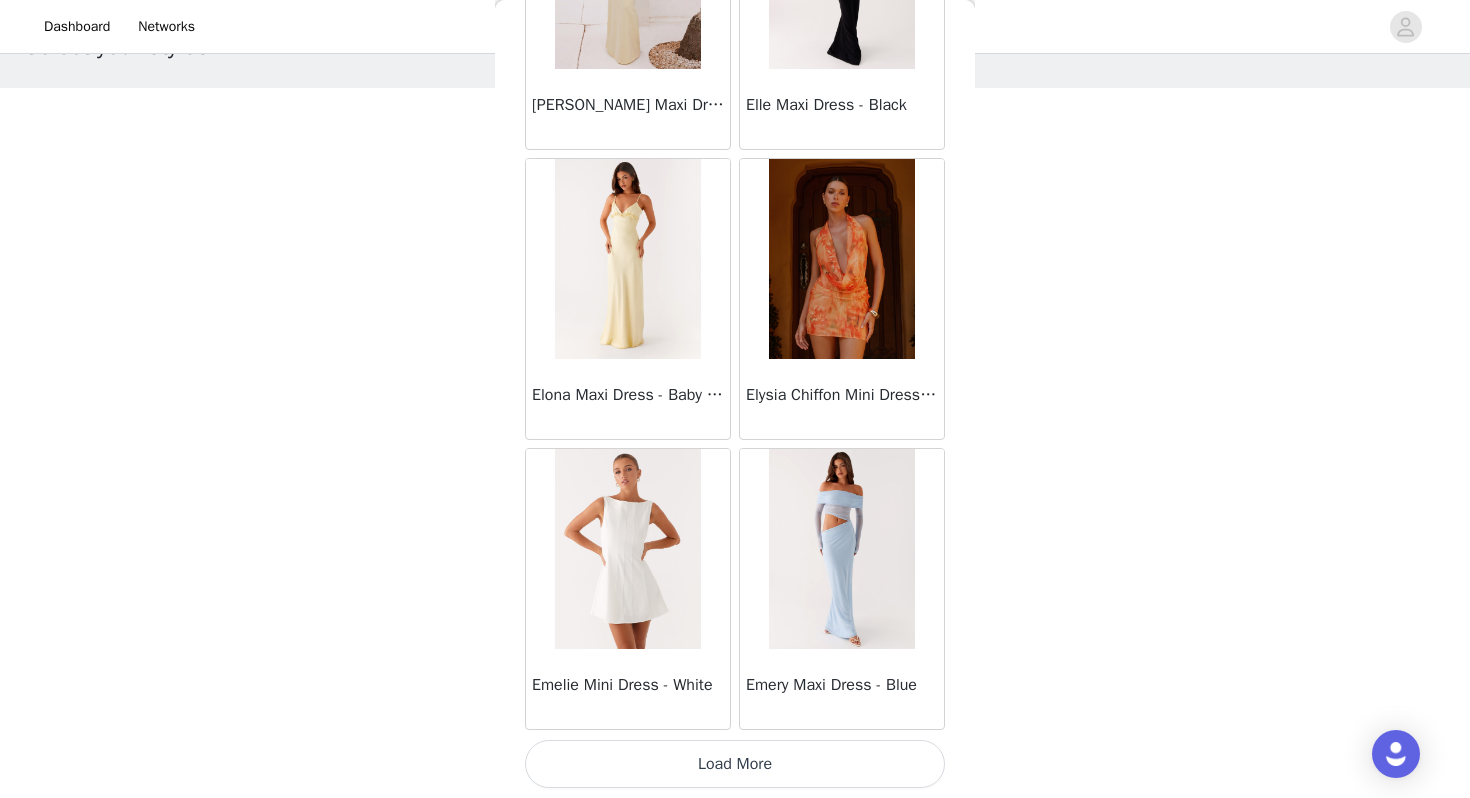 click on "Mariella Linen Maxi Skirt - Pink       Aamari Maxi Dress - Red       Abby Mini Dress - Floral Print       Adrina Ruffle Mini Dress - Pink Floral Print       Aiva Mini Dress - Yellow Floral       Alberta Maxi Dress - Mulberry       Alden Mini Dress - Floral Print       Aliah Knit Shorts - Yellow       Alicia Satin Halter Maxi Dress - Yellow       Alicia Satin Halter Mini Dress - Pastel Yellow       Alivia Mini Dress - Pink       Amerie Maxi Dress - Chocolate       Amerie Maxi Dress - Maroon       Anastasia Maxi Dress - Blue       Anastasia Maxi Dress - Ivory       Anastasia Maxi Dress - Pink       Anastasia Maxi Dress - Sage       Anastasia Maxi Dress - Yellow       Anastasia Mini Dress - Blue       Anetta Maxi Dress - Pale Blue       Anetta Maxi Dress - Yellow       Angie Maxi Dress - Yellow       Anna Sophia Maxi Dress - Blue       Annie One Button Cardigan - Black       Another Life Halter Top - Pale Blue       Arli Strapless Maxi Dress - Ivory       Artemis Corset Mini Dress - Vintage Pink Floral" at bounding box center (735, -9384) 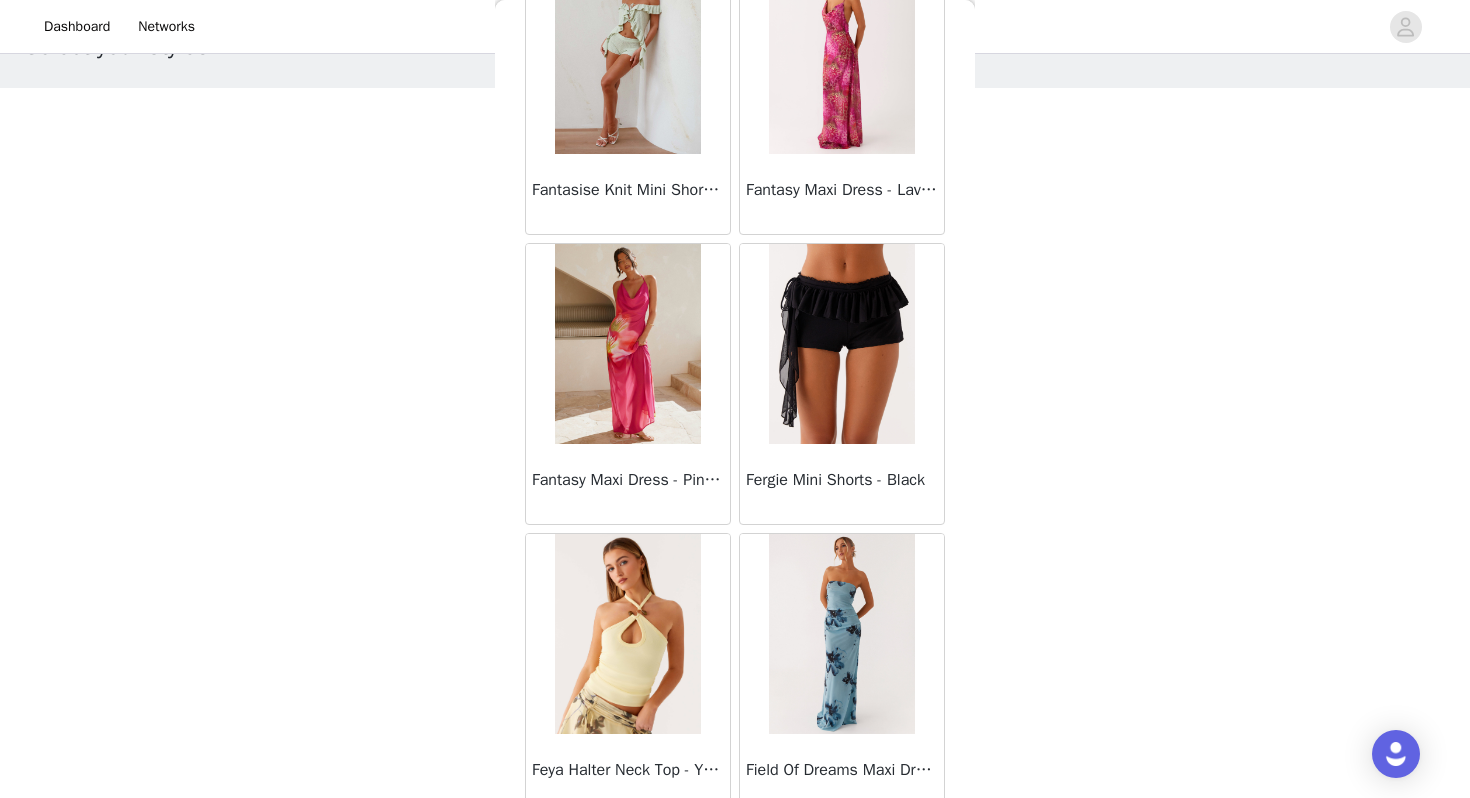scroll, scrollTop: 22562, scrollLeft: 0, axis: vertical 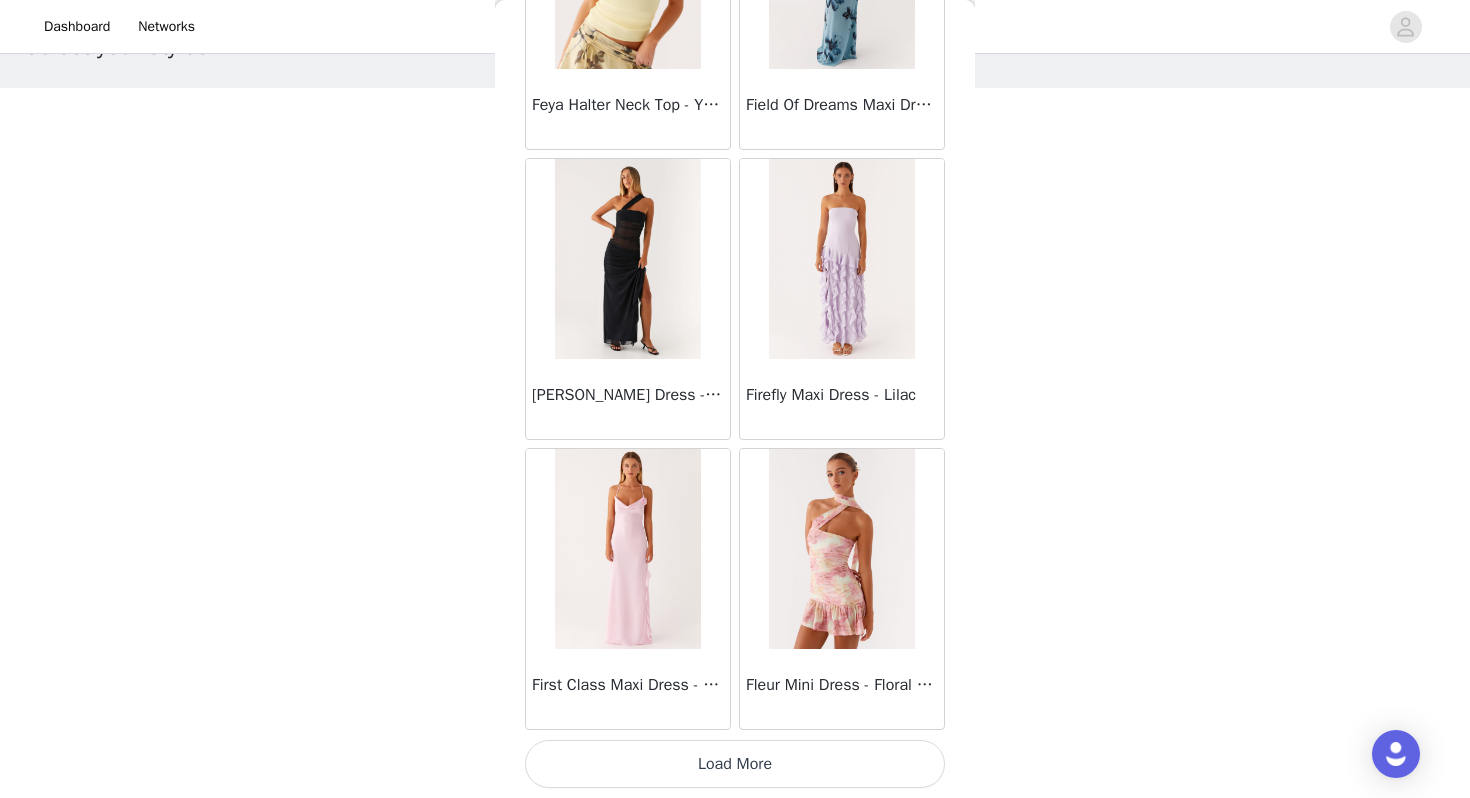 click on "Load More" at bounding box center (735, 764) 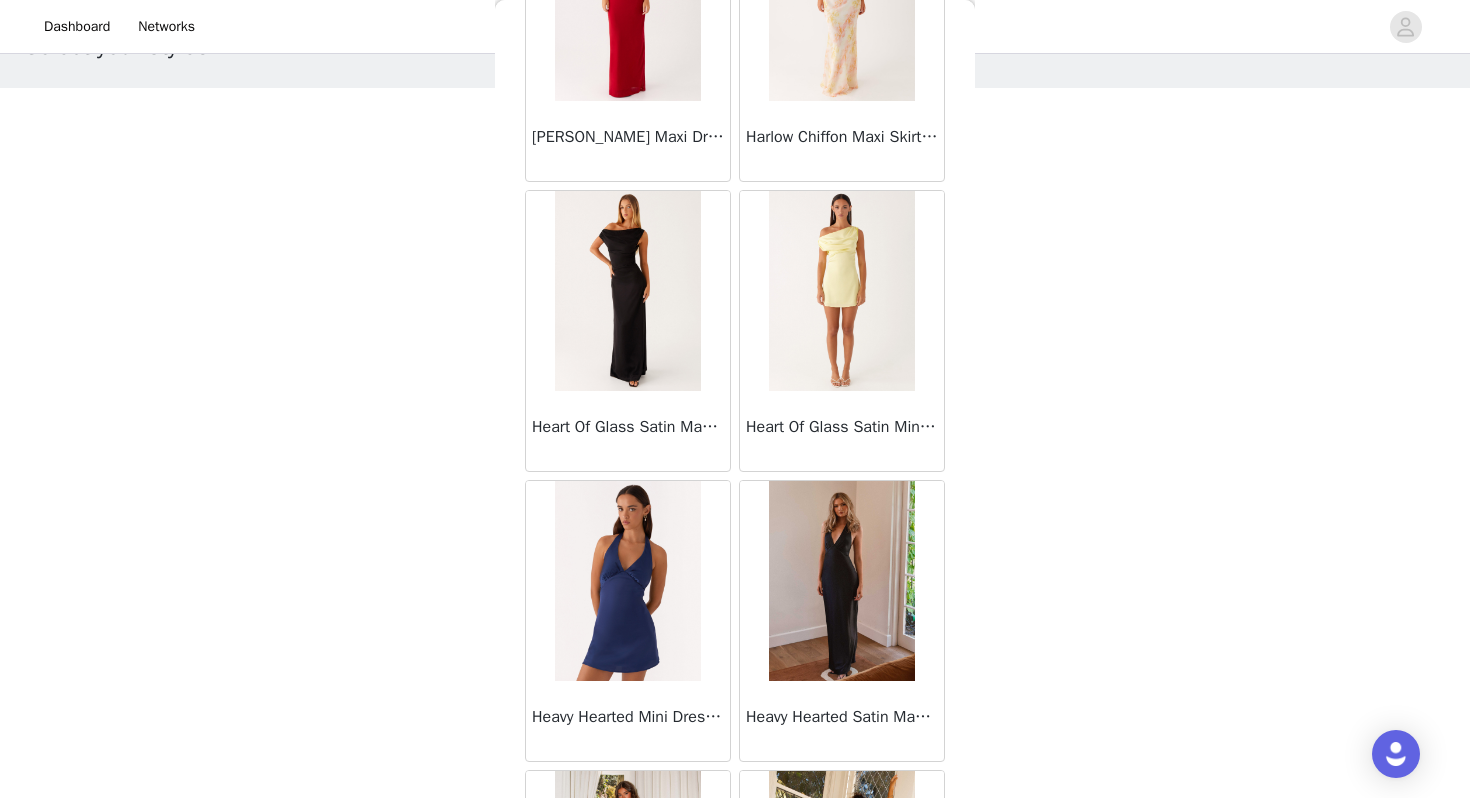 scroll, scrollTop: 25462, scrollLeft: 0, axis: vertical 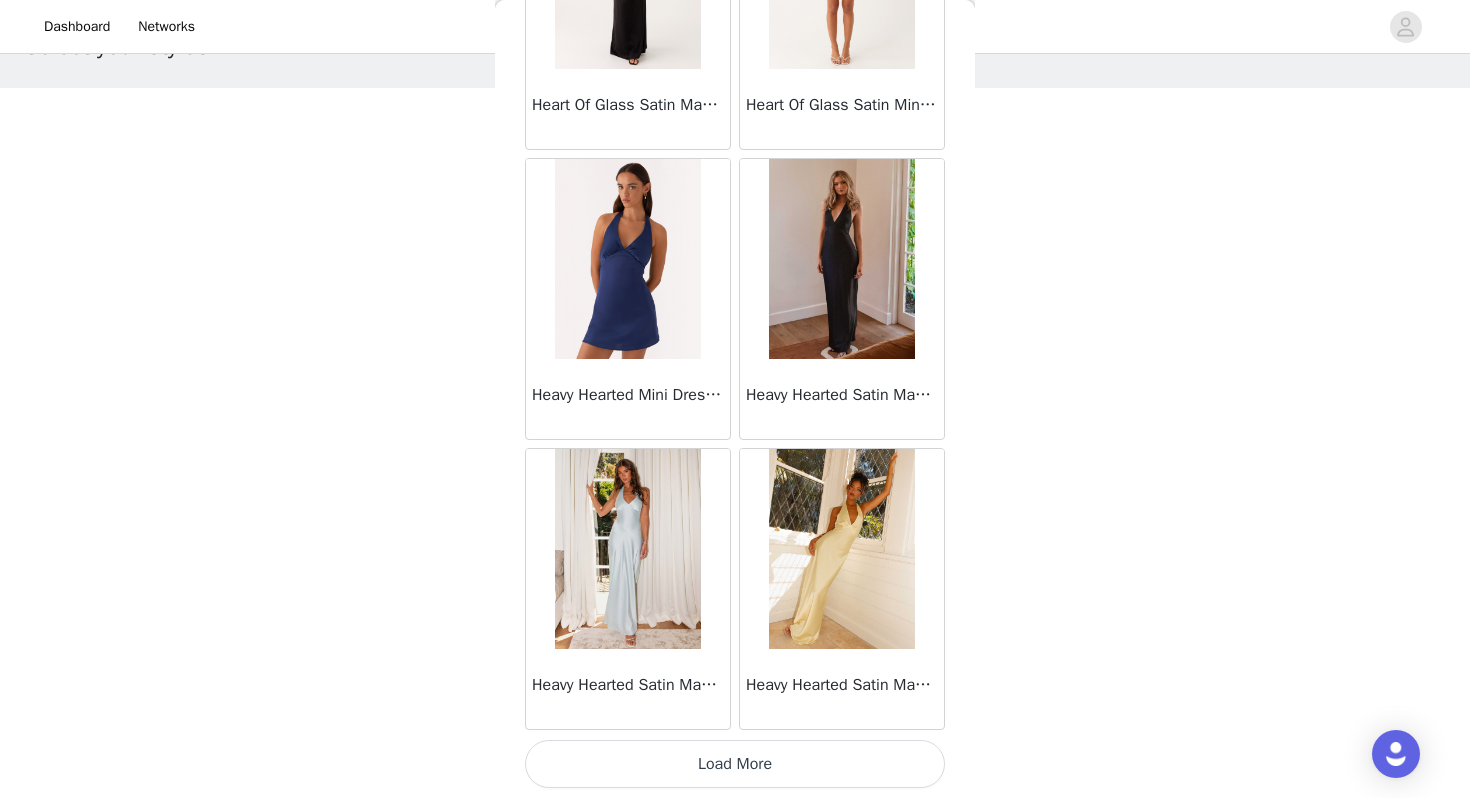 click on "Load More" at bounding box center [735, 764] 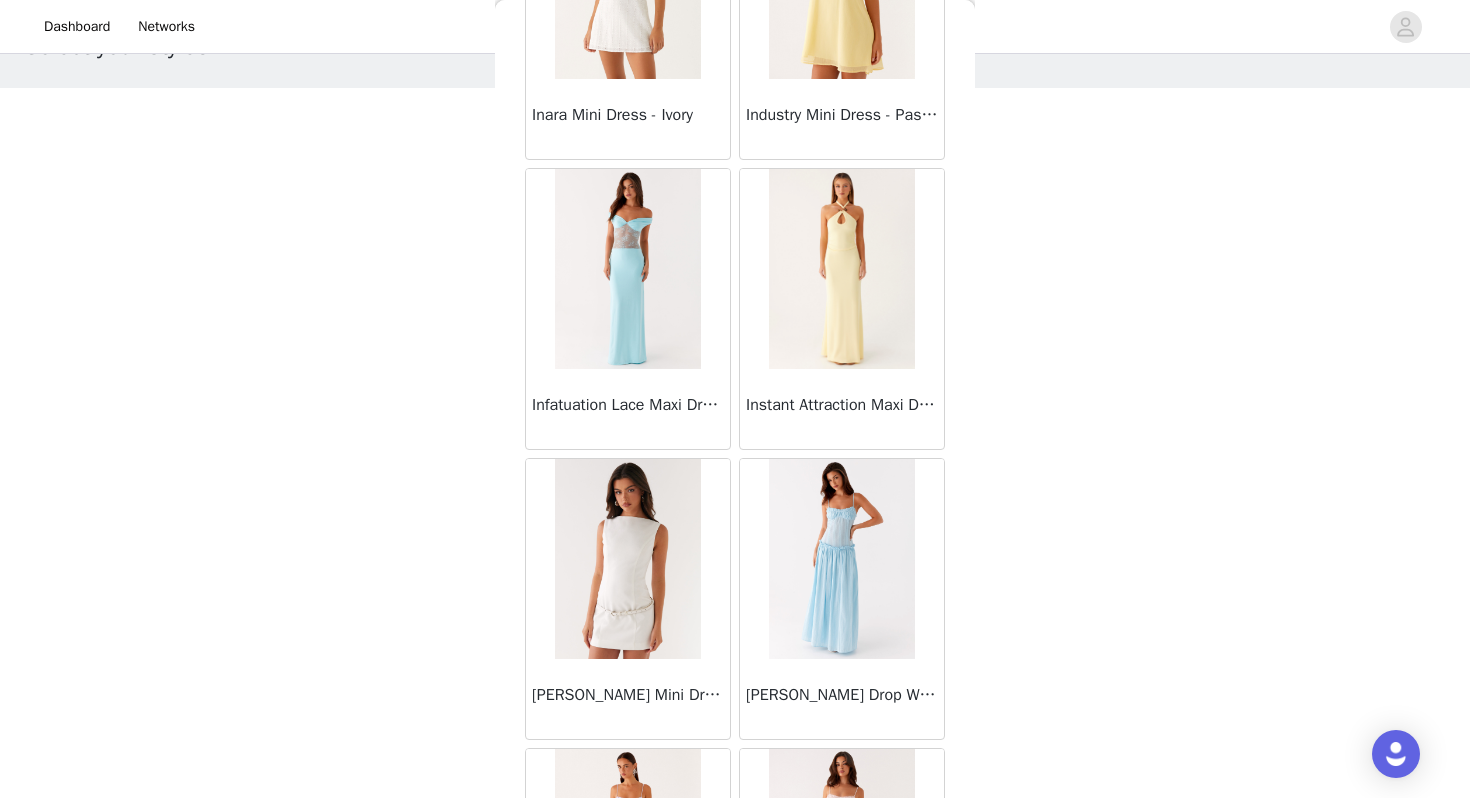 scroll, scrollTop: 28362, scrollLeft: 0, axis: vertical 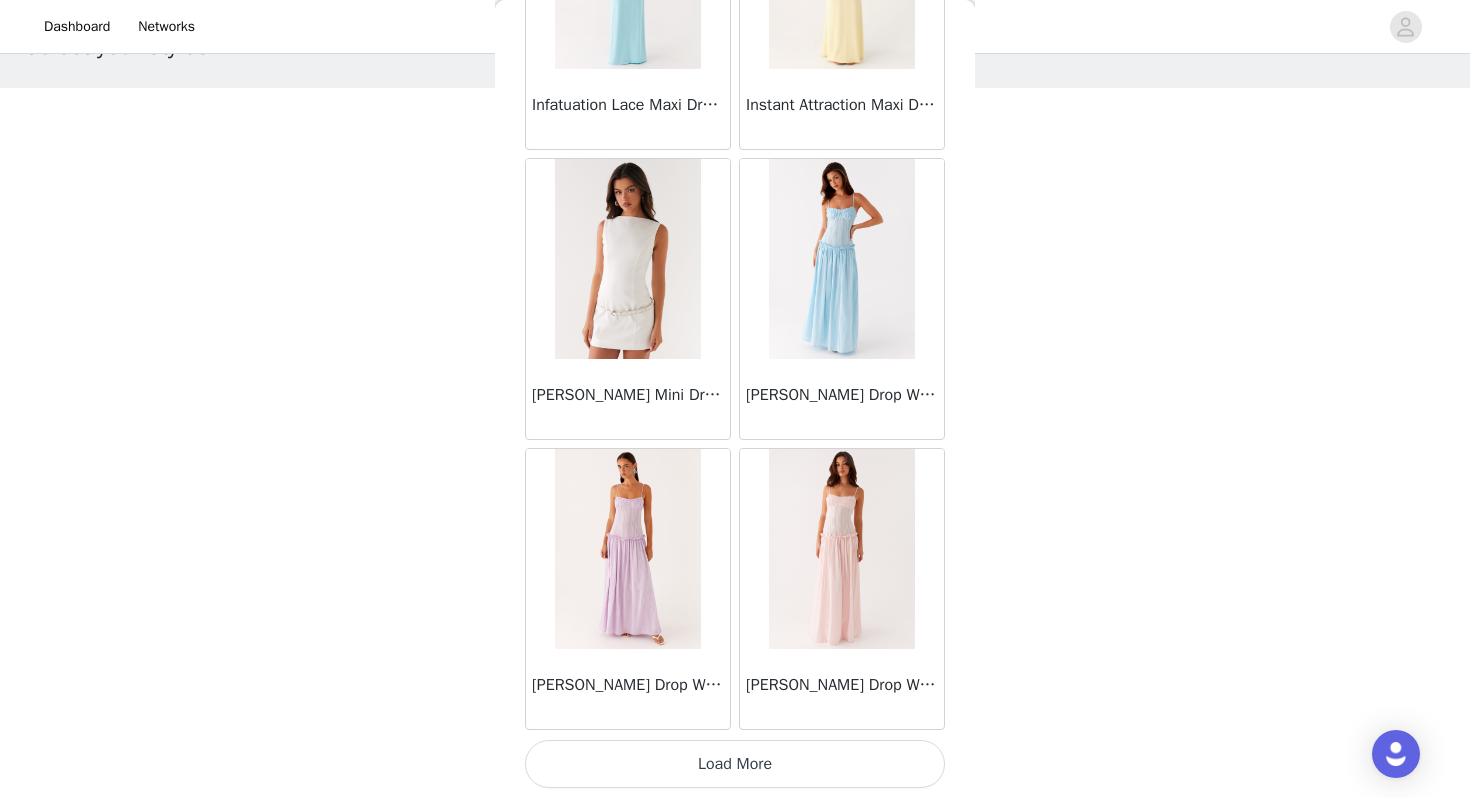 click on "Load More" at bounding box center [735, 764] 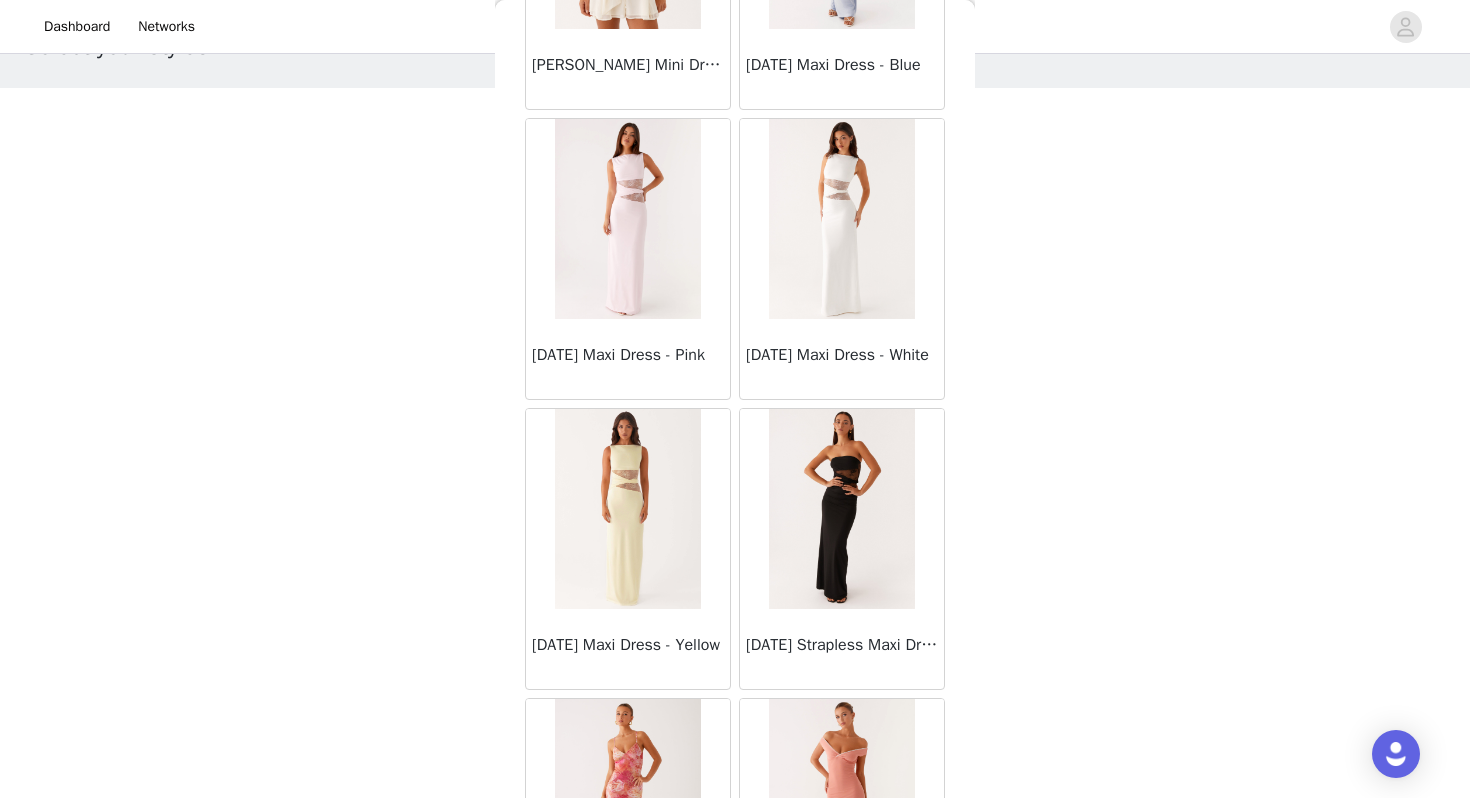 scroll, scrollTop: 31262, scrollLeft: 0, axis: vertical 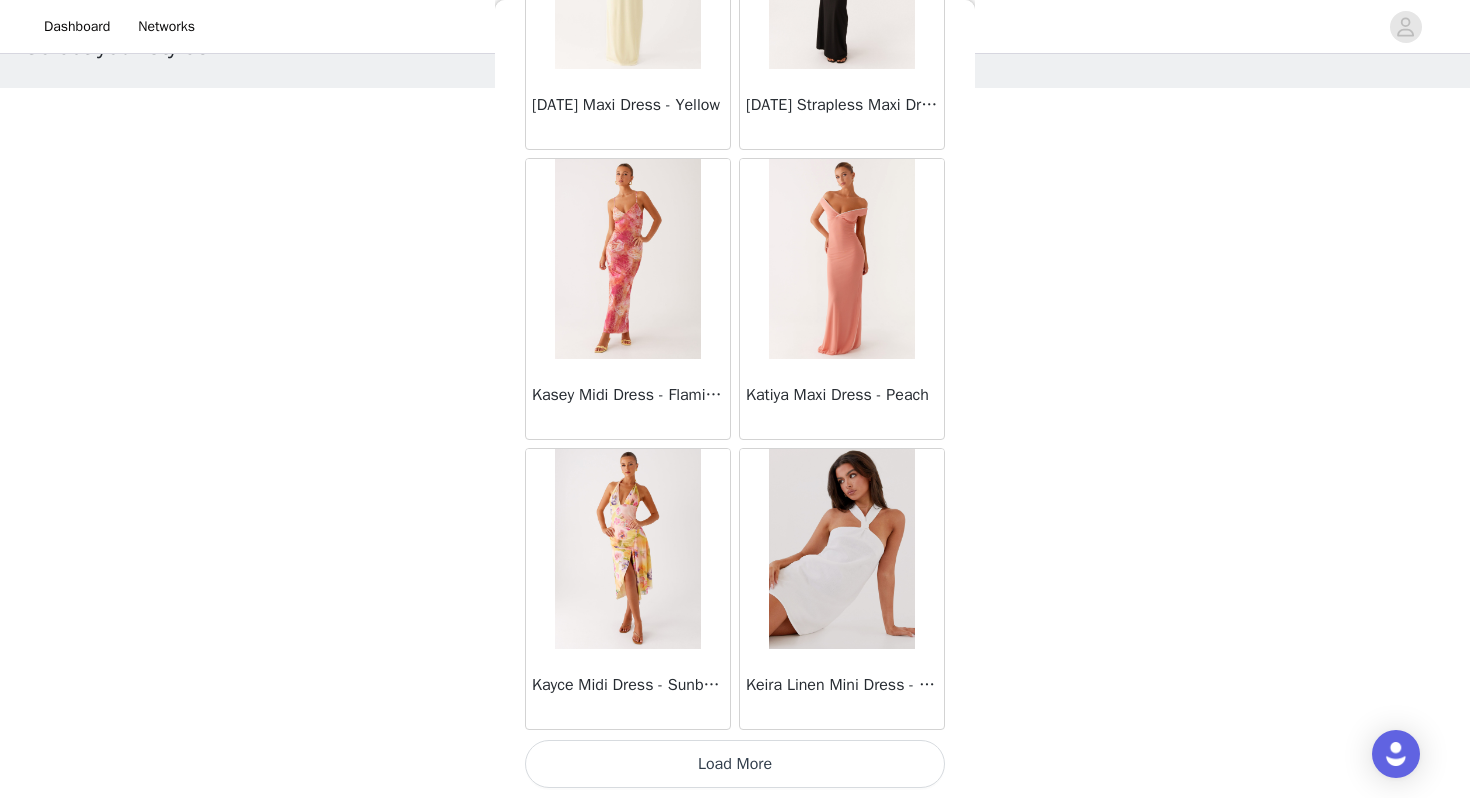 click on "Load More" at bounding box center [735, 764] 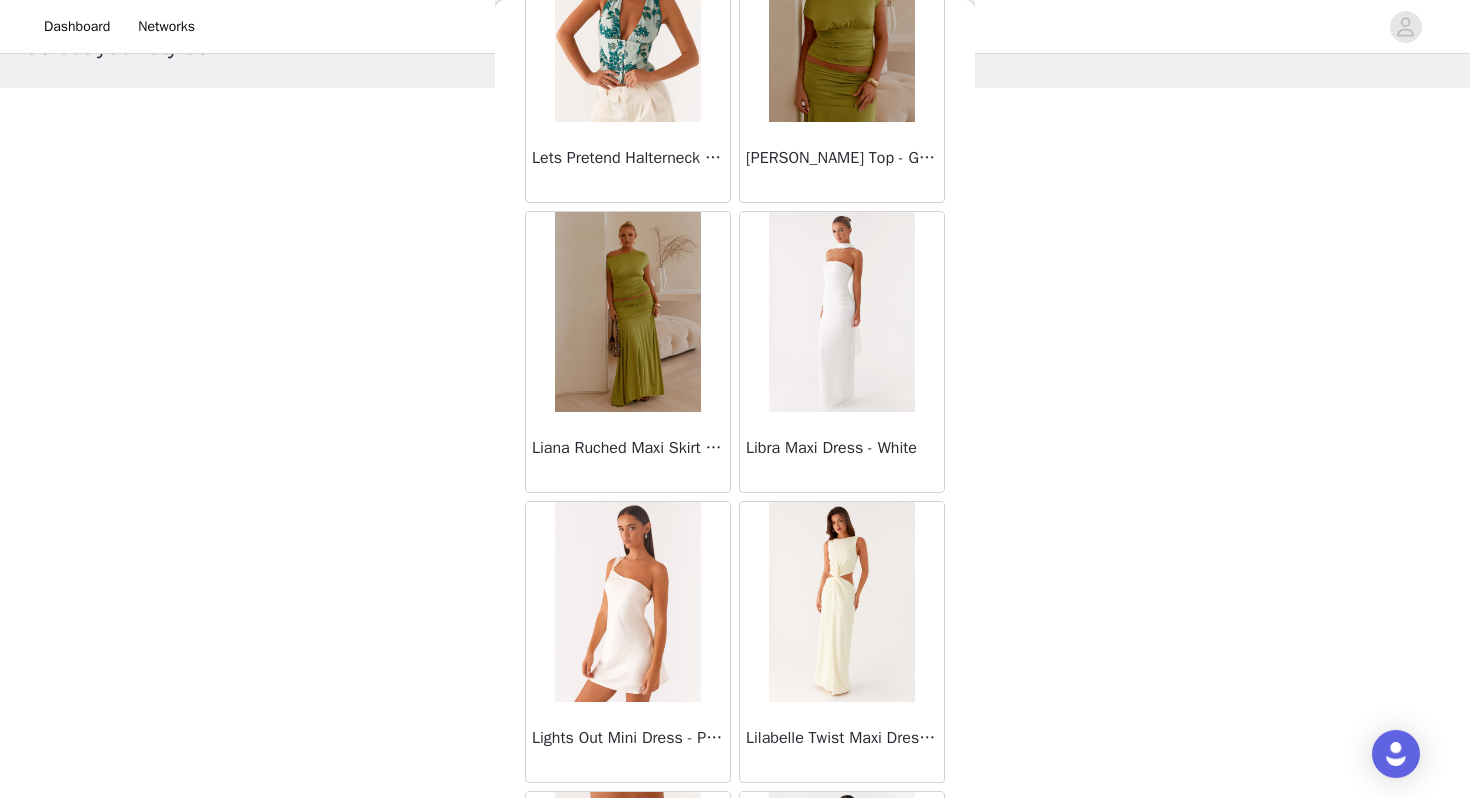 scroll, scrollTop: 34162, scrollLeft: 0, axis: vertical 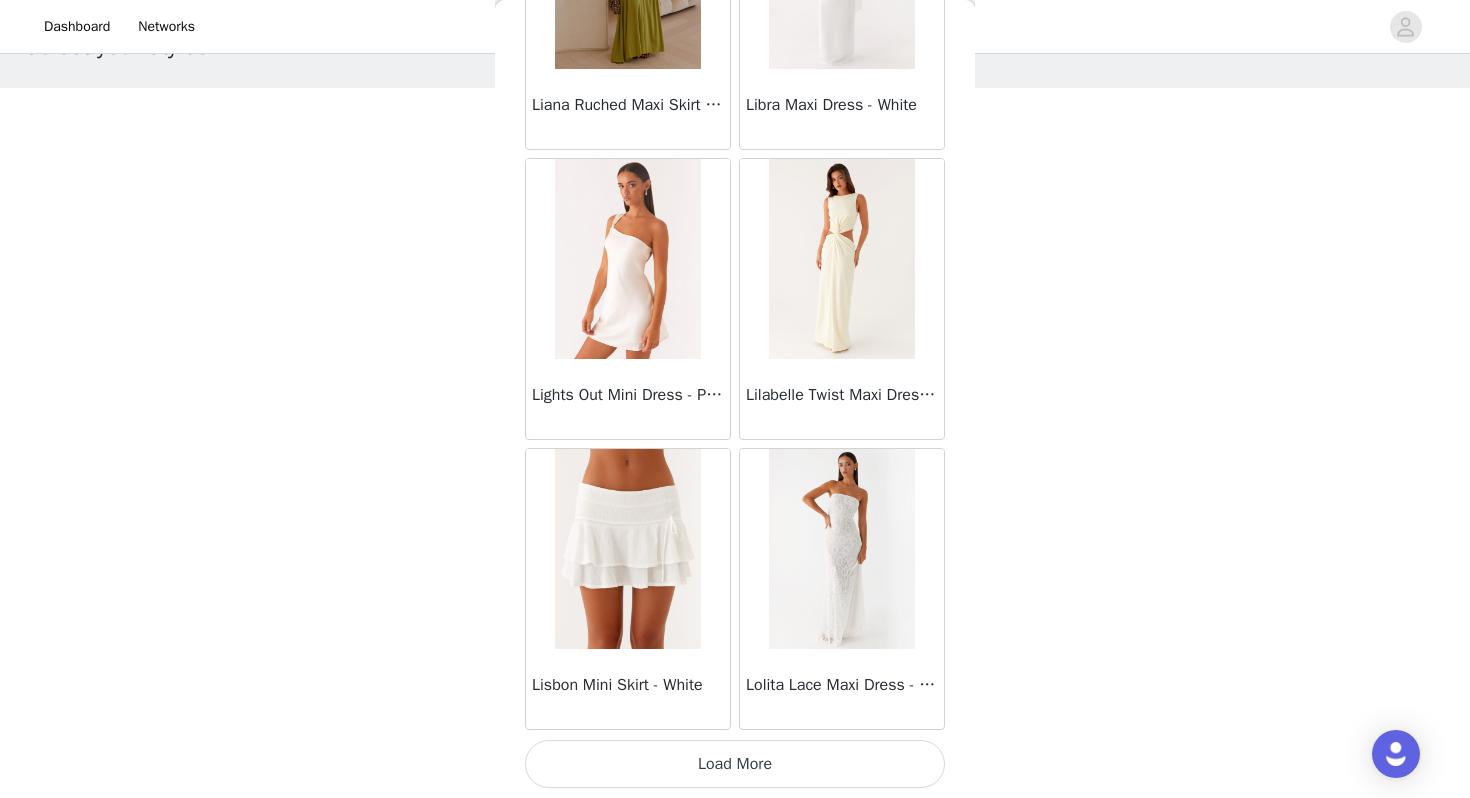 click on "Load More" at bounding box center [735, 764] 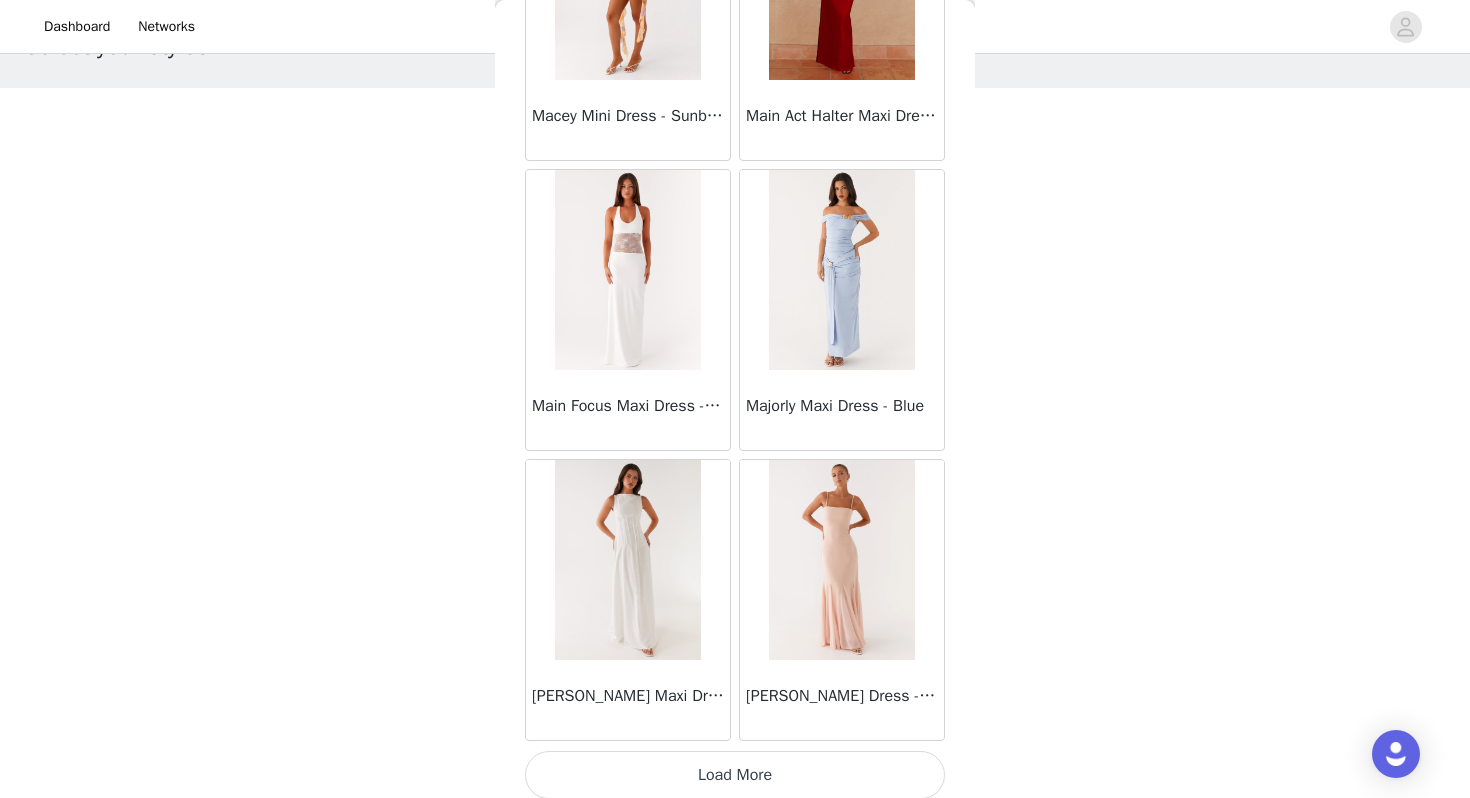 scroll, scrollTop: 37062, scrollLeft: 0, axis: vertical 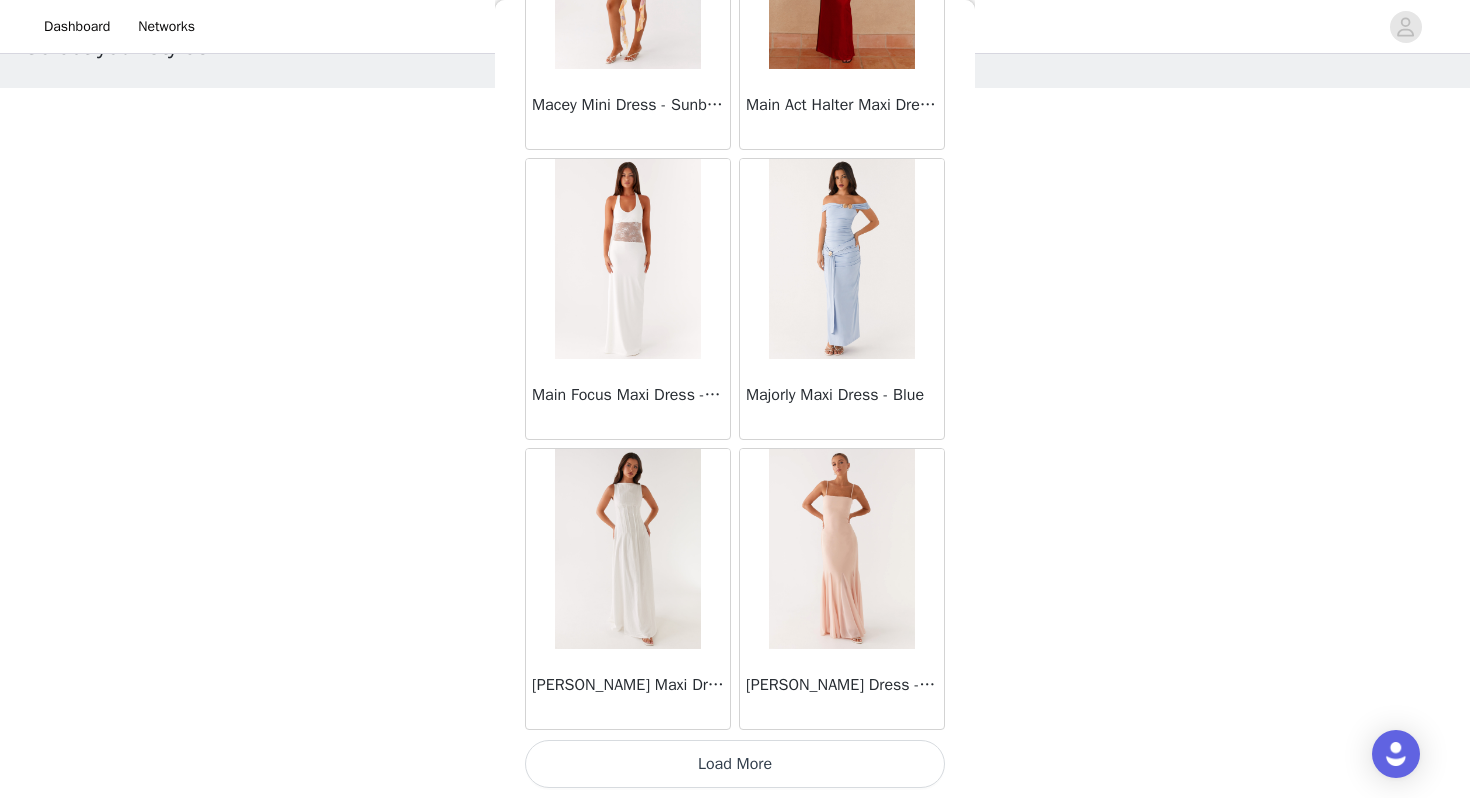 click on "Load More" at bounding box center [735, 764] 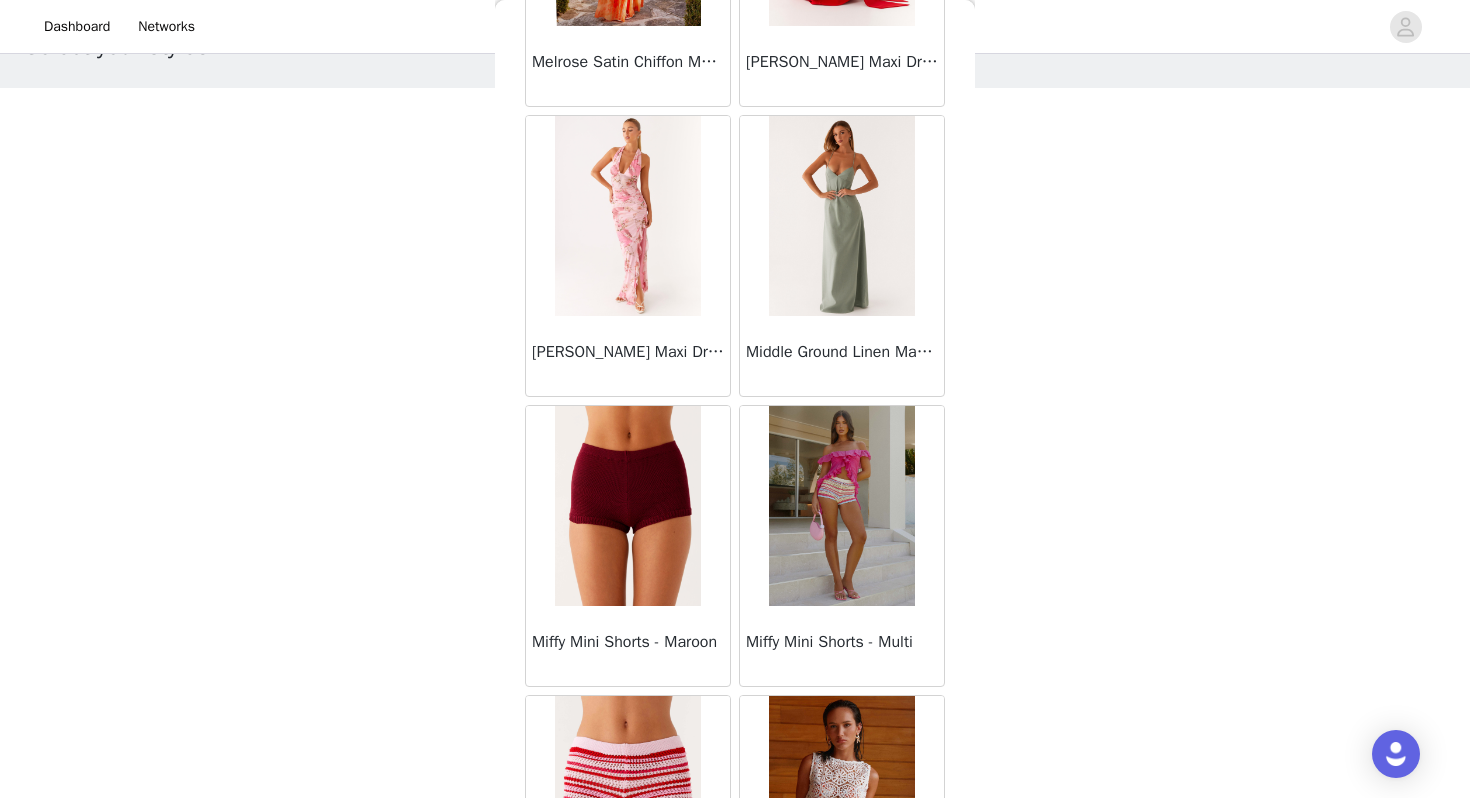 scroll, scrollTop: 39962, scrollLeft: 0, axis: vertical 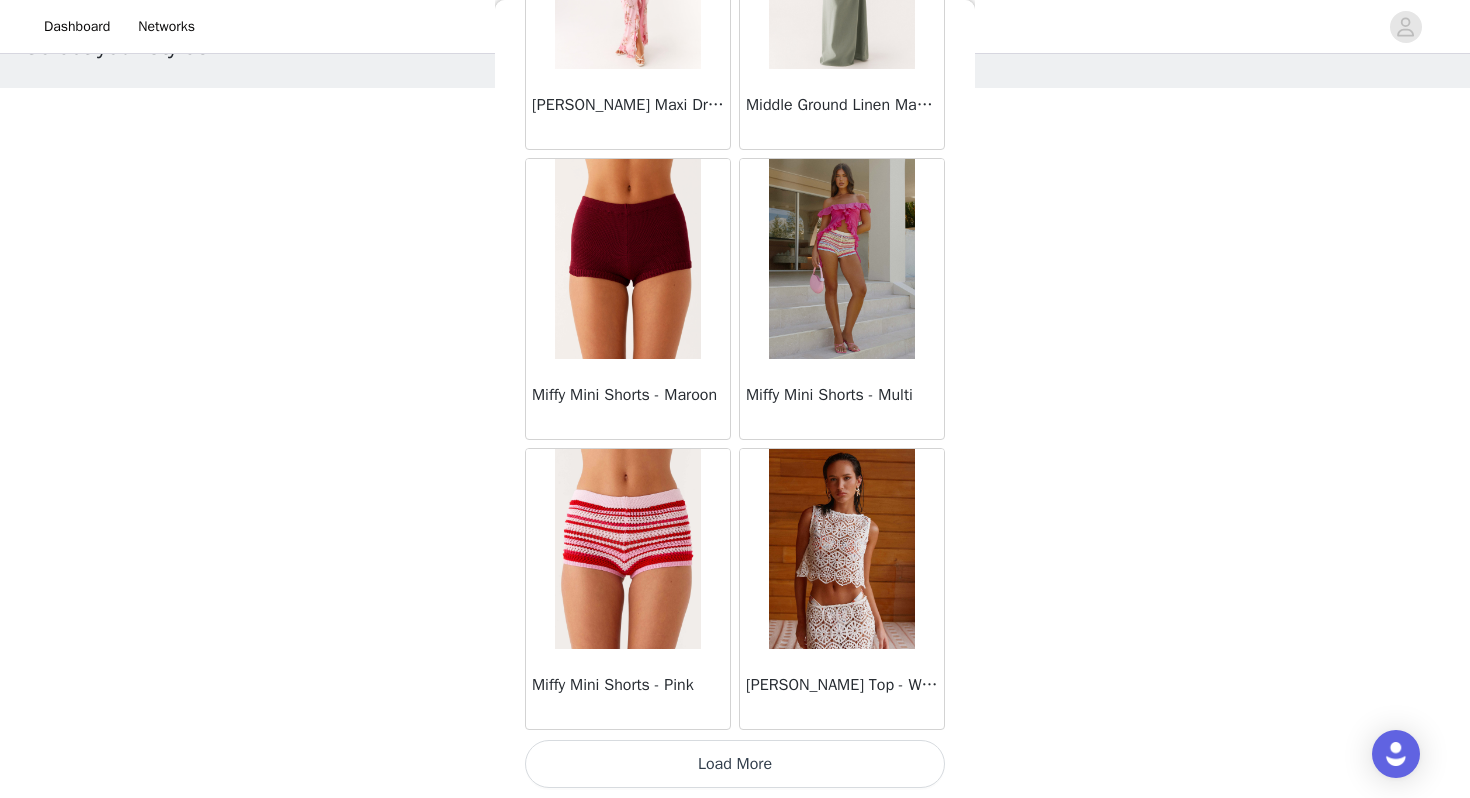 click on "Load More" at bounding box center (735, 764) 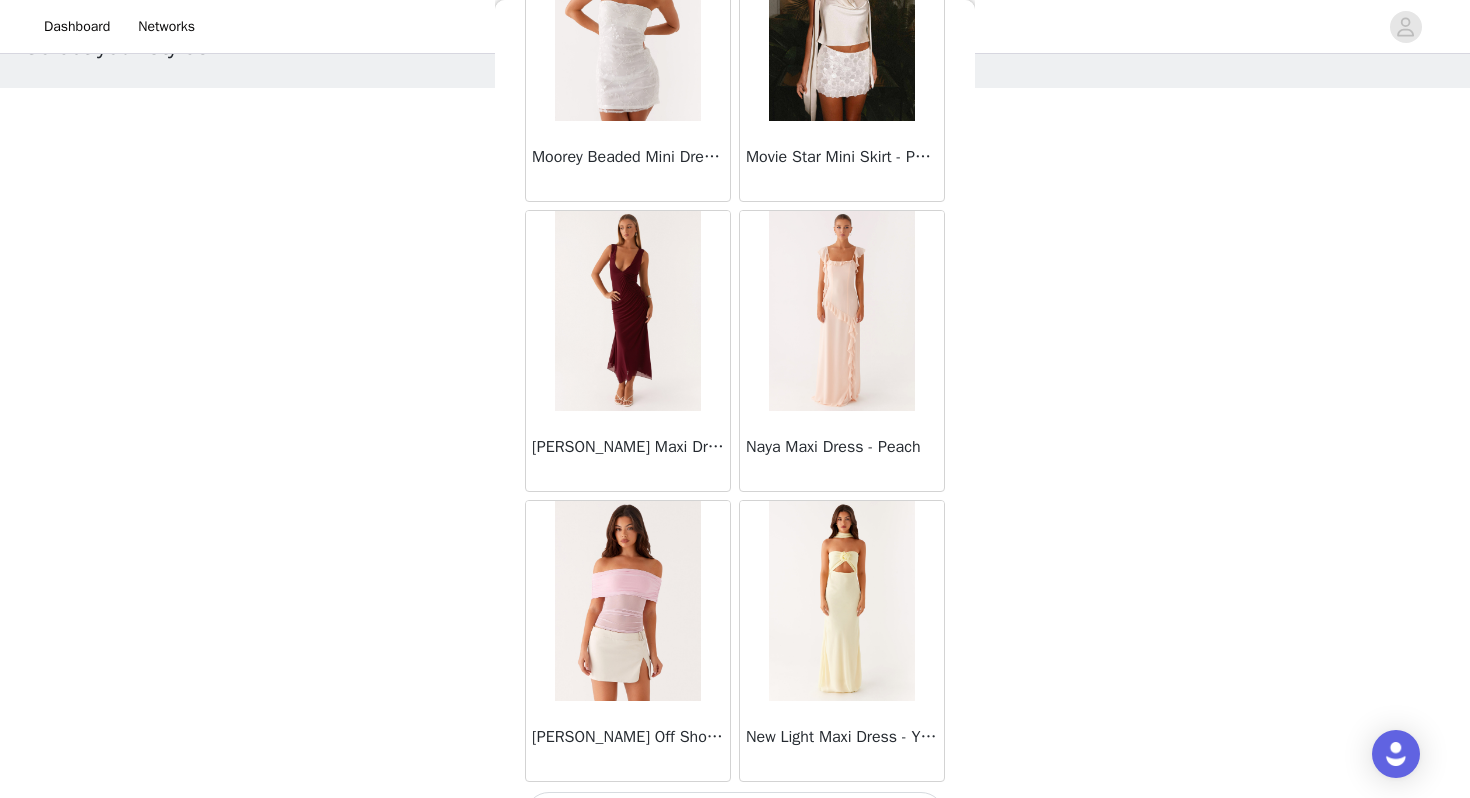 scroll, scrollTop: 42862, scrollLeft: 0, axis: vertical 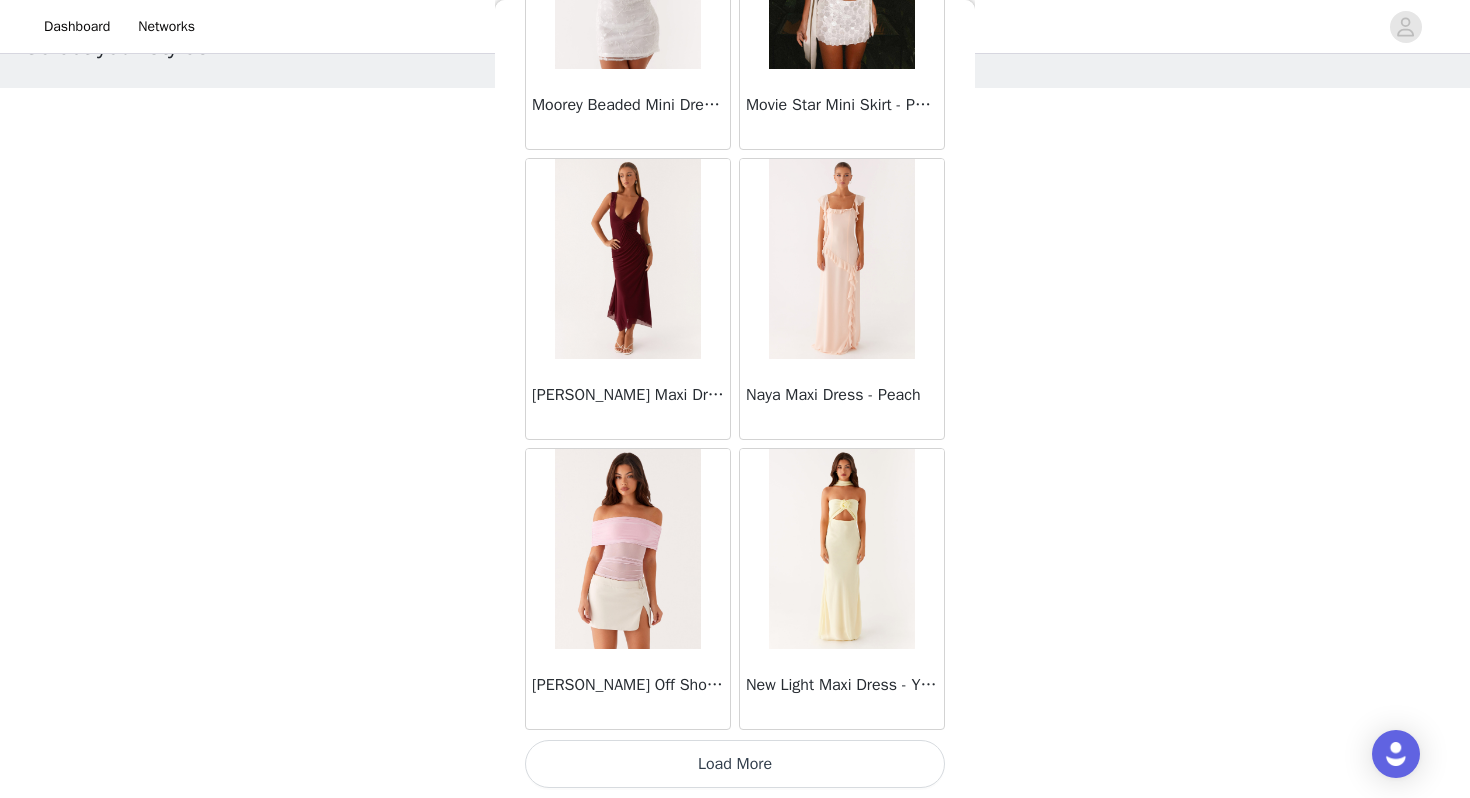 click on "Load More" at bounding box center (735, 764) 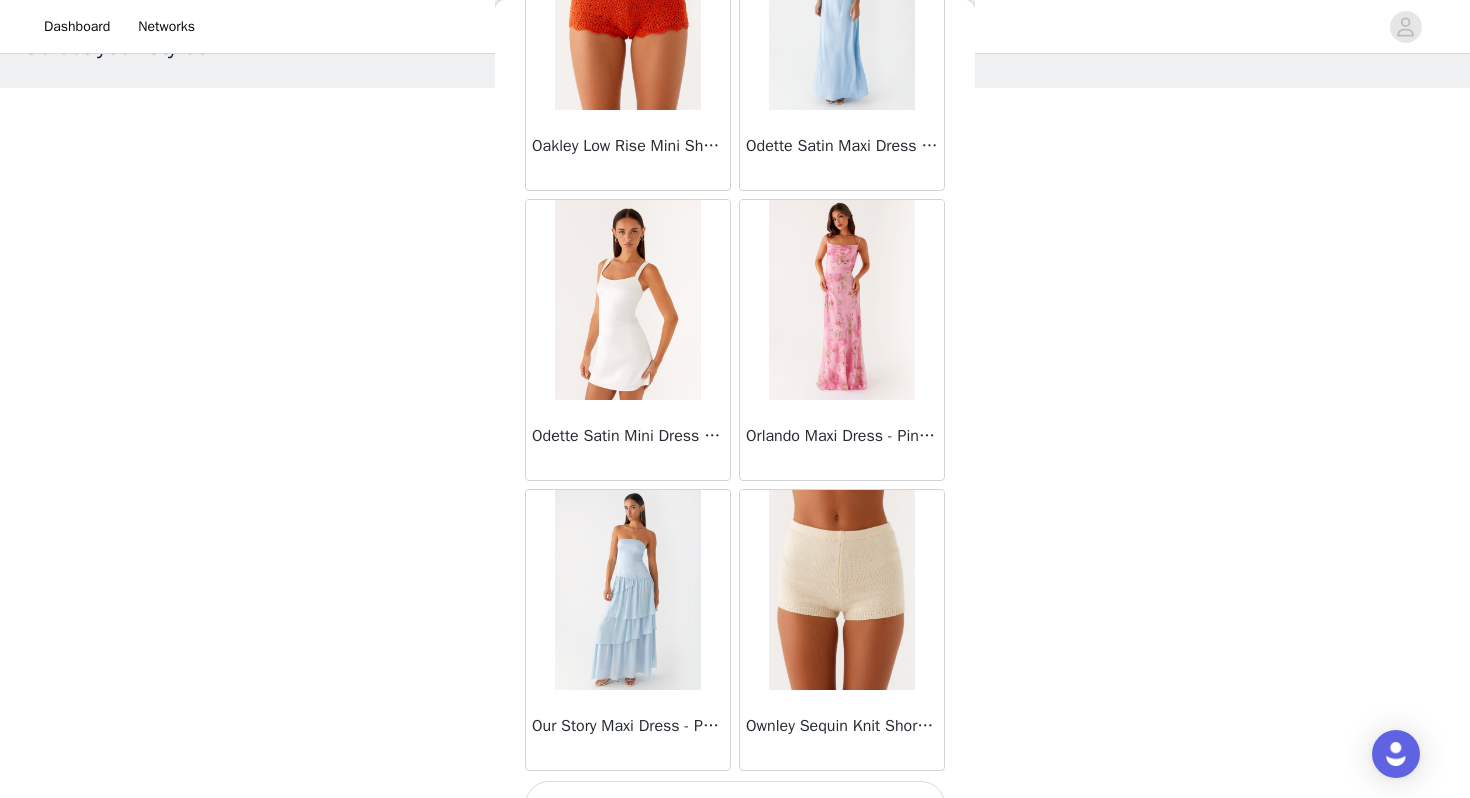 scroll, scrollTop: 45762, scrollLeft: 0, axis: vertical 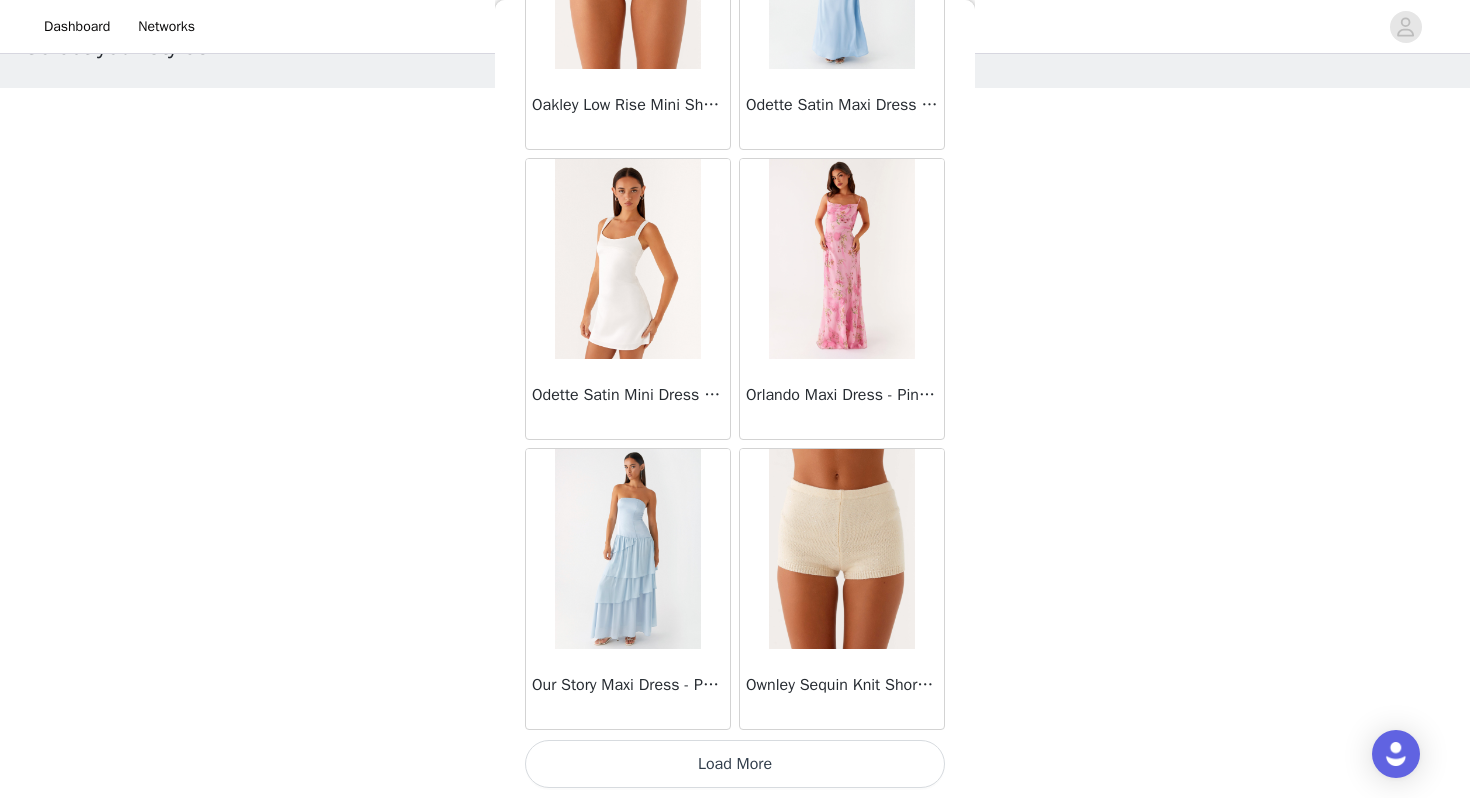 click on "Load More" at bounding box center (735, 764) 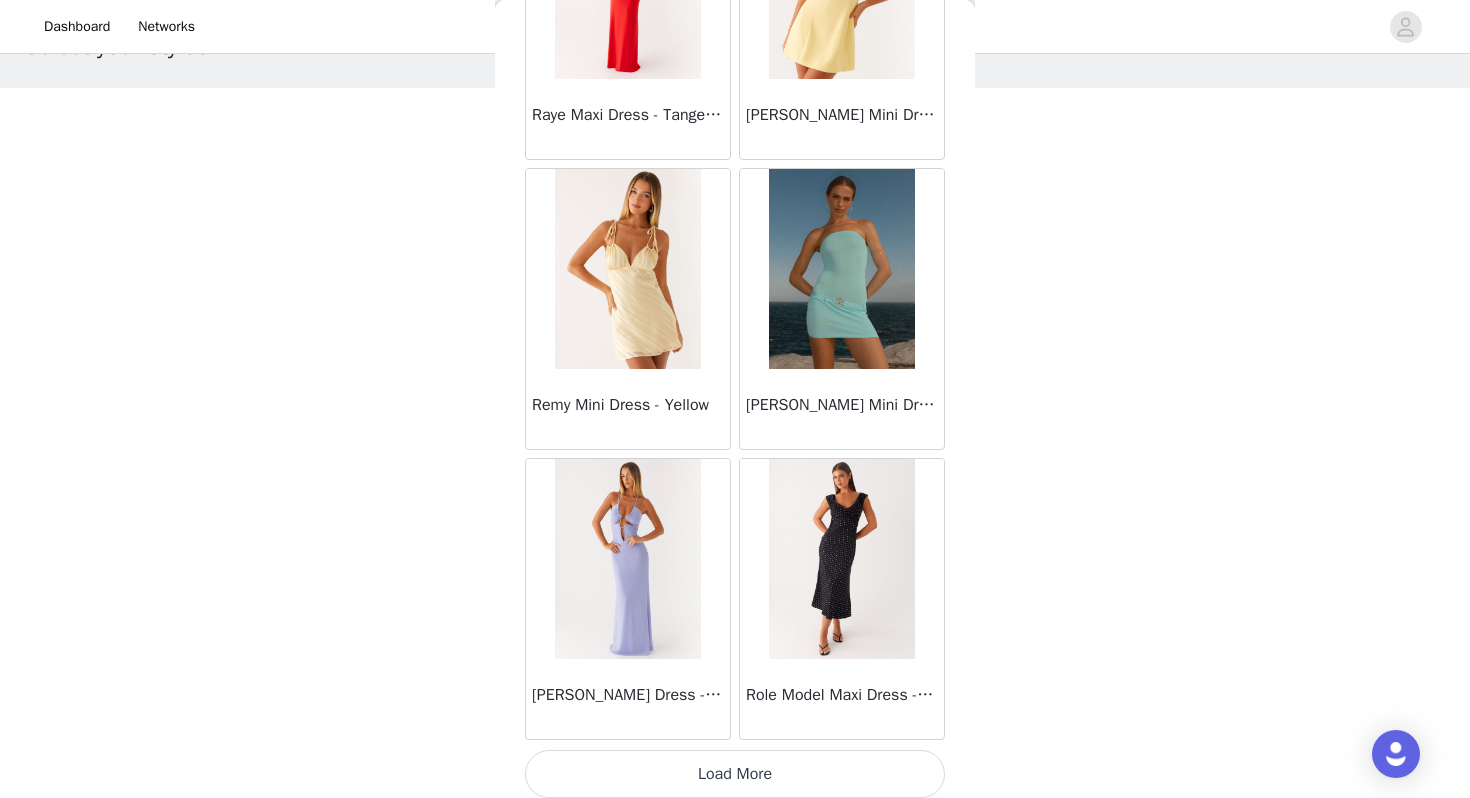 scroll, scrollTop: 48662, scrollLeft: 0, axis: vertical 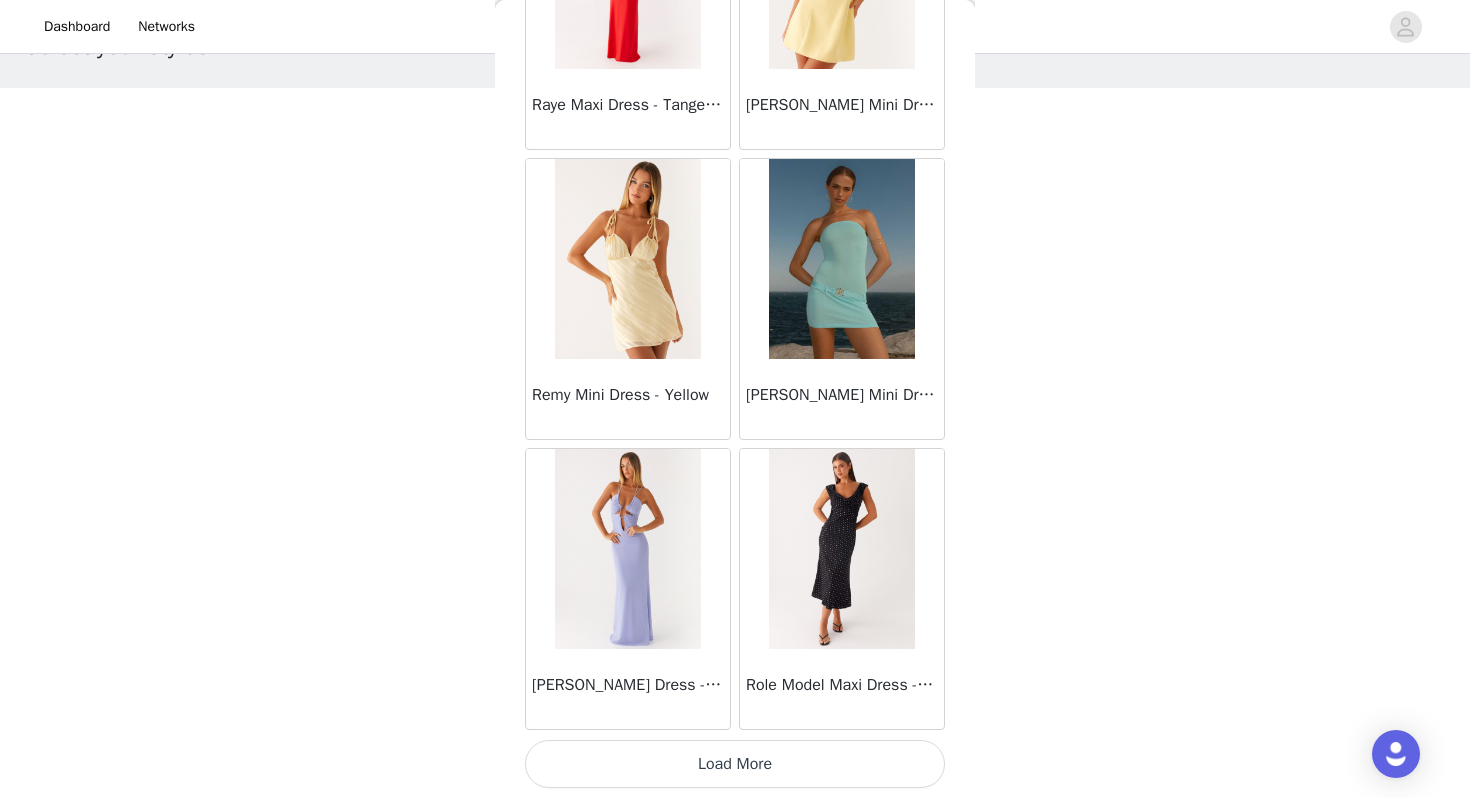click on "Load More" at bounding box center (735, 764) 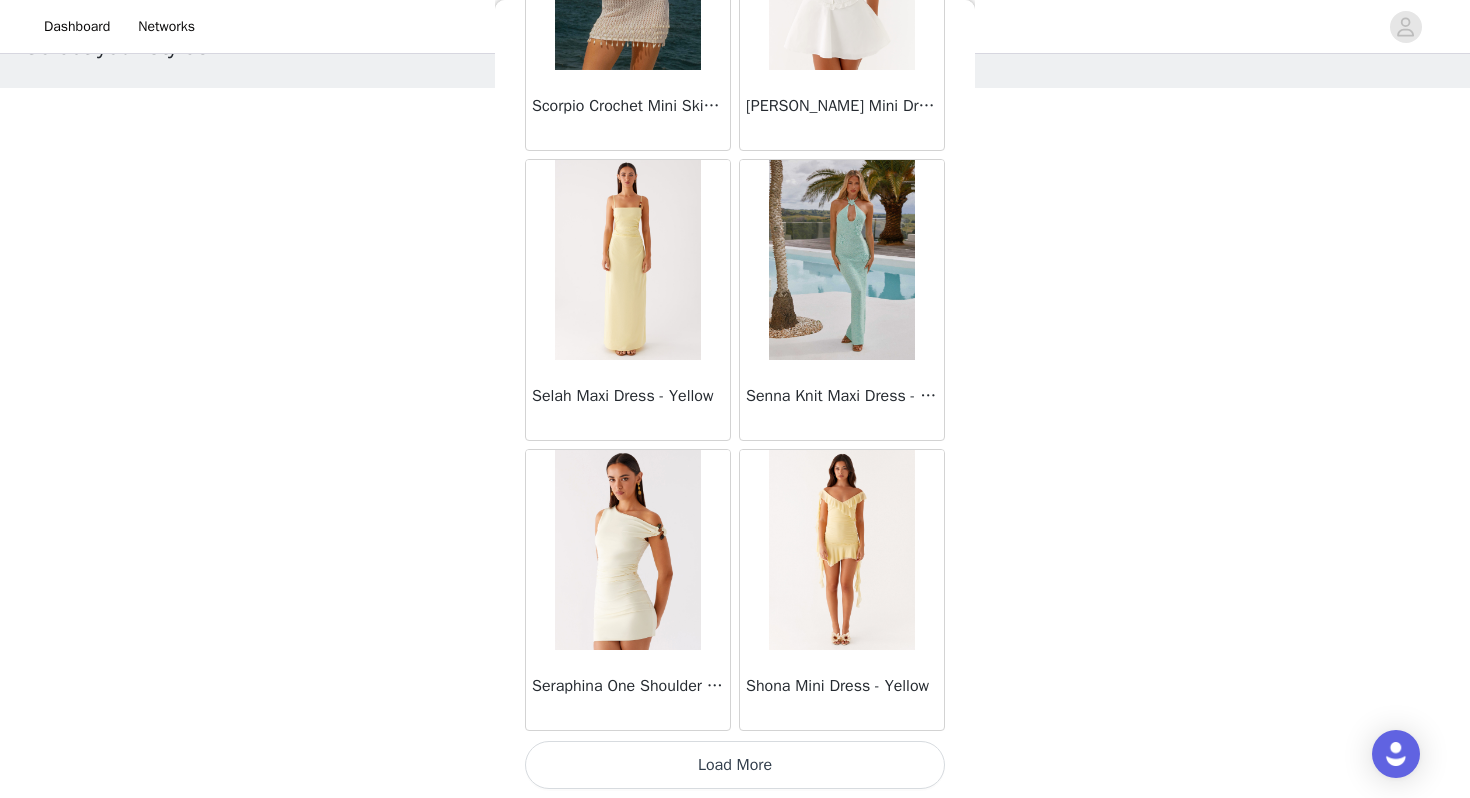 scroll, scrollTop: 51562, scrollLeft: 0, axis: vertical 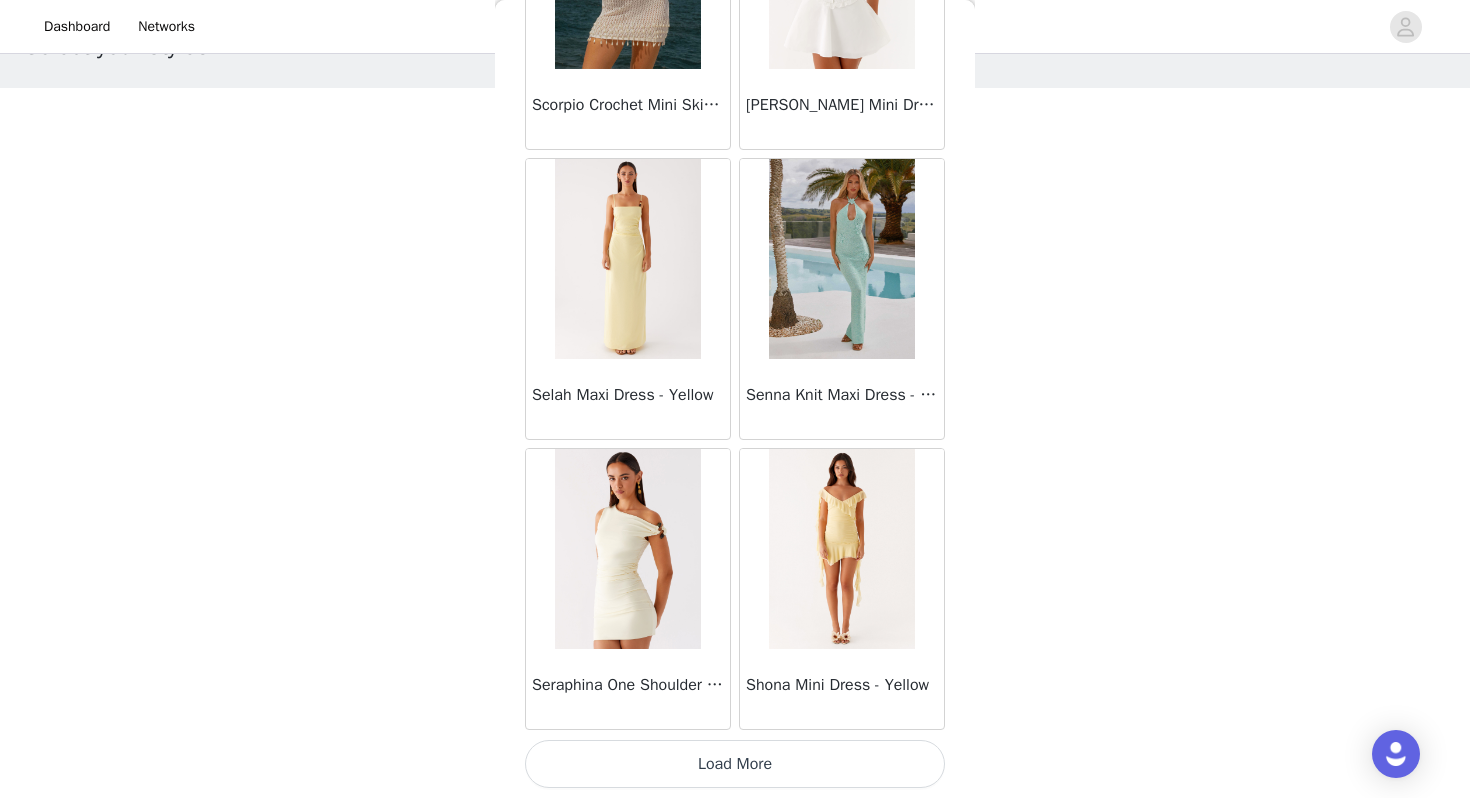 click on "Load More" at bounding box center [735, 764] 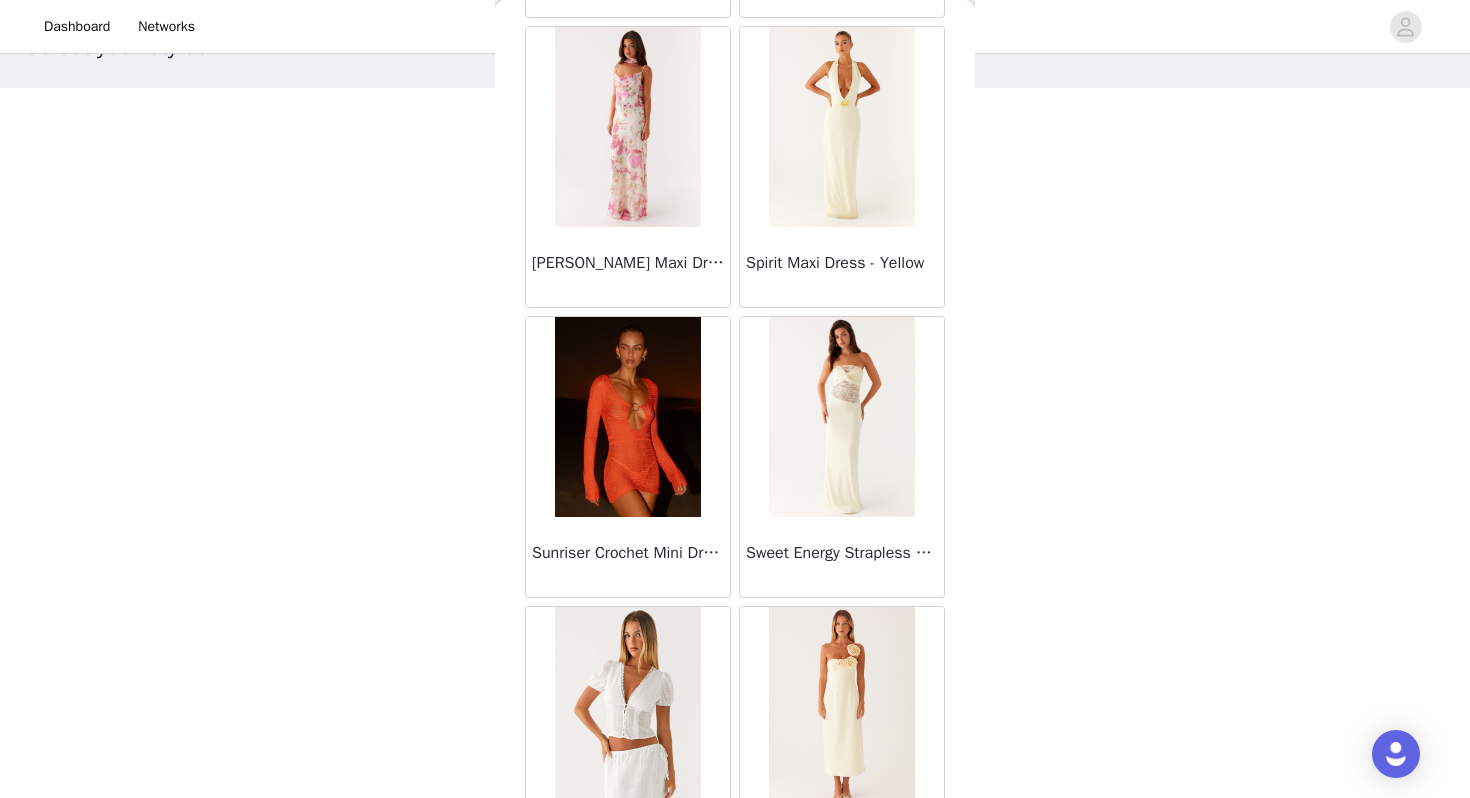 scroll, scrollTop: 54462, scrollLeft: 0, axis: vertical 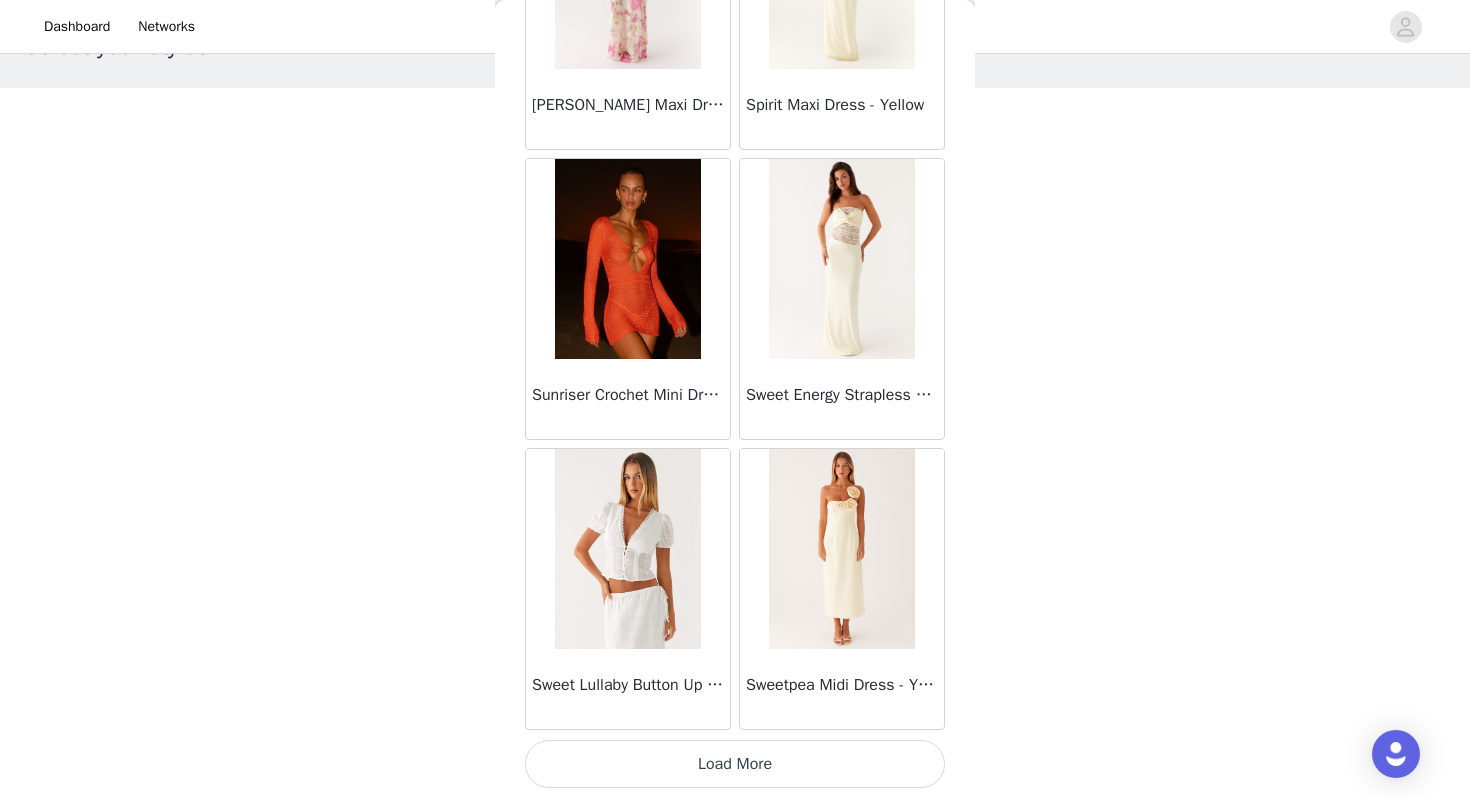 click on "Load More" at bounding box center (735, 764) 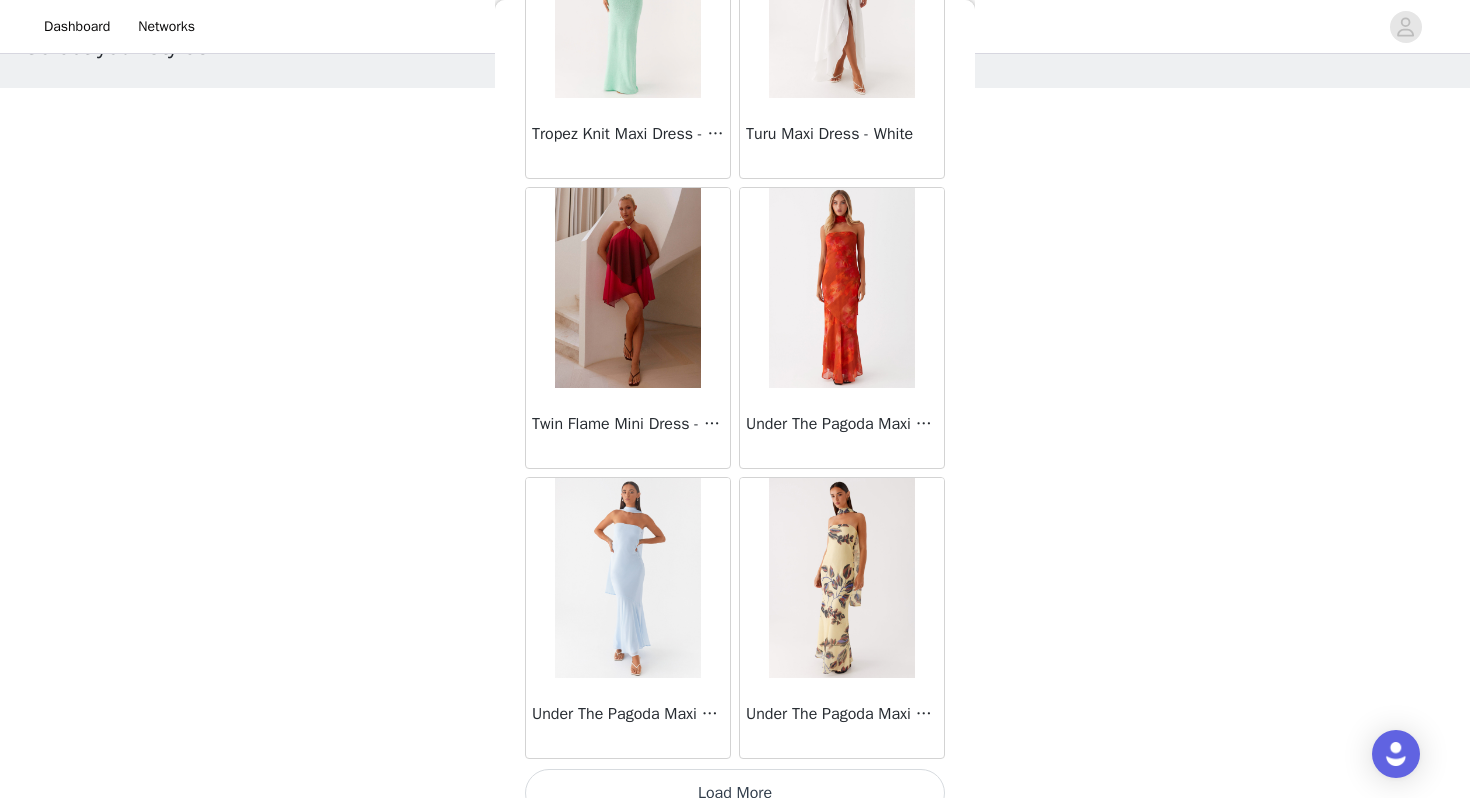 scroll, scrollTop: 57362, scrollLeft: 0, axis: vertical 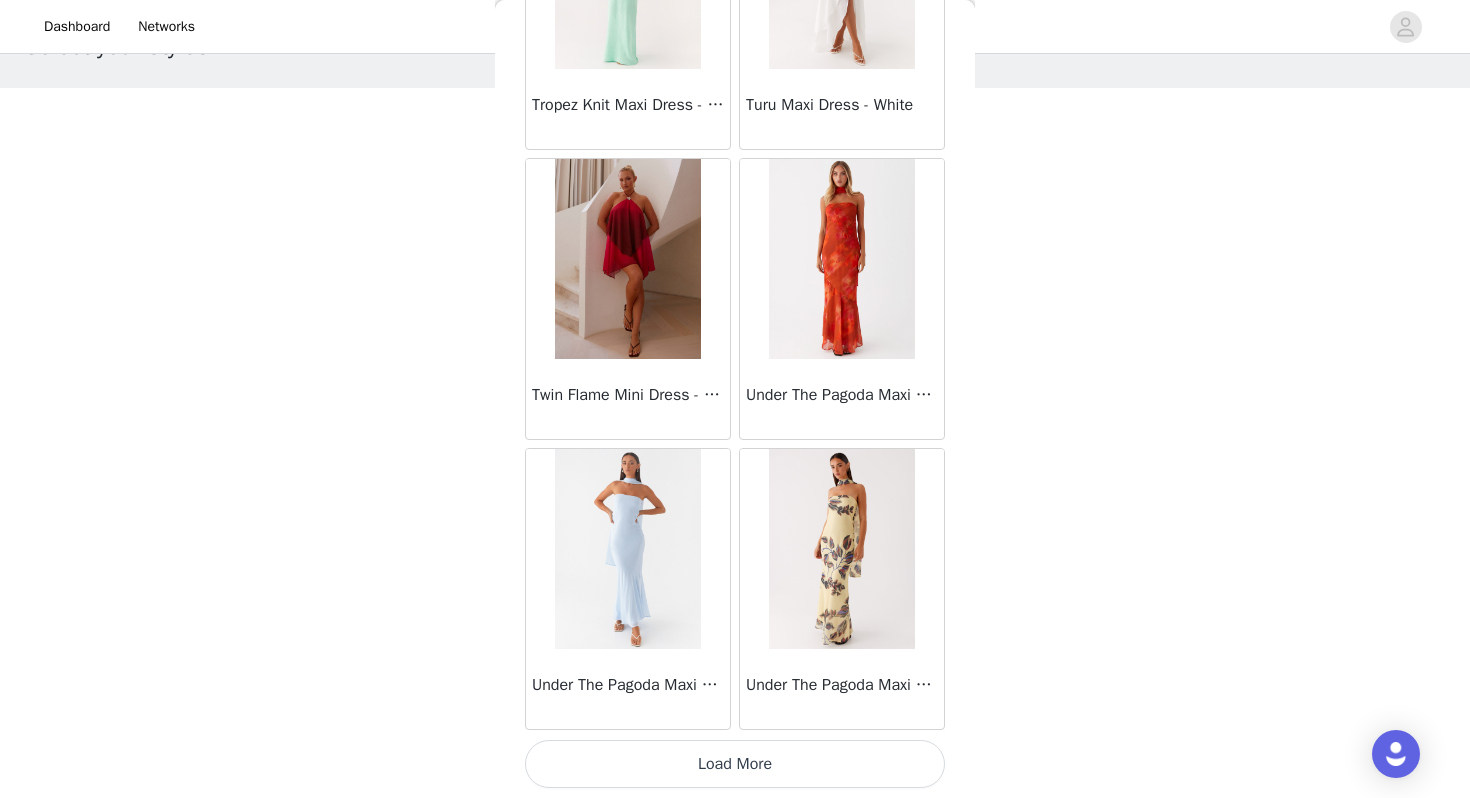 click on "Load More" at bounding box center (735, 764) 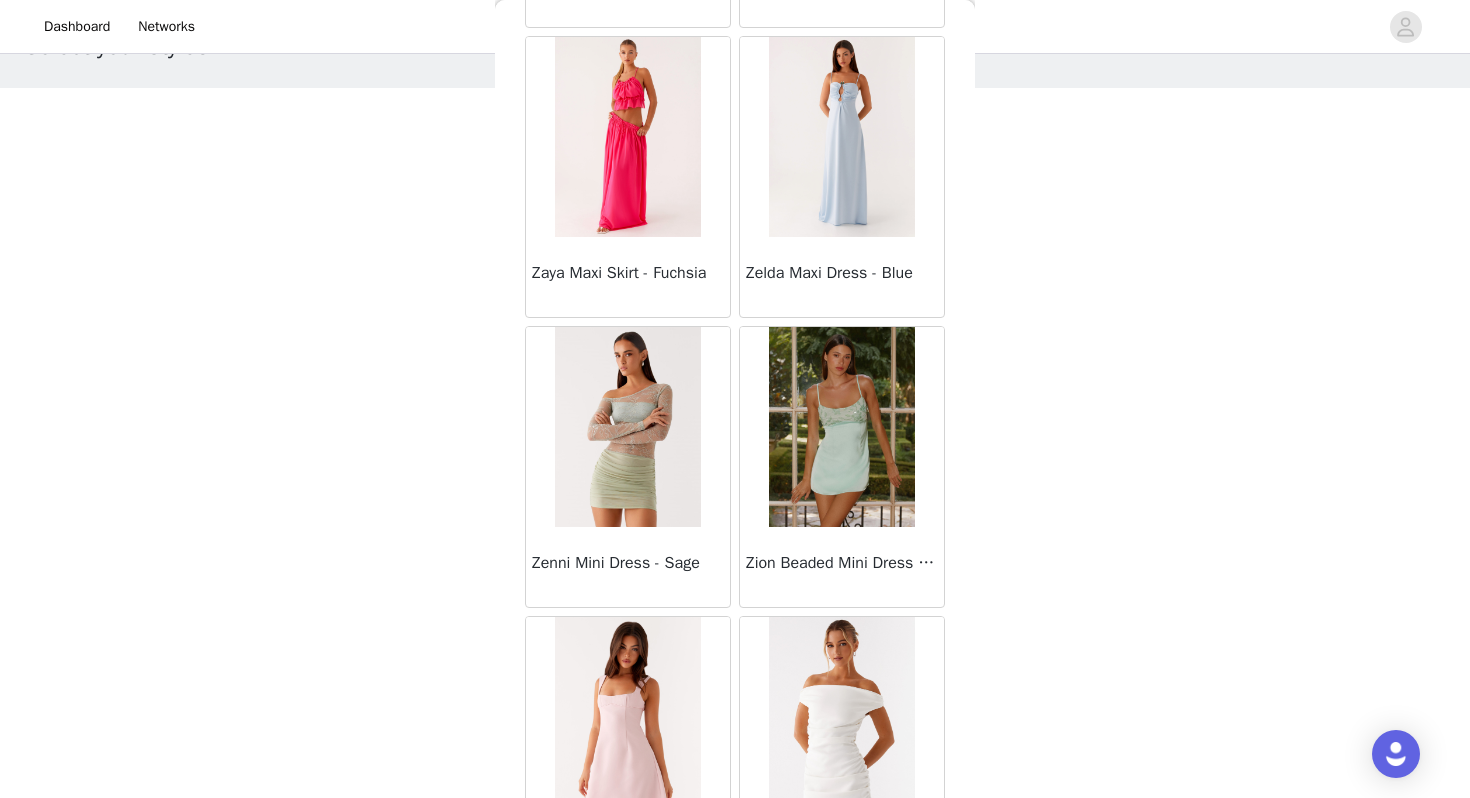 scroll, scrollTop: 60262, scrollLeft: 0, axis: vertical 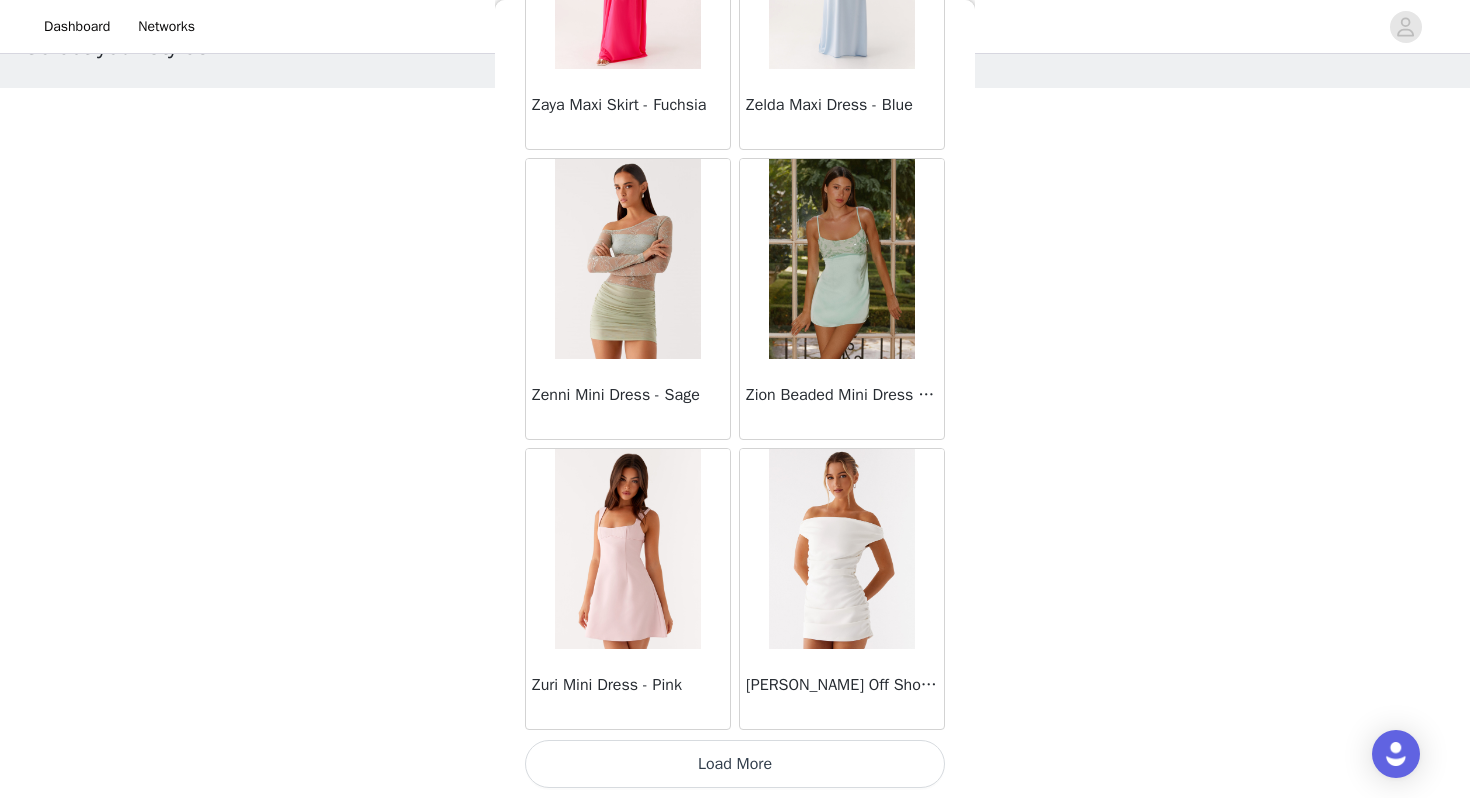 click on "Load More" at bounding box center (735, 764) 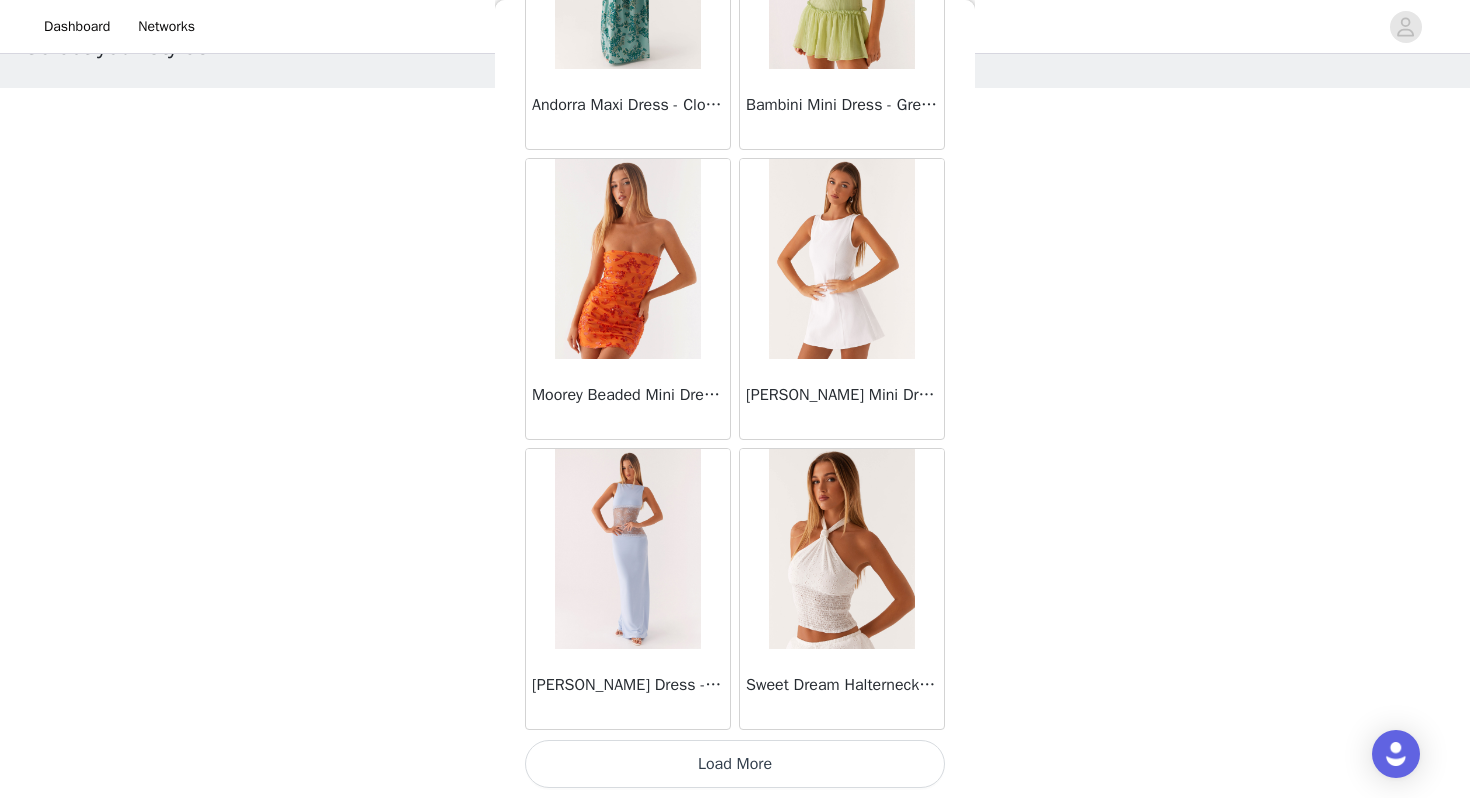 click on "Load More" at bounding box center [735, 764] 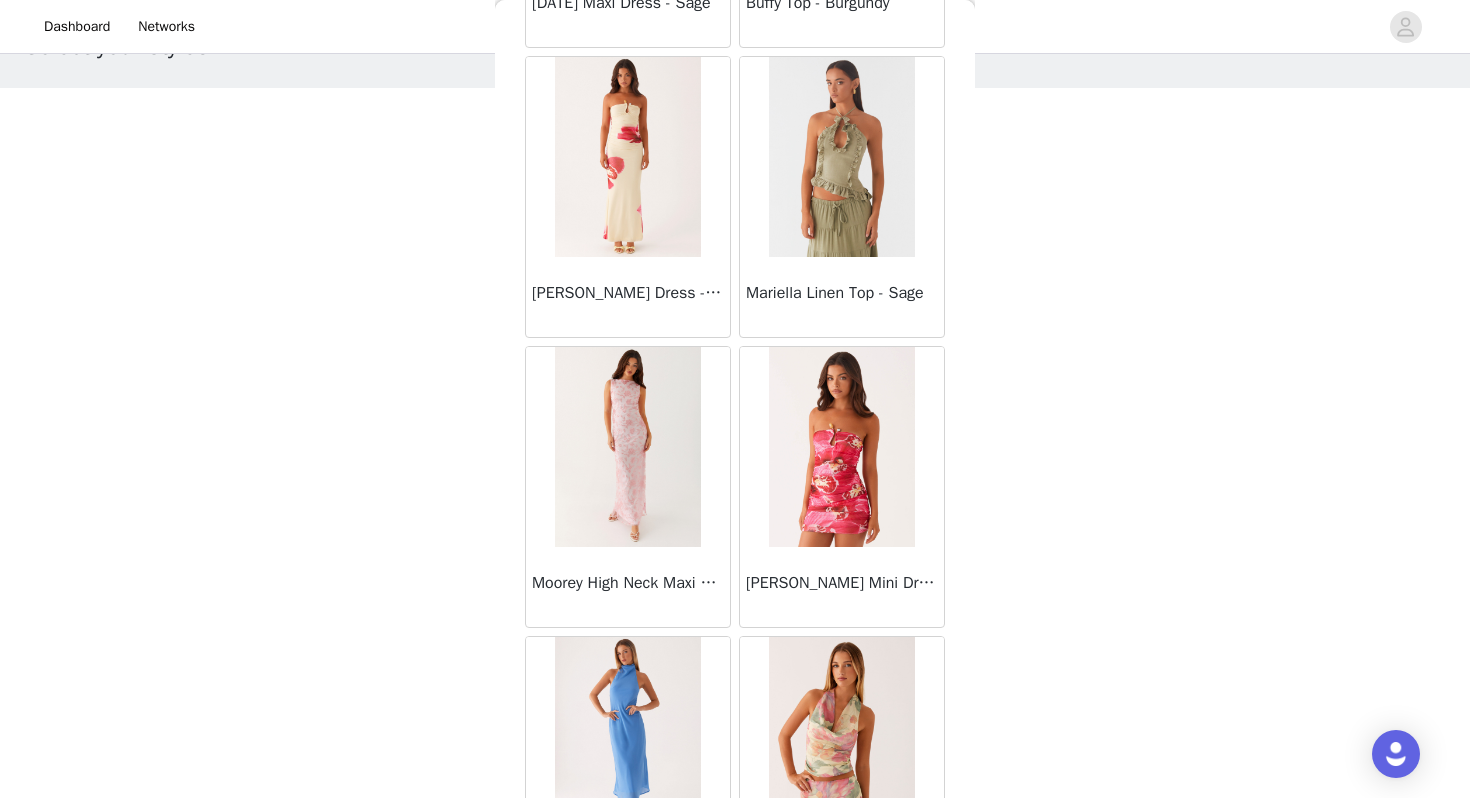 scroll, scrollTop: 66062, scrollLeft: 0, axis: vertical 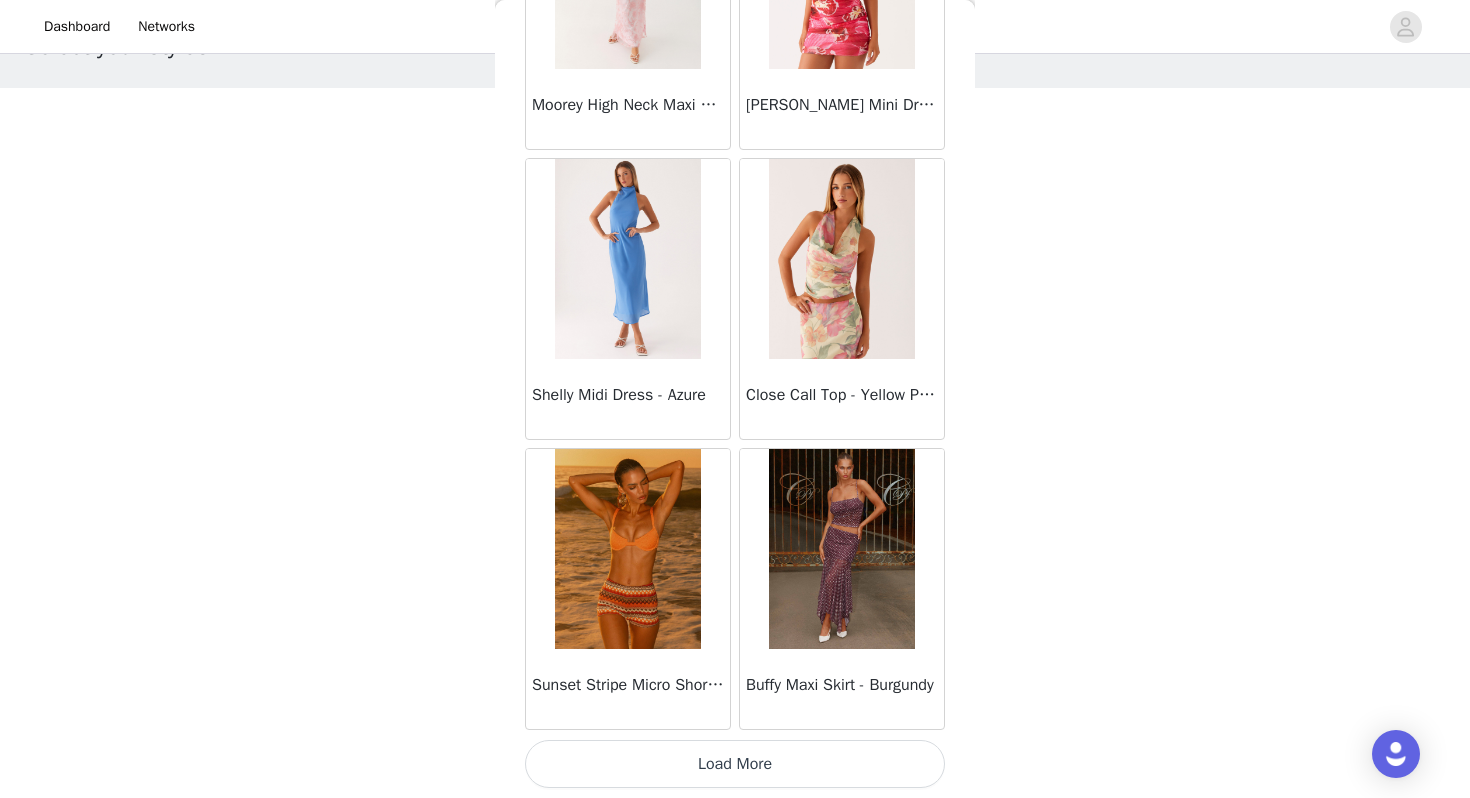 click on "Load More" at bounding box center [735, 764] 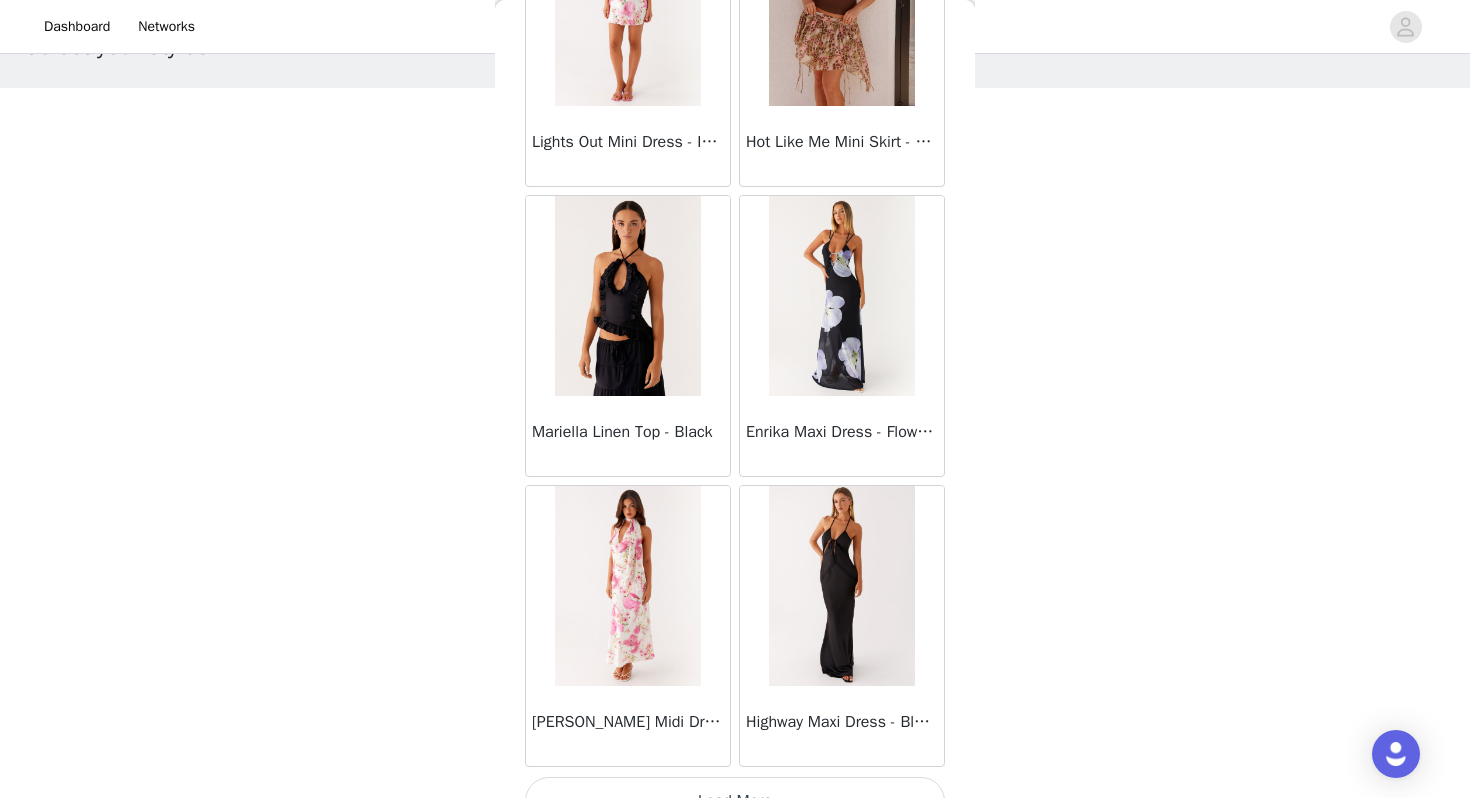 scroll, scrollTop: 68962, scrollLeft: 0, axis: vertical 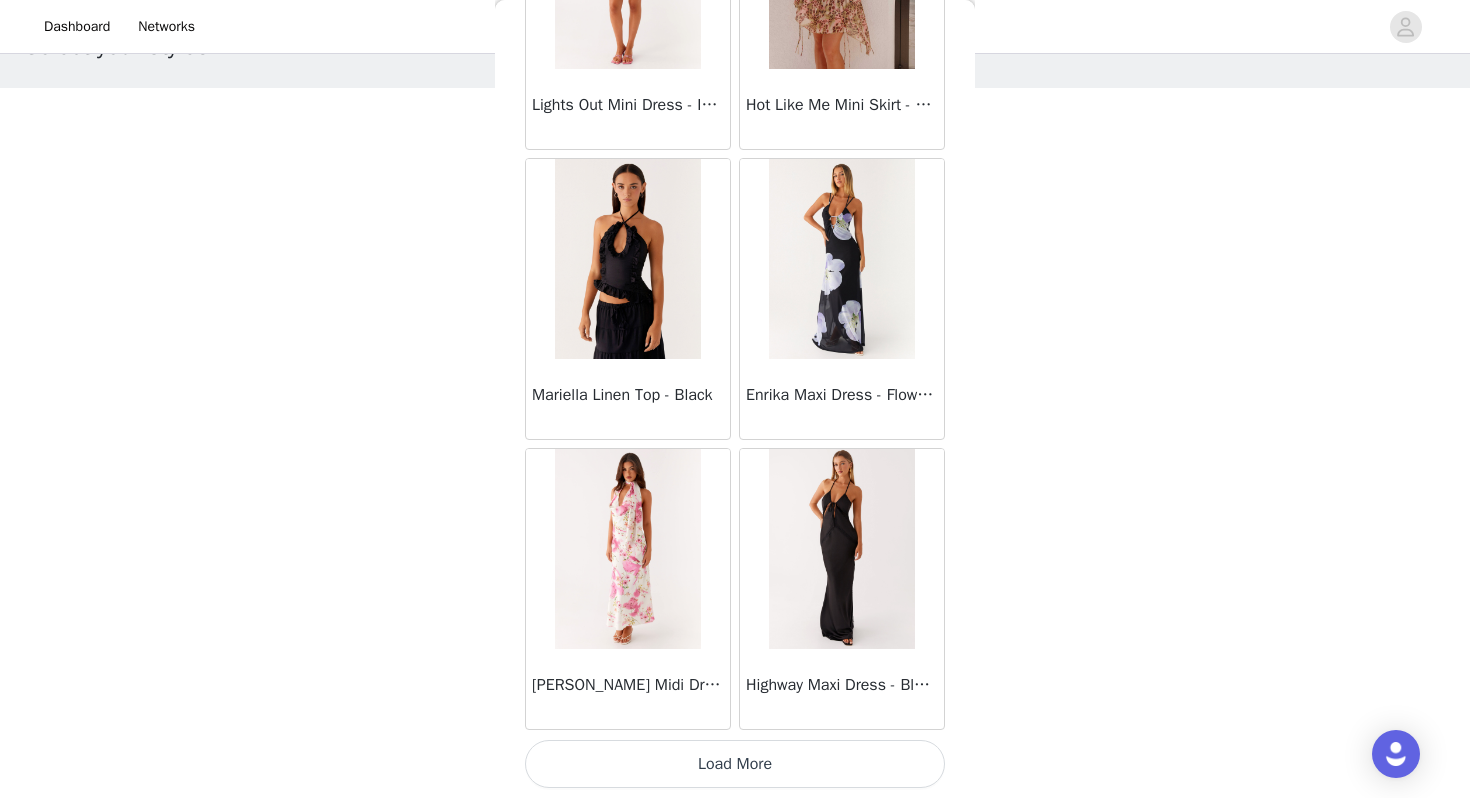 click on "Load More" at bounding box center (735, 764) 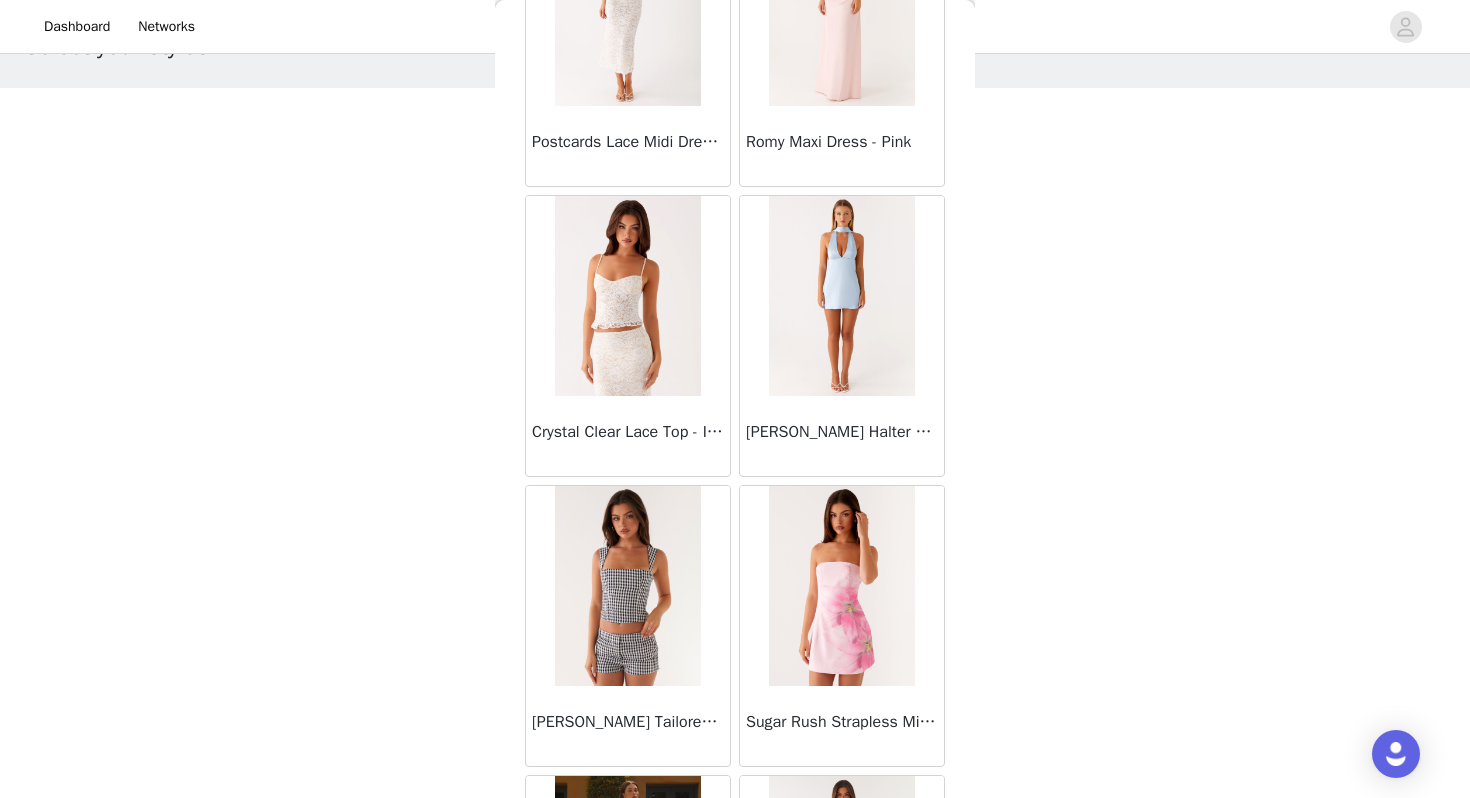 scroll, scrollTop: 71862, scrollLeft: 0, axis: vertical 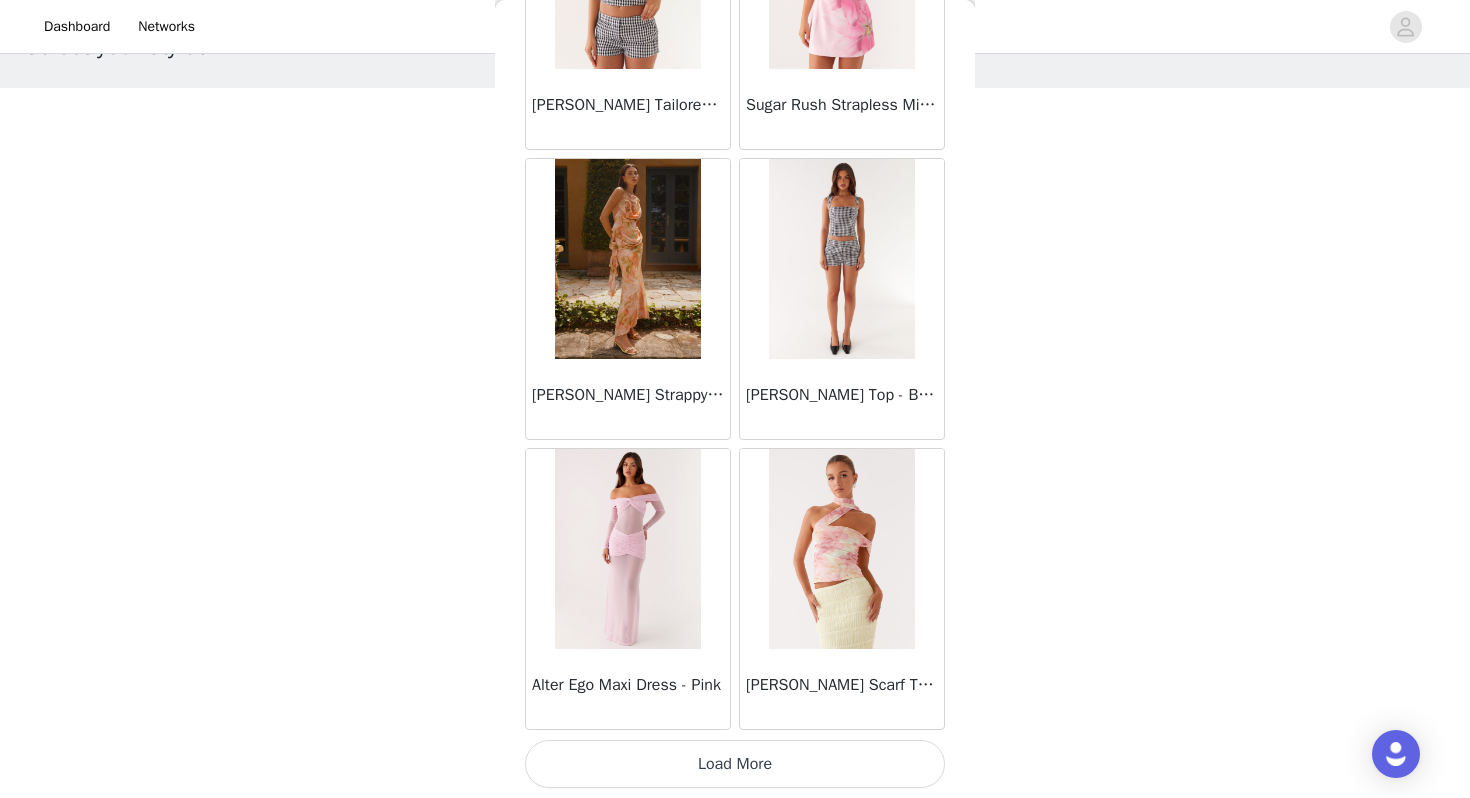 click on "Load More" at bounding box center [735, 764] 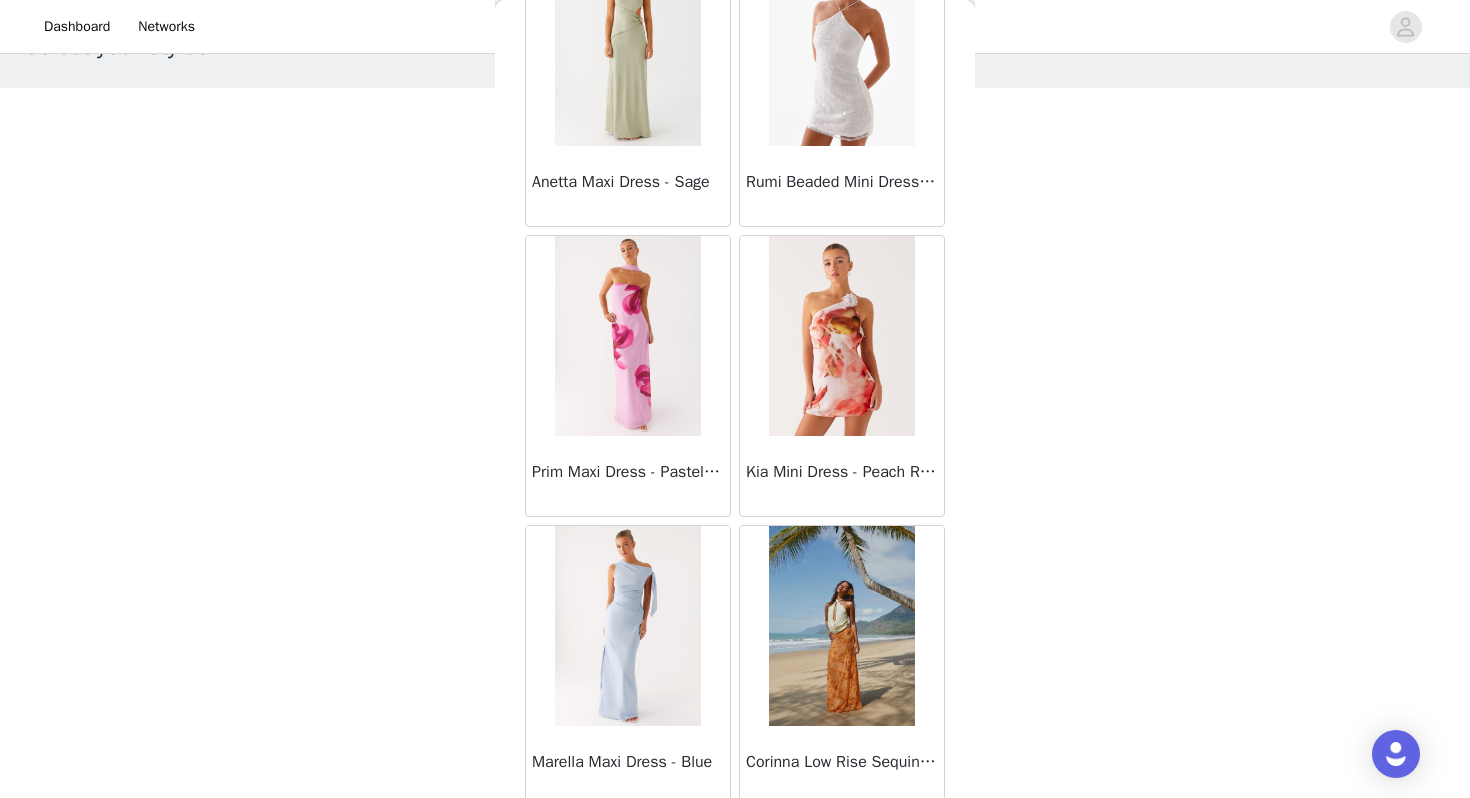 scroll, scrollTop: 74762, scrollLeft: 0, axis: vertical 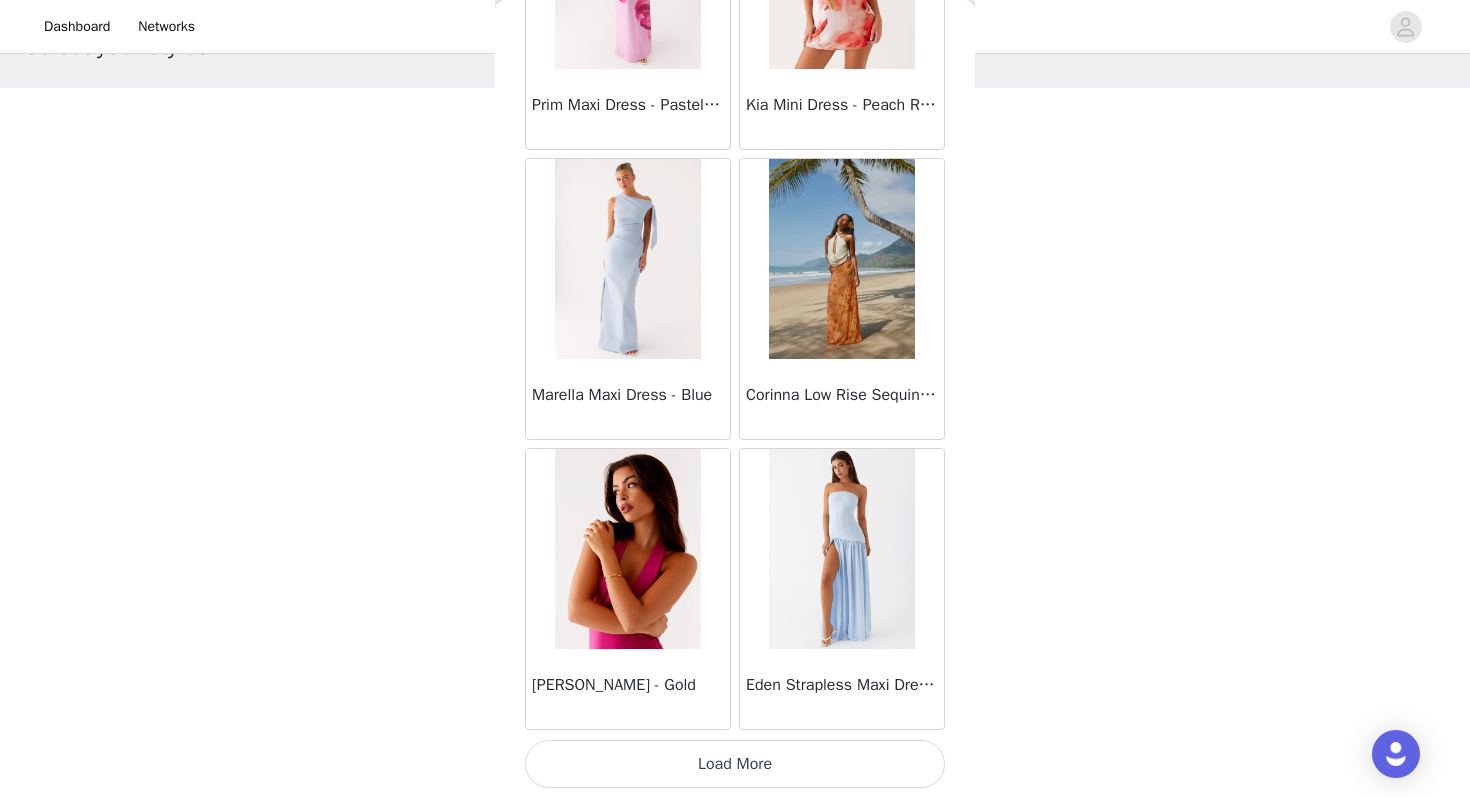 click on "Load More" at bounding box center [735, 764] 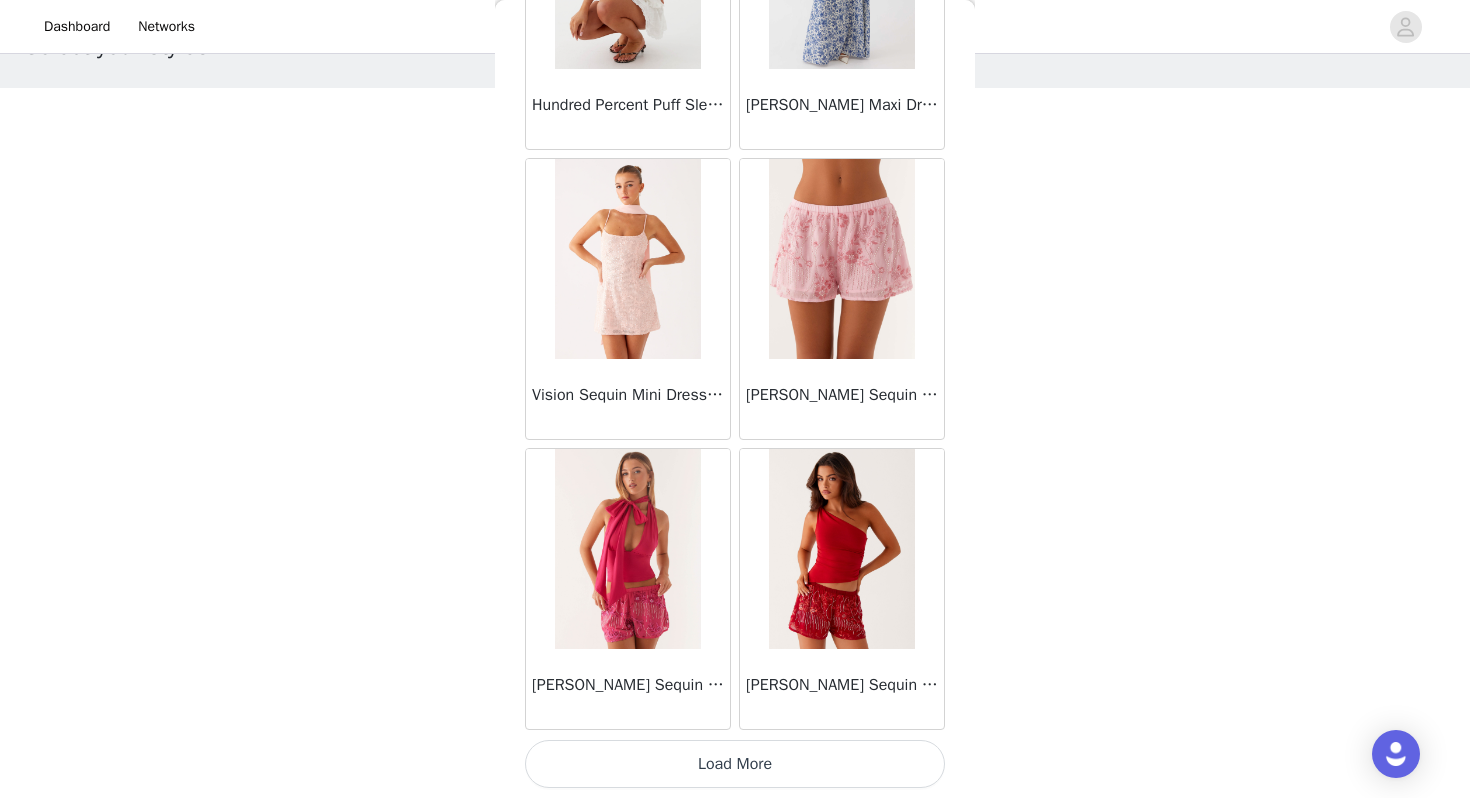 scroll, scrollTop: 77659, scrollLeft: 0, axis: vertical 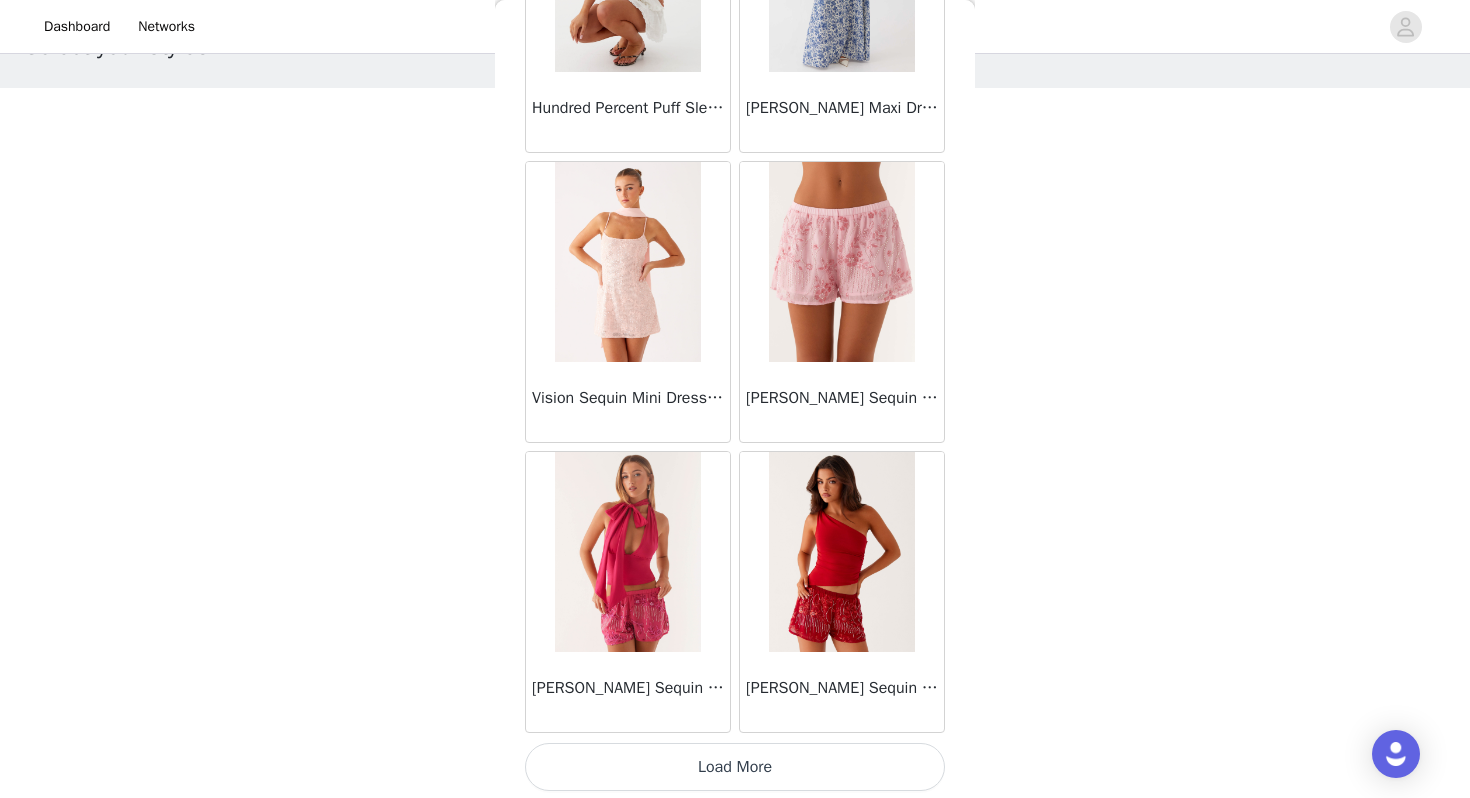 click on "[PERSON_NAME] Sequin Mini Shorts - Red" at bounding box center (842, 692) 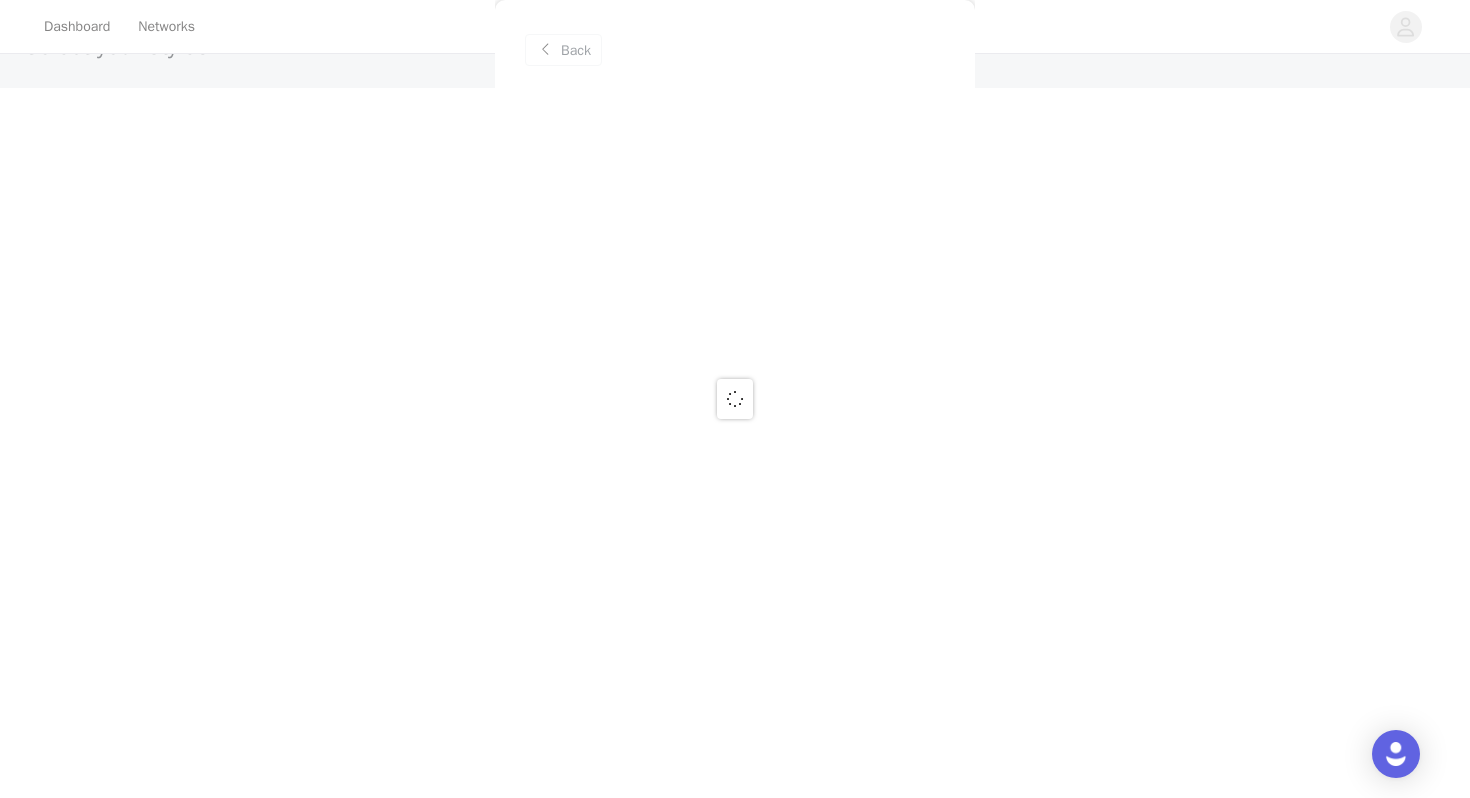 scroll, scrollTop: 0, scrollLeft: 0, axis: both 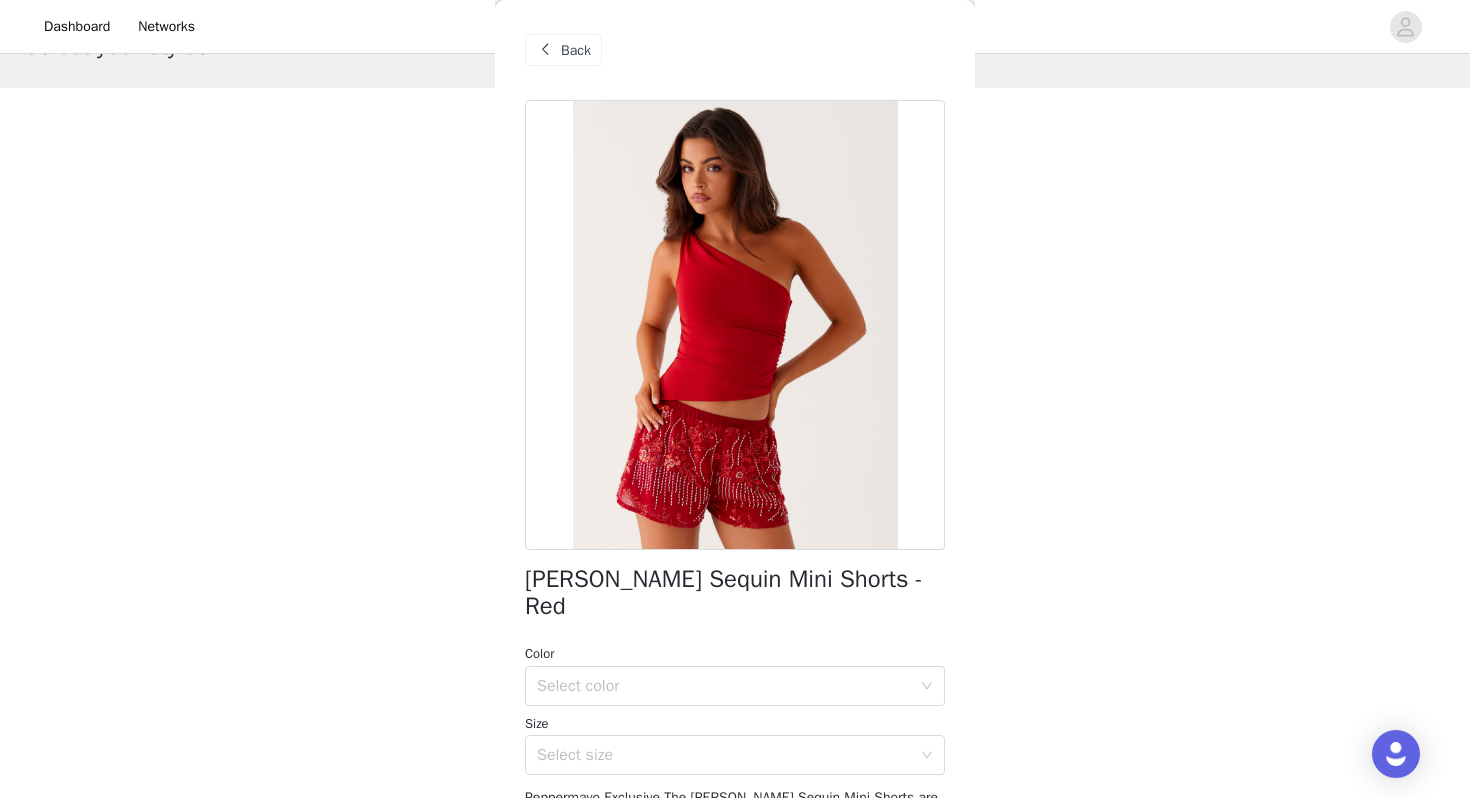 click on "Back" at bounding box center (576, 50) 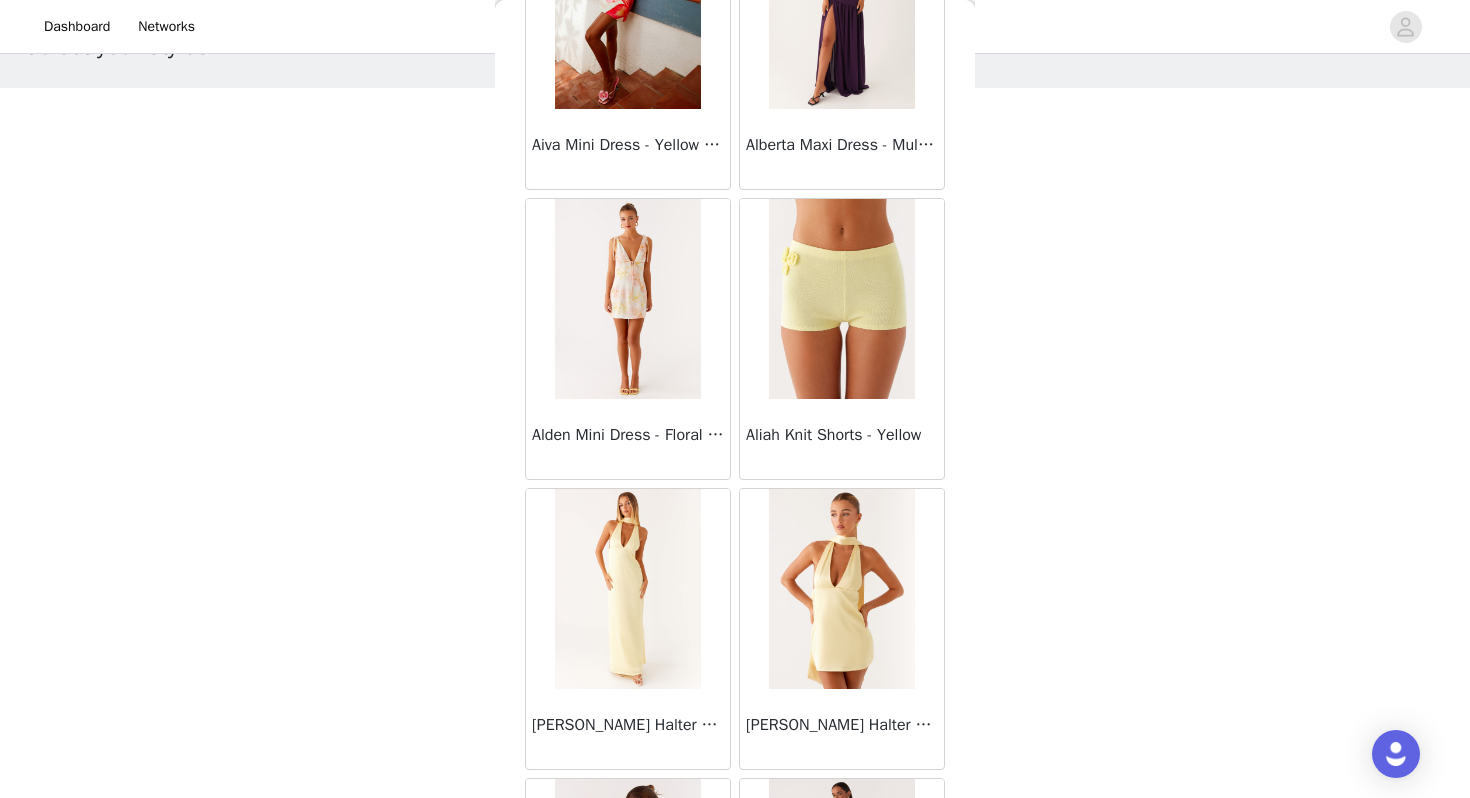 scroll, scrollTop: 1556, scrollLeft: 0, axis: vertical 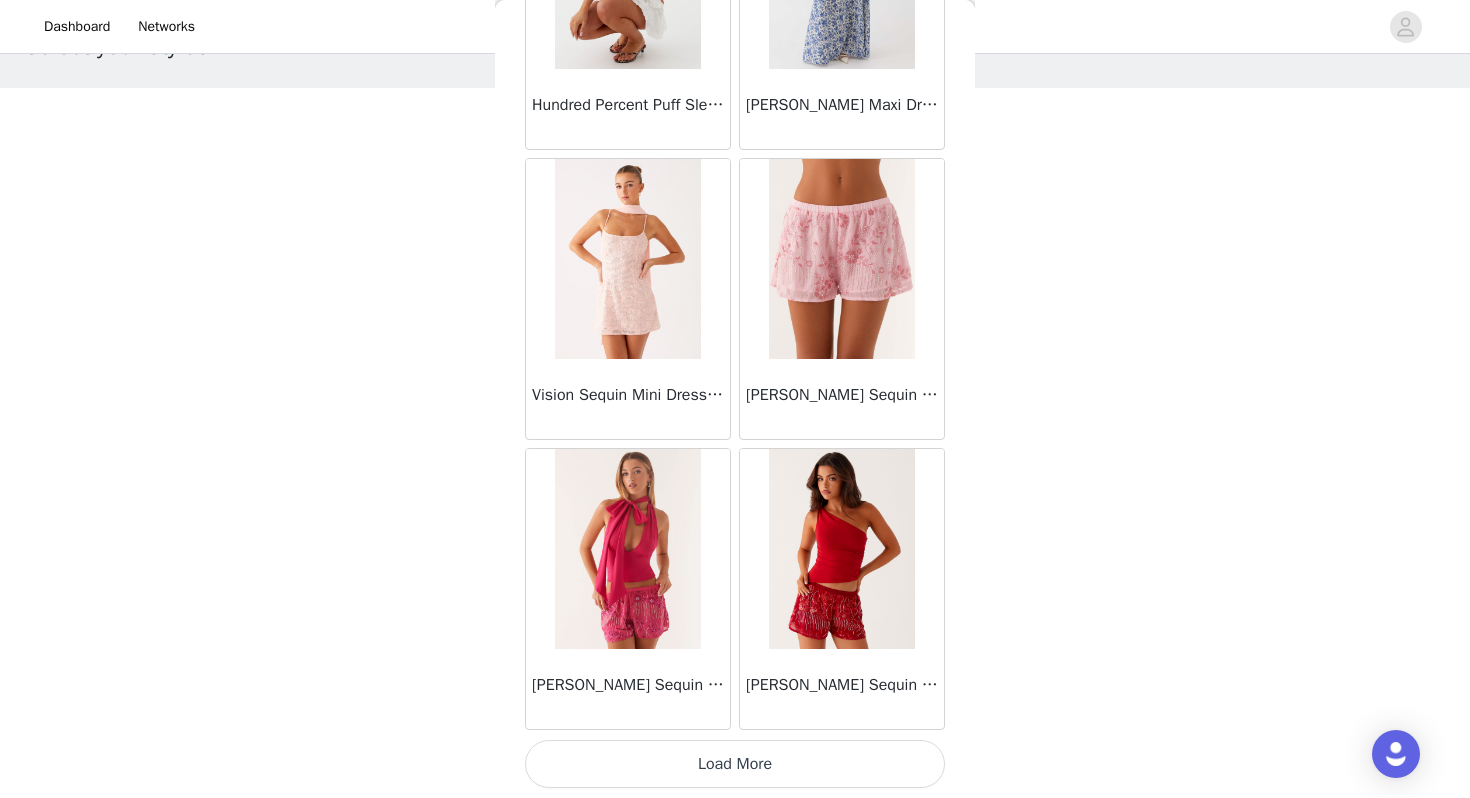 click on "Load More" at bounding box center [735, 764] 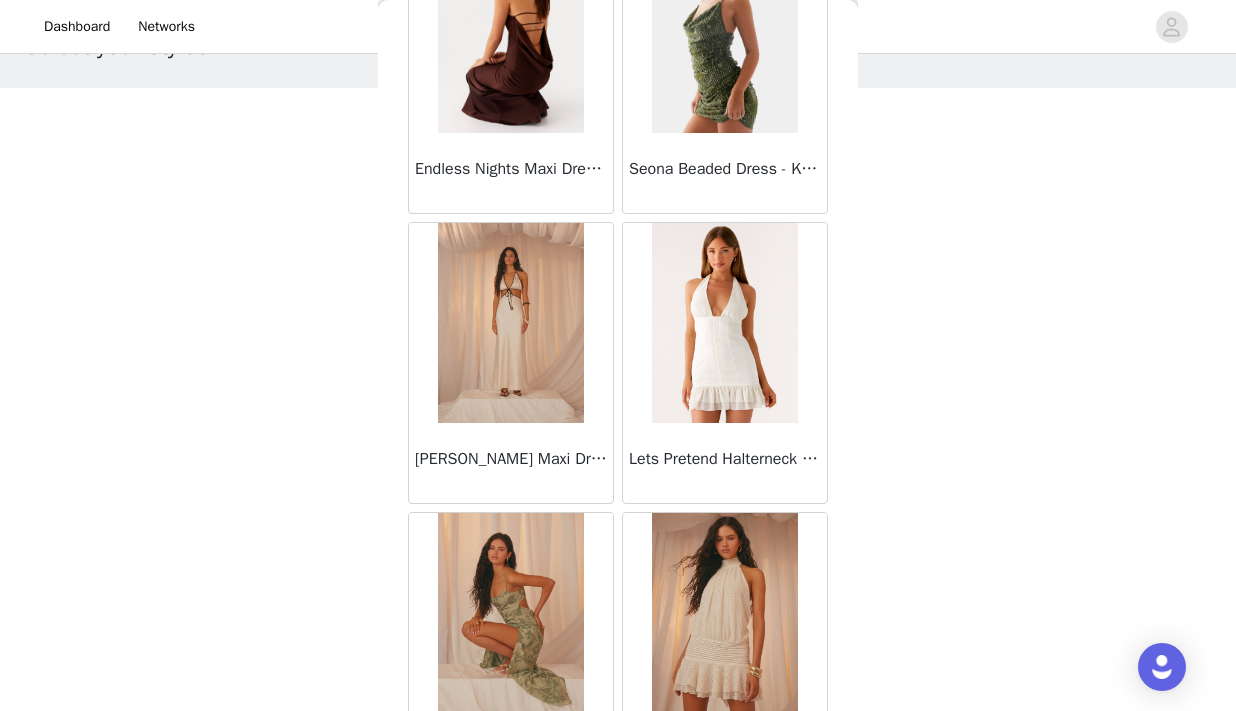 scroll, scrollTop: 80295, scrollLeft: 0, axis: vertical 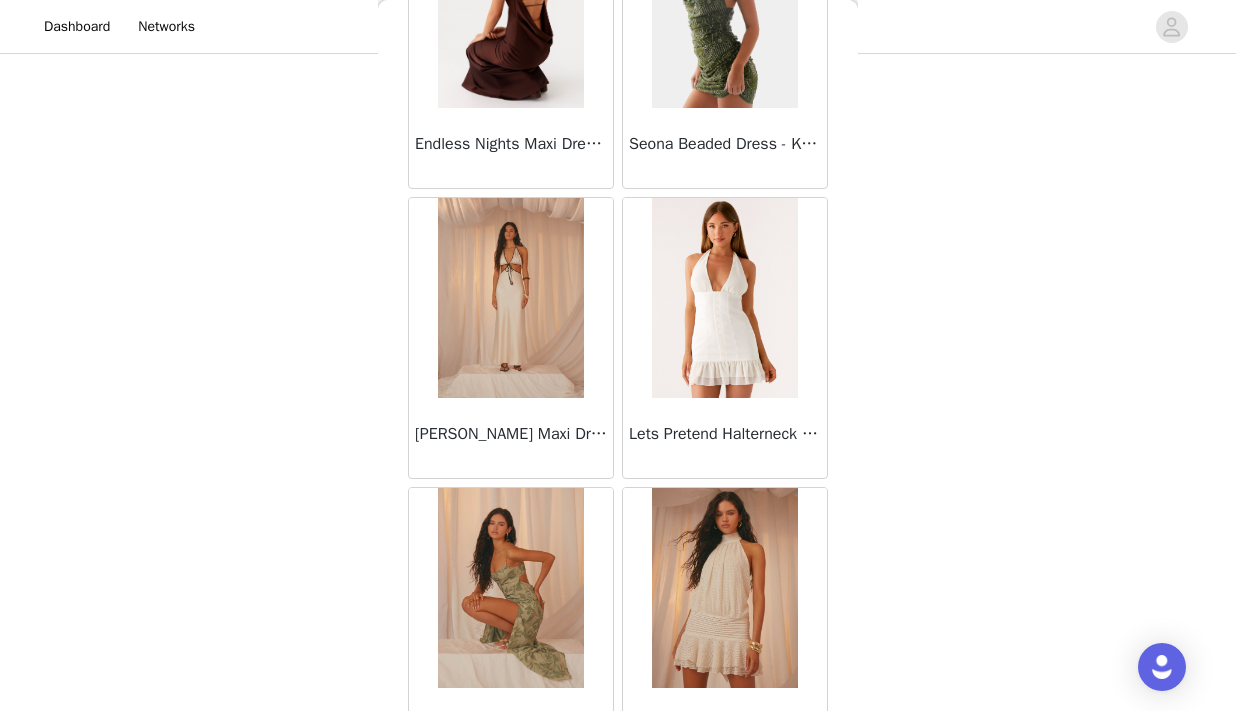 click on "STEP 1 OF 4
Select your styles!
You will receive 3 products.       2/3 Selected           Industry Mini Dress - Pastel Yellow           Pastel Yellow, US 6       Edit   Remove     Alias Mini Dress - Black           Black, US 6       Edit   Remove     Add Product       Back       Mariella Linen Maxi Skirt - Pink       Aamari Maxi Dress - Red       Abby Mini Dress - Floral Print       Adrina Ruffle Mini Dress - Pink Floral Print       Aiva Mini Dress - Yellow Floral       Alberta Maxi Dress - Mulberry       Alden Mini Dress - Floral Print       Aliah Knit Shorts - Yellow       Alicia Satin Halter Maxi Dress - Yellow       Alicia Satin Halter Mini Dress - Pastel Yellow       Alivia Mini Dress - Pink       Amerie Maxi Dress - Chocolate       Amerie Maxi Dress - Maroon       Anastasia Maxi Dress - Blue       Anastasia Maxi Dress - Ivory       Anastasia Maxi Dress - Pink       Anastasia Maxi Dress - Sage" at bounding box center [618, 232] 